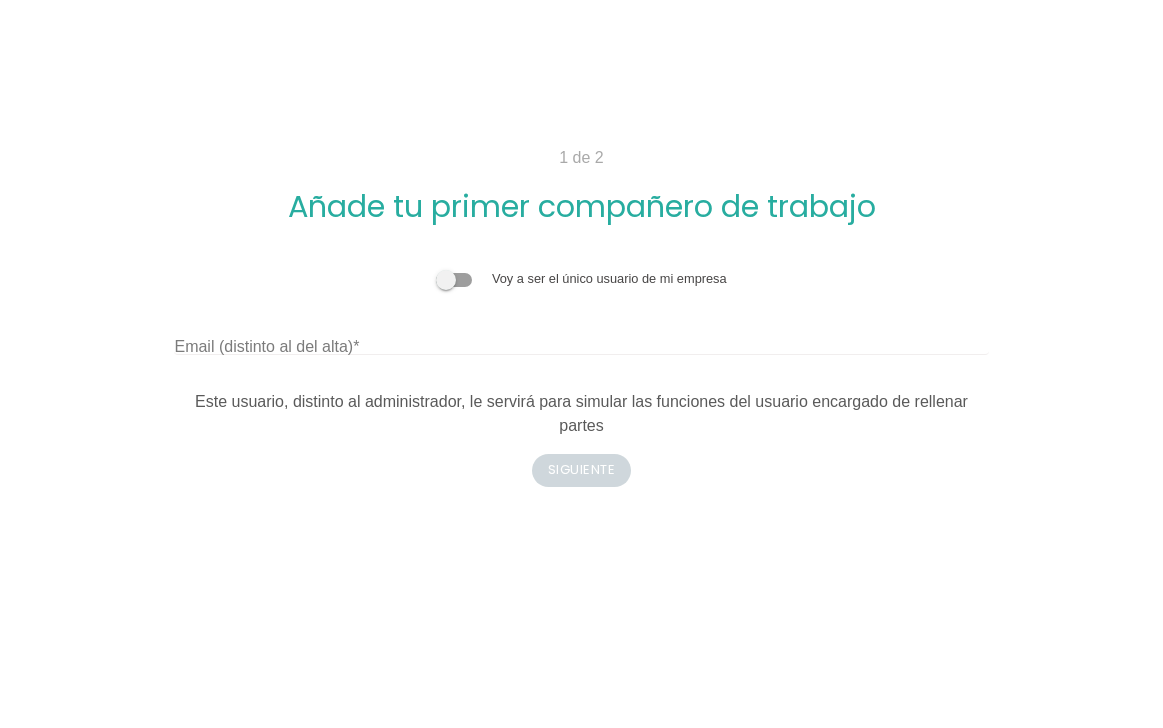 scroll, scrollTop: 0, scrollLeft: 0, axis: both 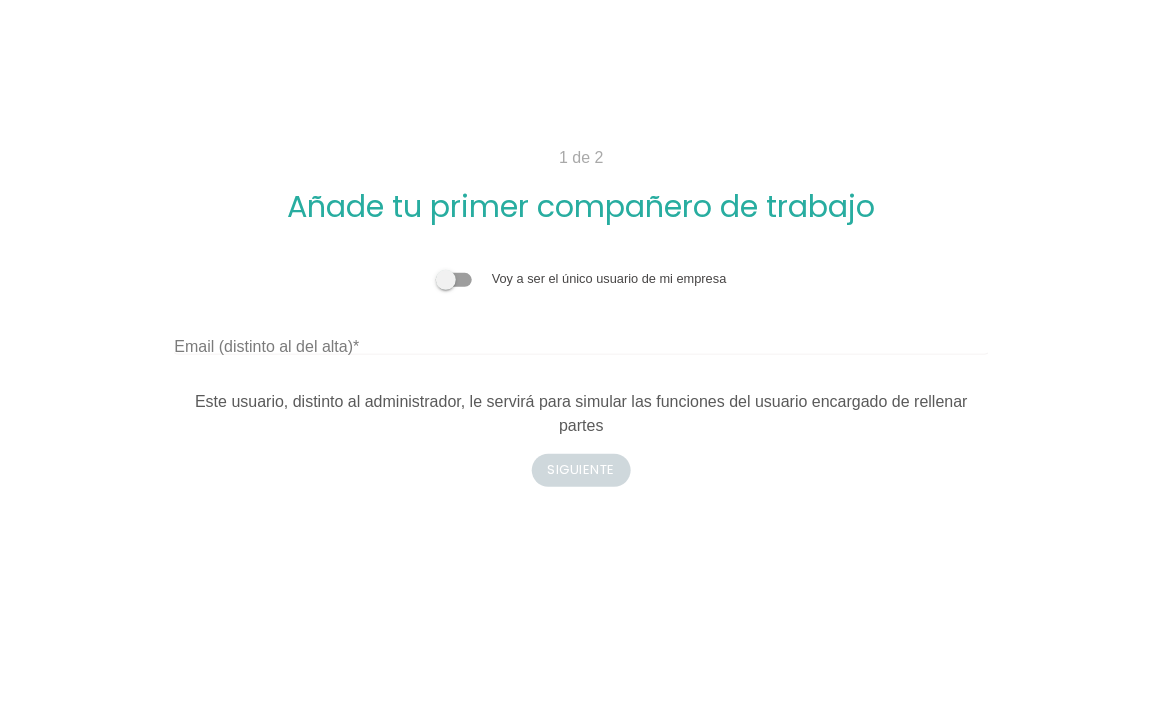 click at bounding box center [454, 280] 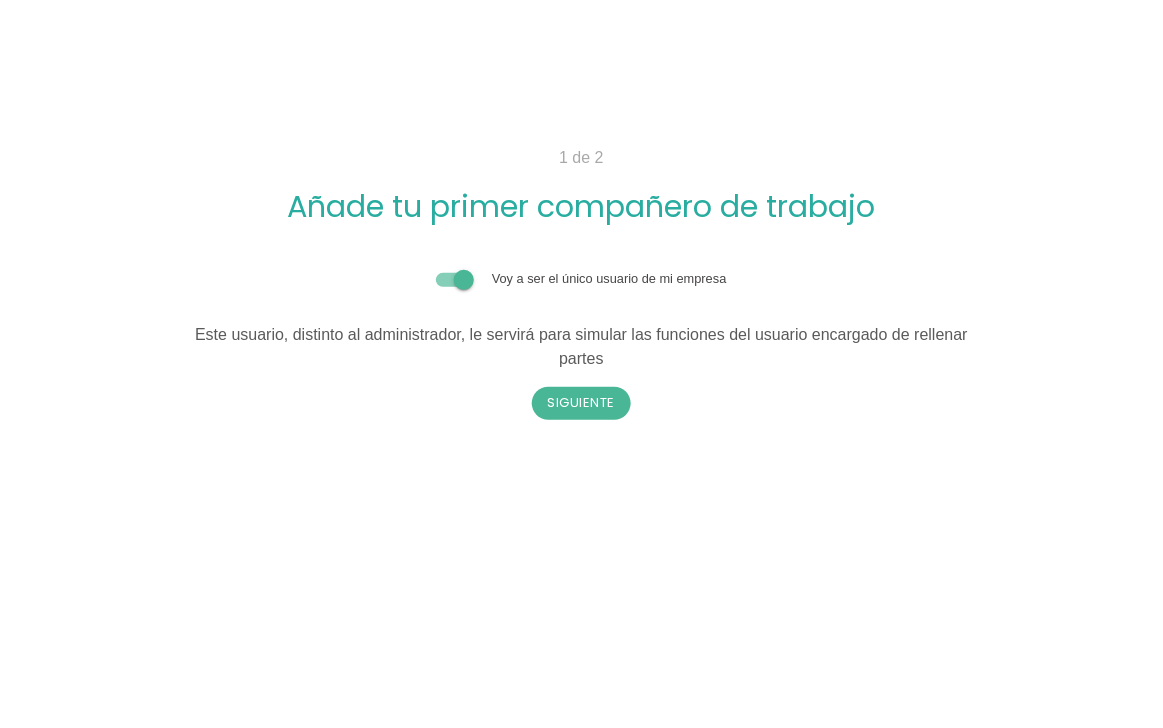 click at bounding box center [454, 280] 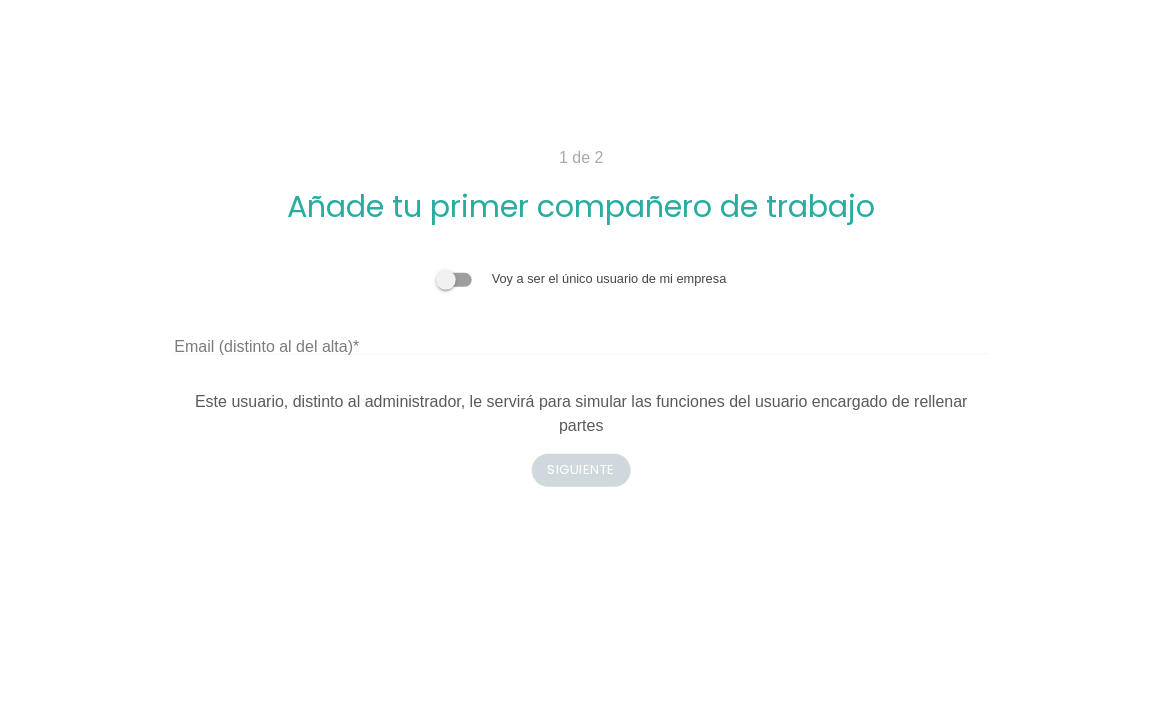 click at bounding box center [454, 280] 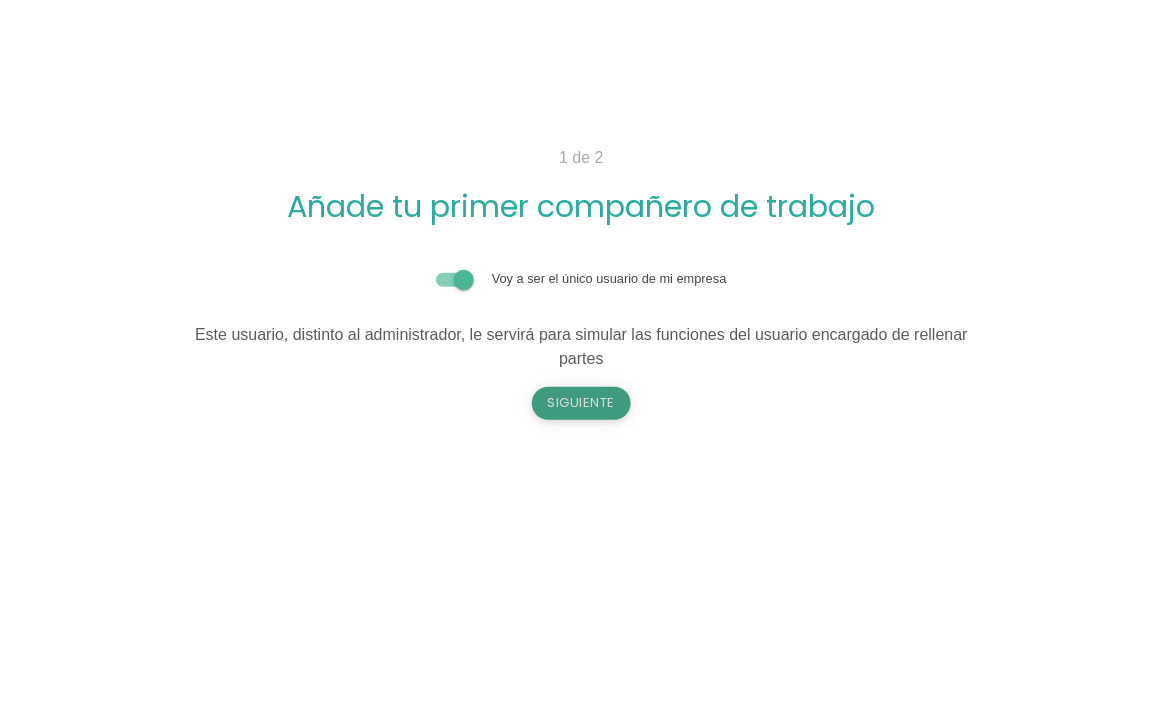 click on "Siguiente" at bounding box center [582, 403] 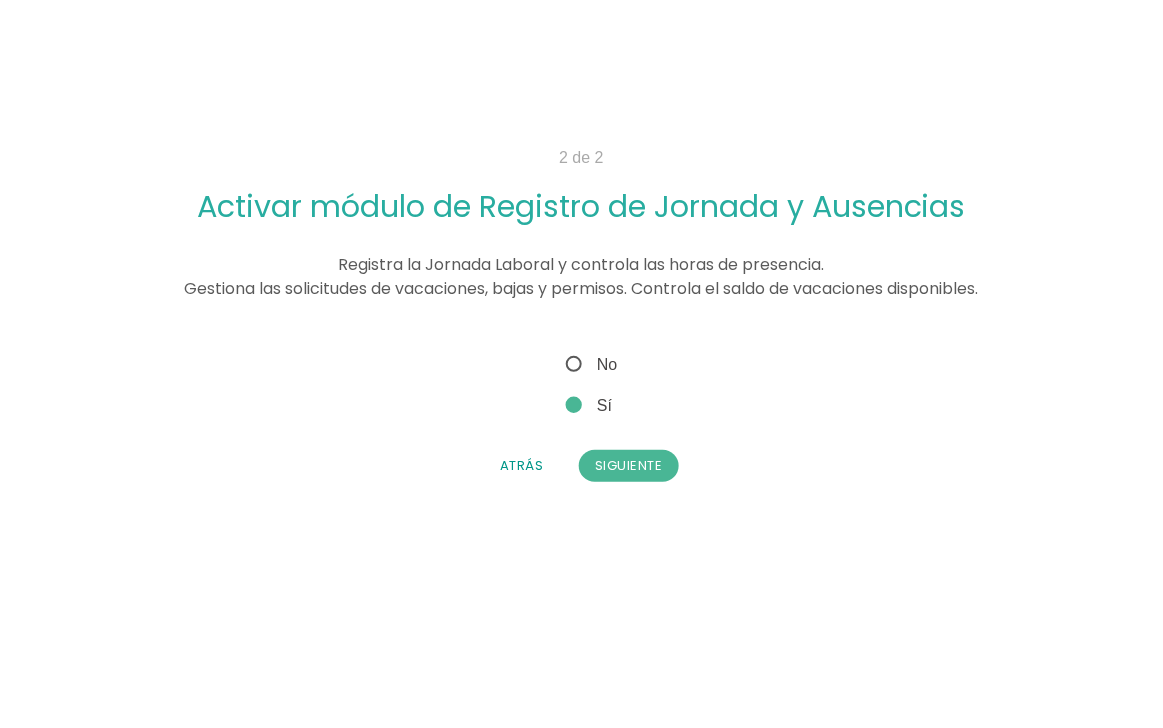 click on "No" at bounding box center [589, 364] 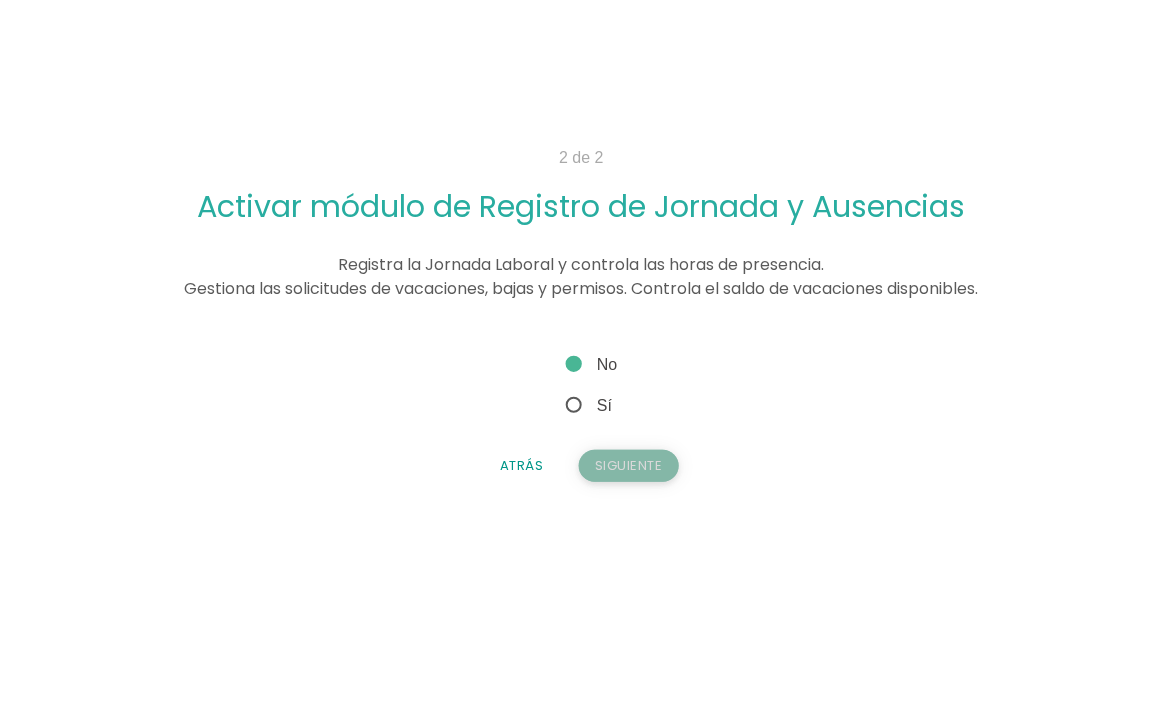 click on "Siguiente" at bounding box center (629, 466) 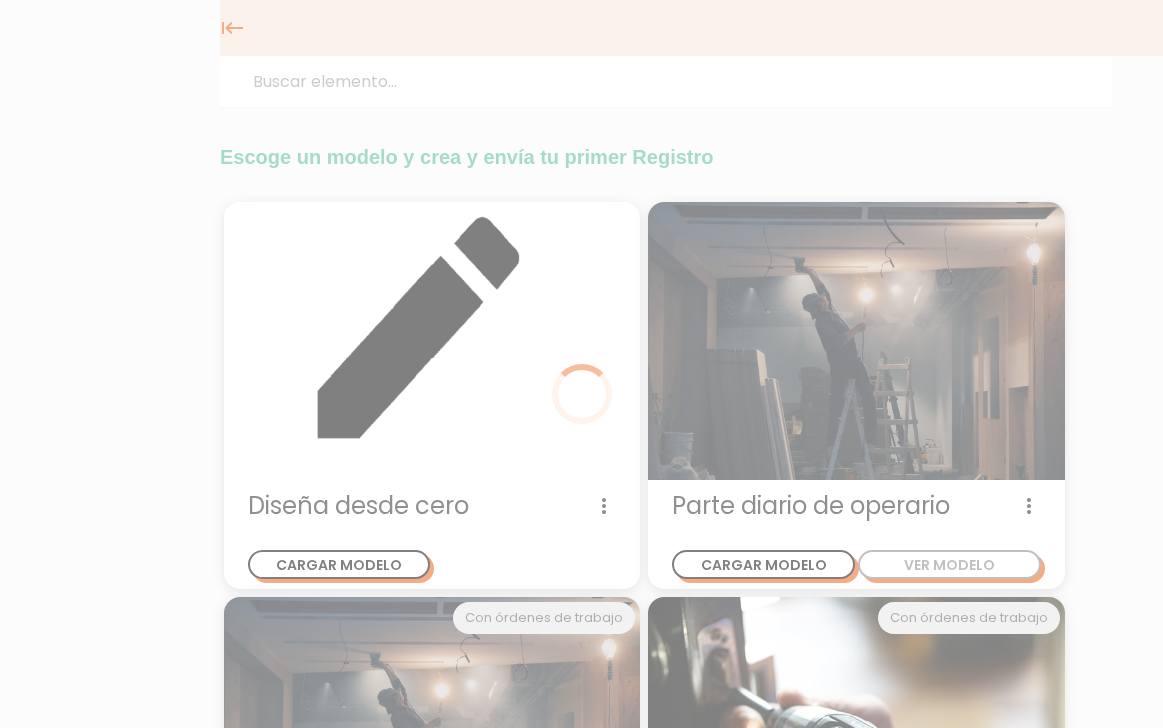 scroll, scrollTop: 0, scrollLeft: 0, axis: both 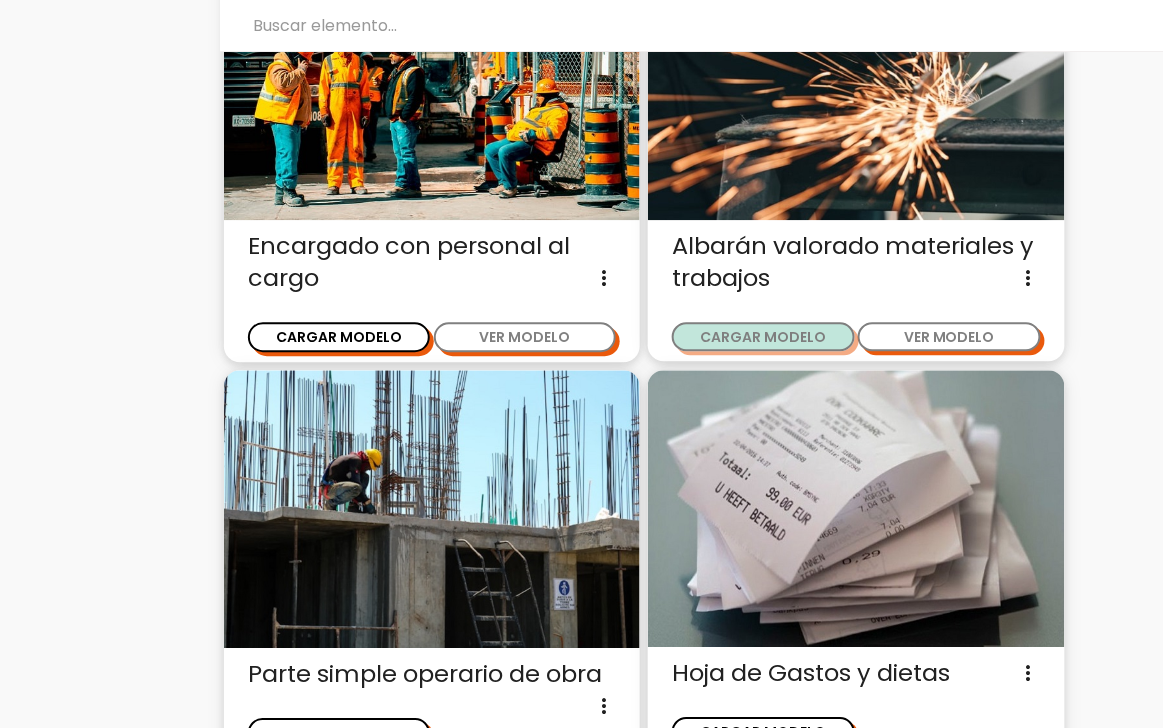 click on "CARGAR MODELO" at bounding box center [763, 336] 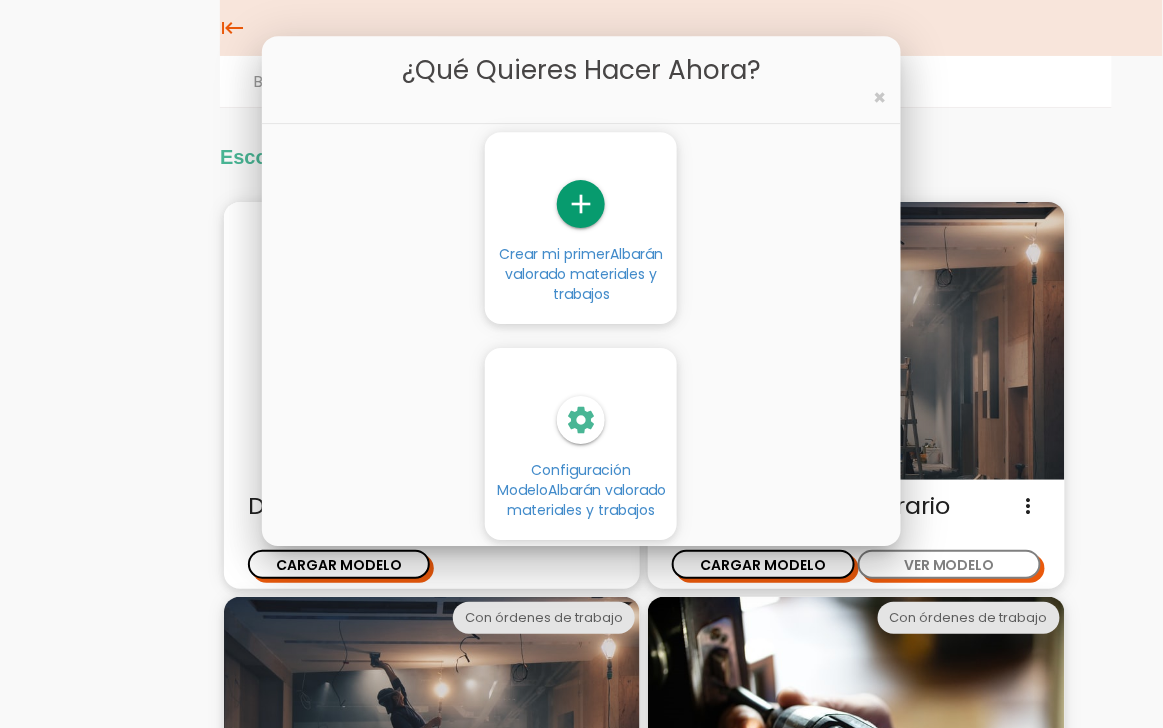 click on "settings" at bounding box center [581, 420] 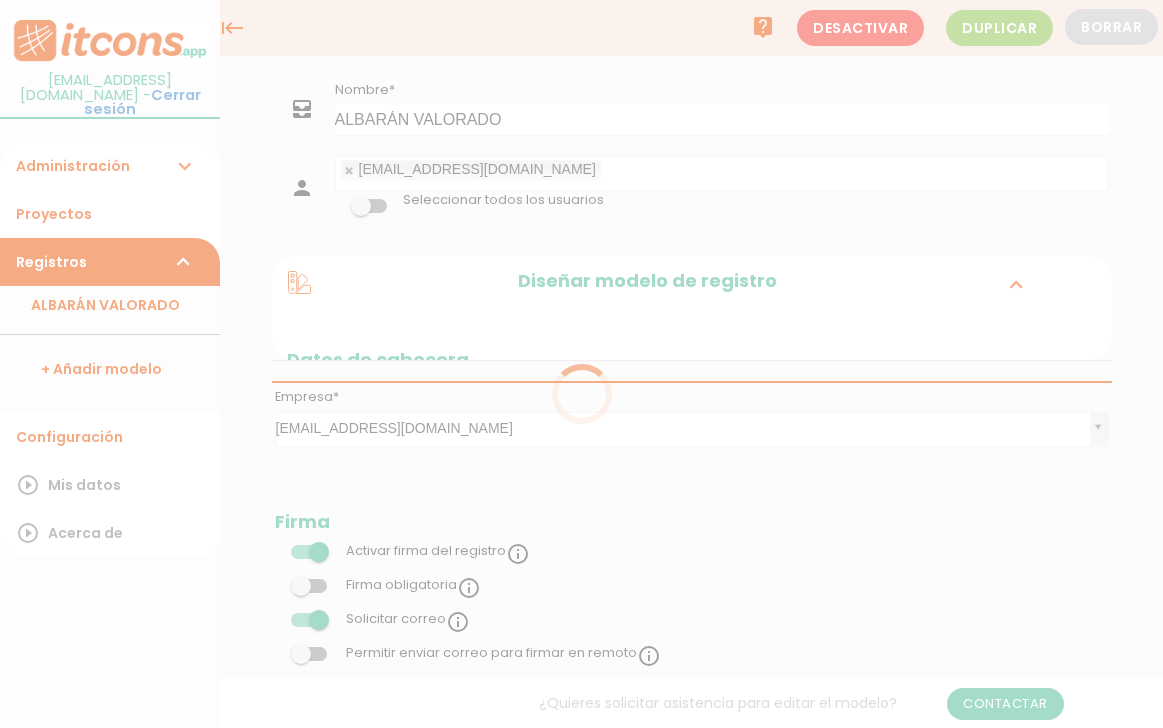 scroll, scrollTop: 0, scrollLeft: 0, axis: both 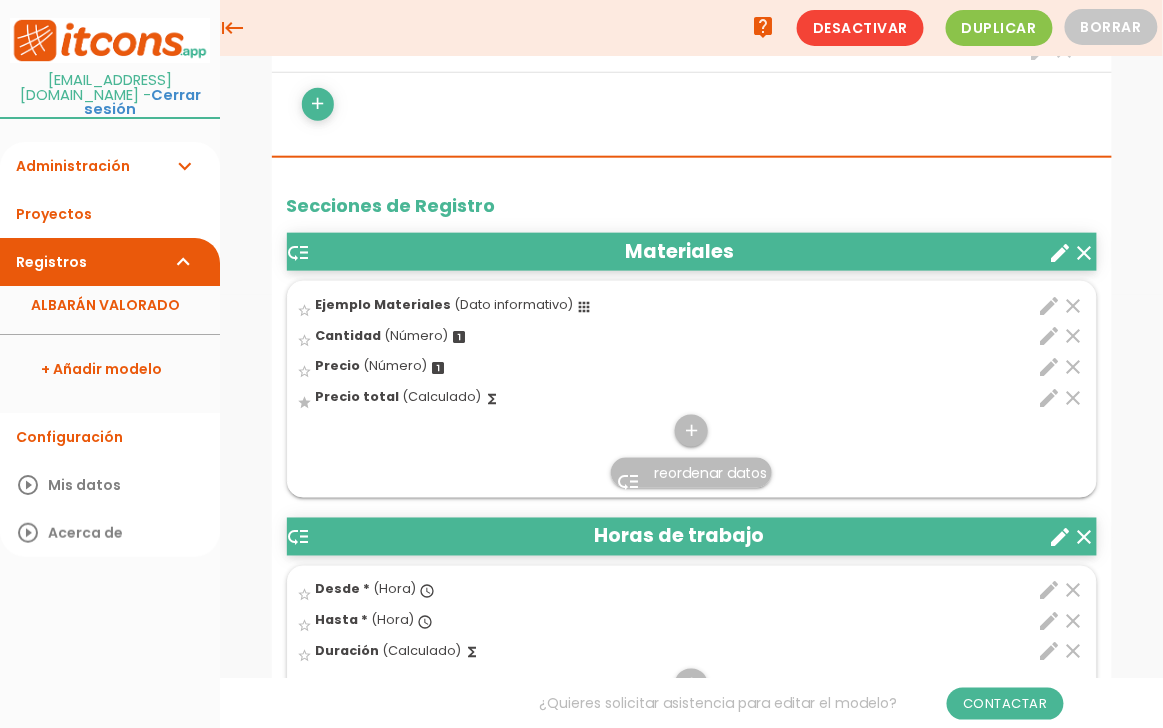 click on "clear" at bounding box center (1074, 398) 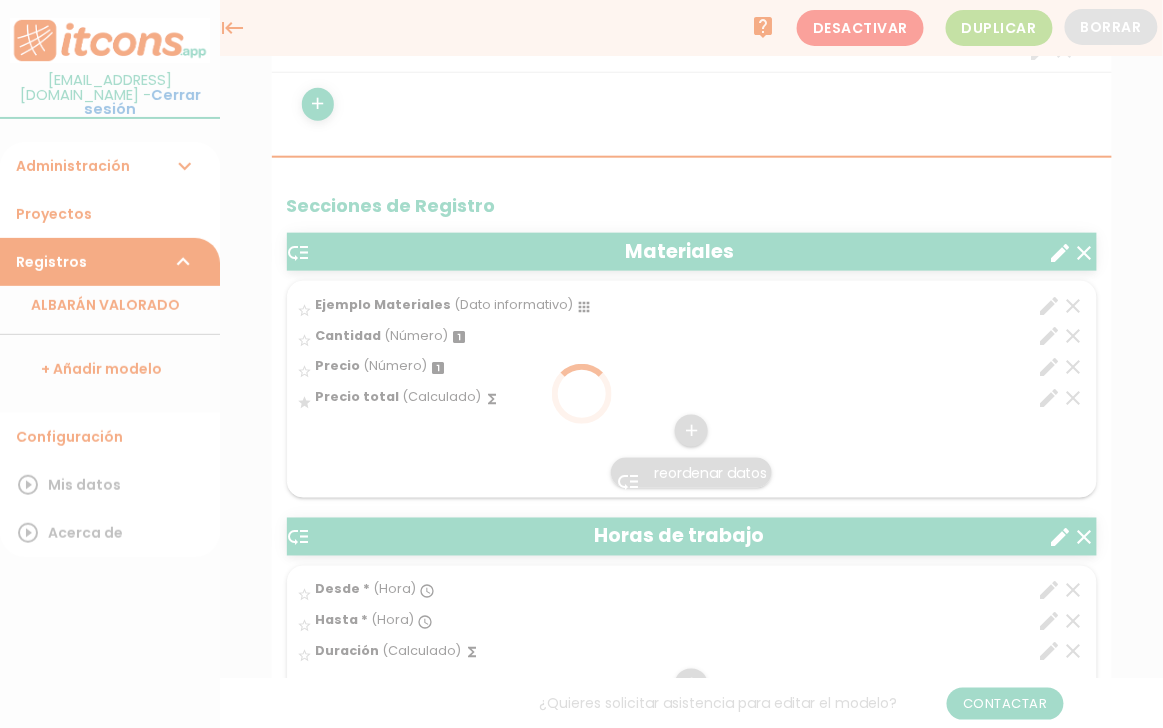 scroll, scrollTop: 0, scrollLeft: 0, axis: both 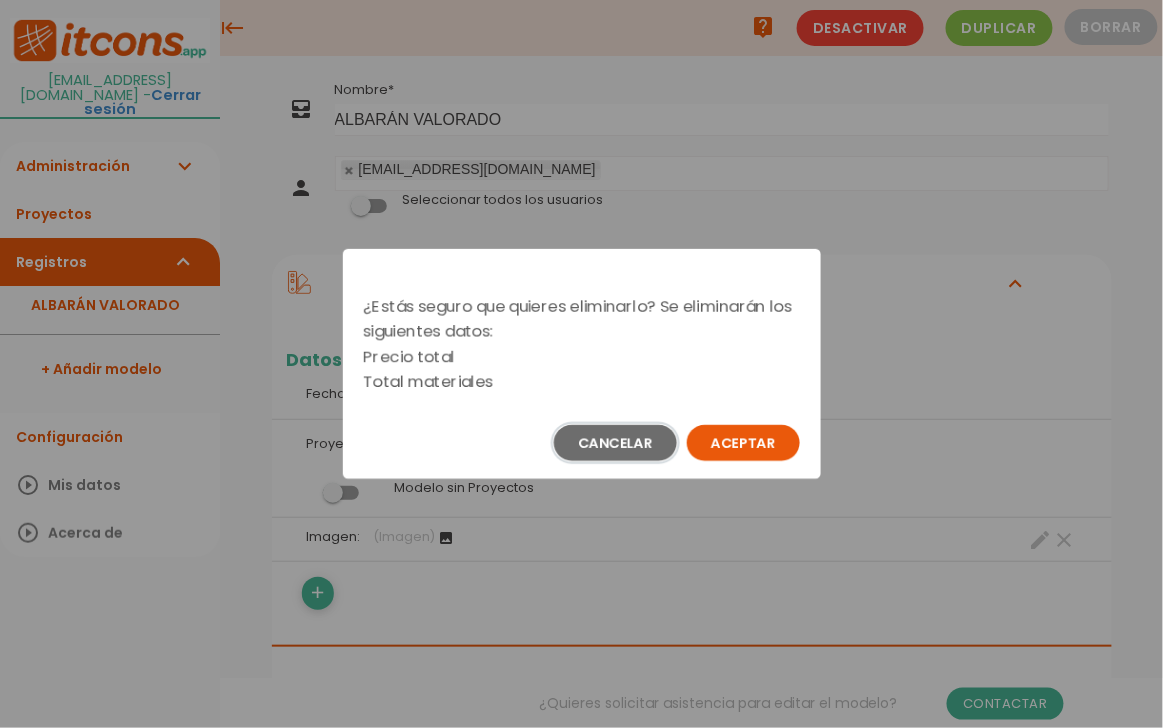click on "Cancelar" at bounding box center [615, 443] 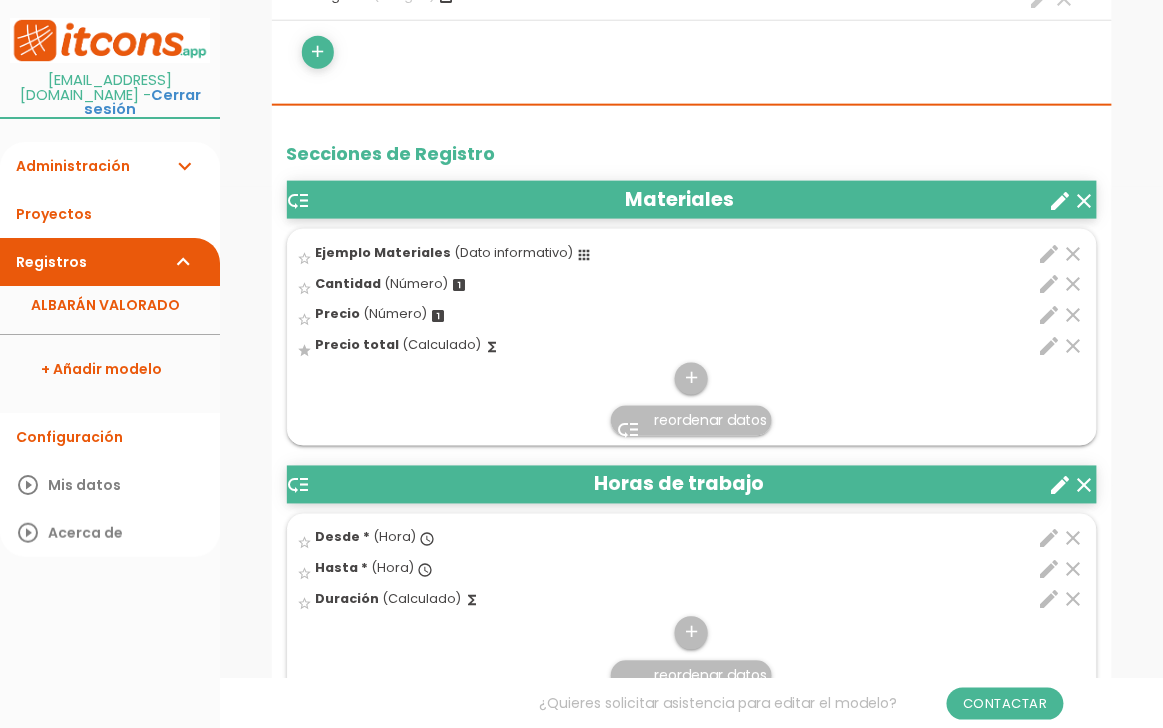 scroll, scrollTop: 553, scrollLeft: 0, axis: vertical 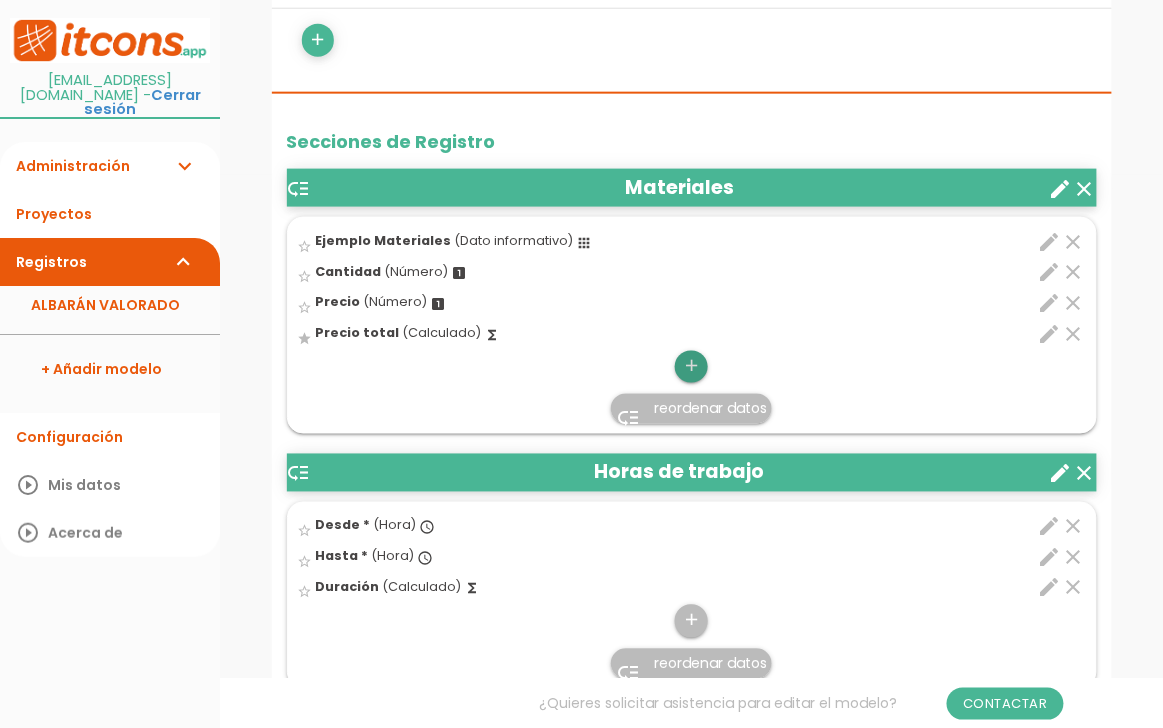 click on "add" at bounding box center (691, 367) 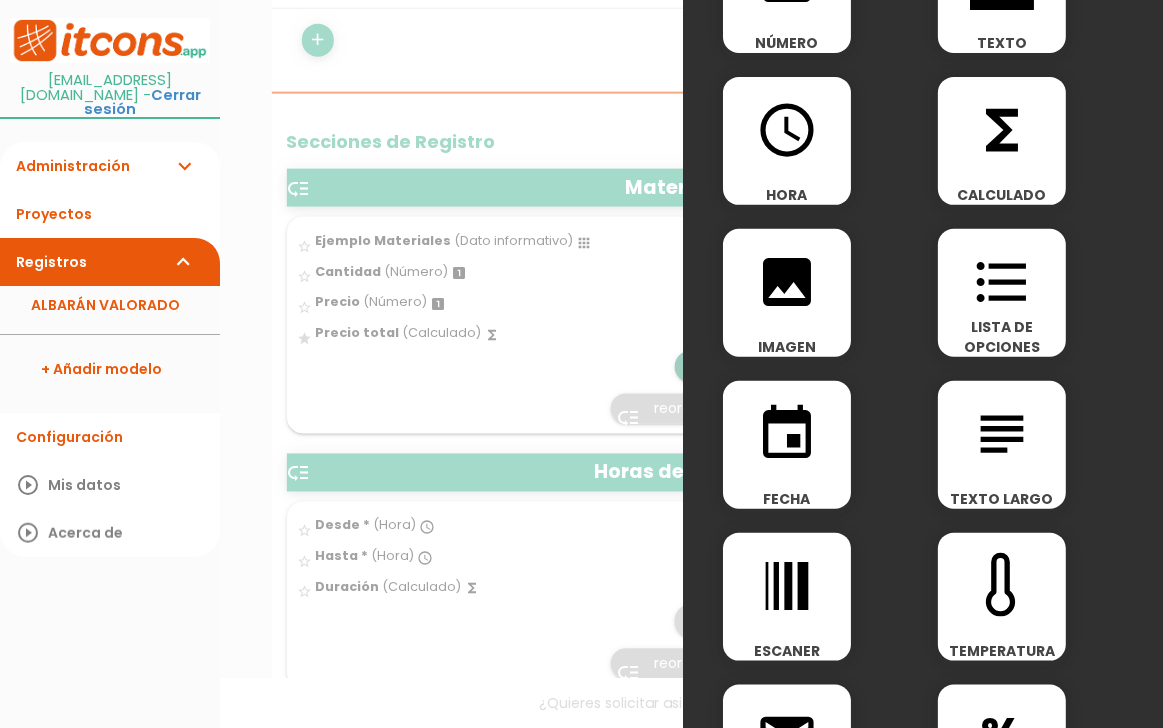 scroll, scrollTop: 132, scrollLeft: 0, axis: vertical 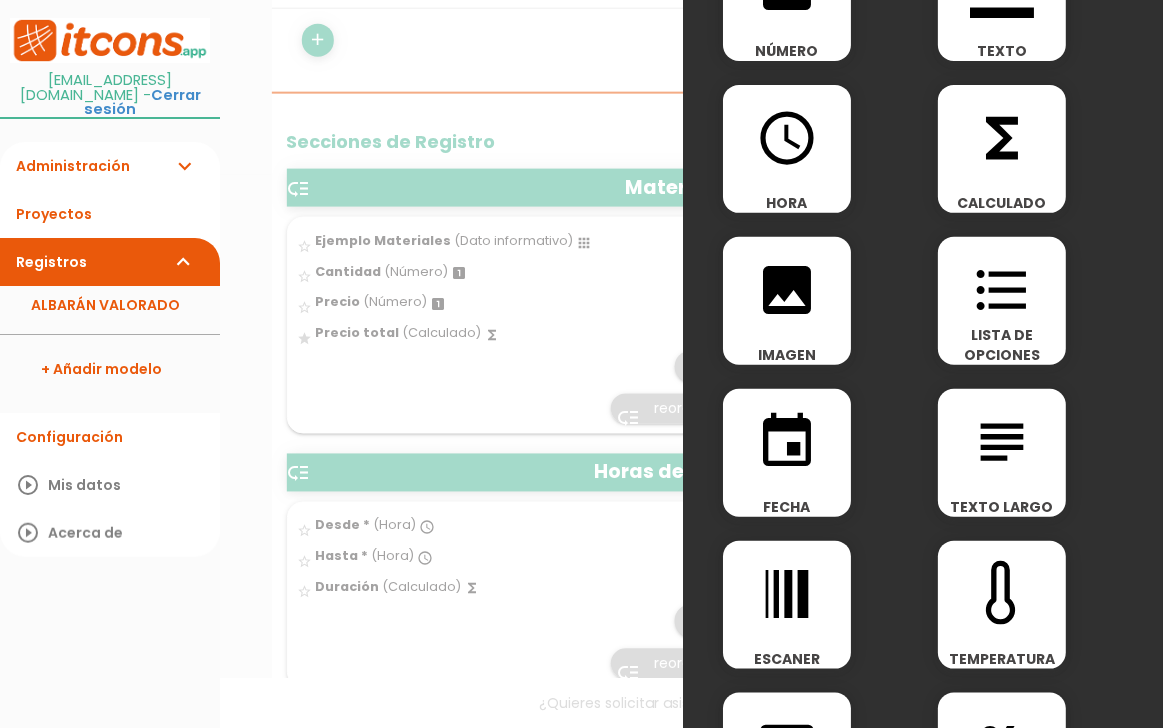 click on "image
IMAGEN" at bounding box center [787, 301] 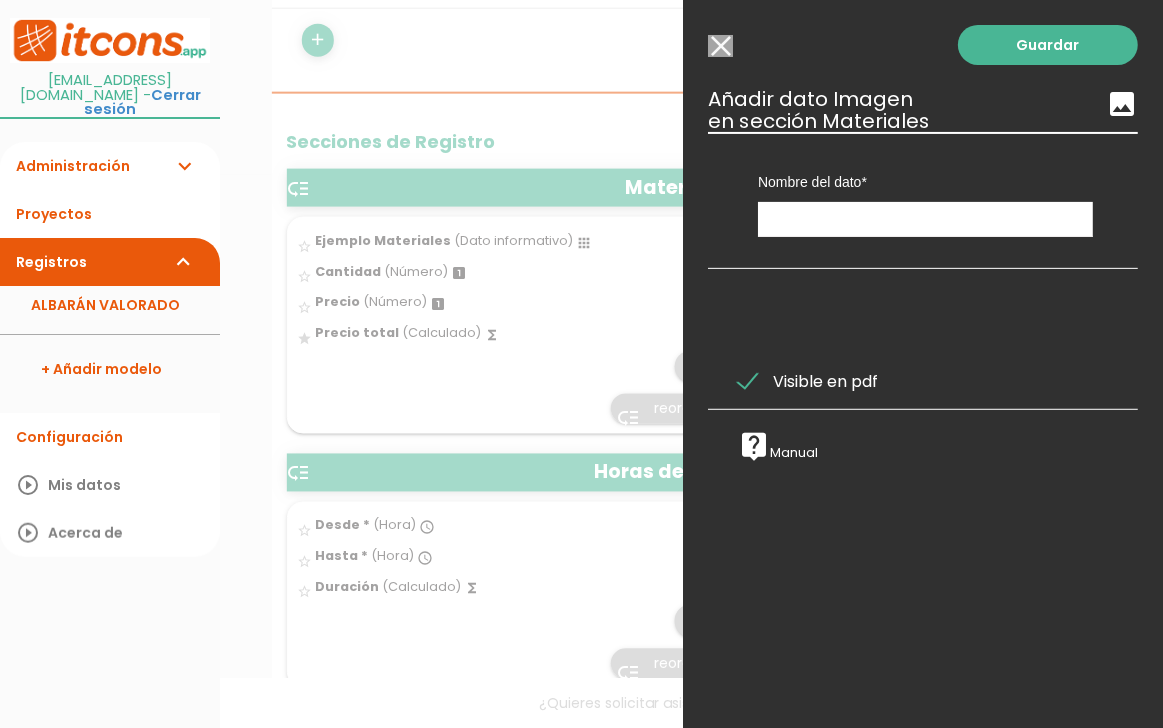 scroll, scrollTop: 0, scrollLeft: 0, axis: both 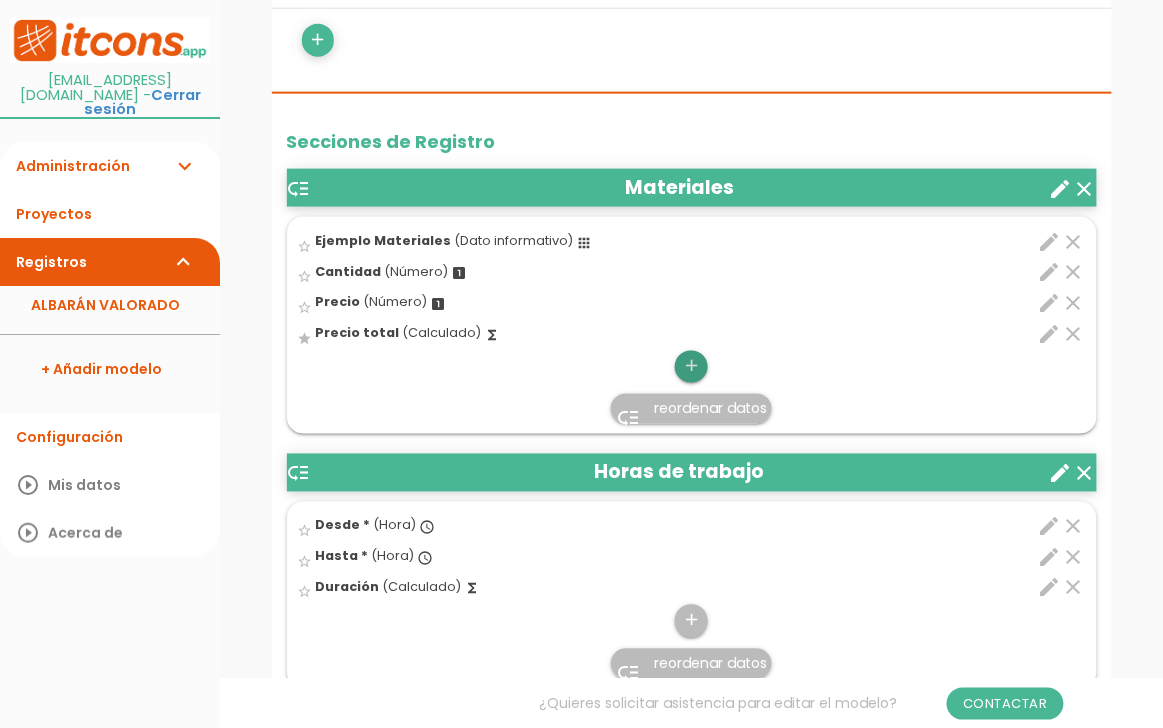 click on "add" at bounding box center [691, 367] 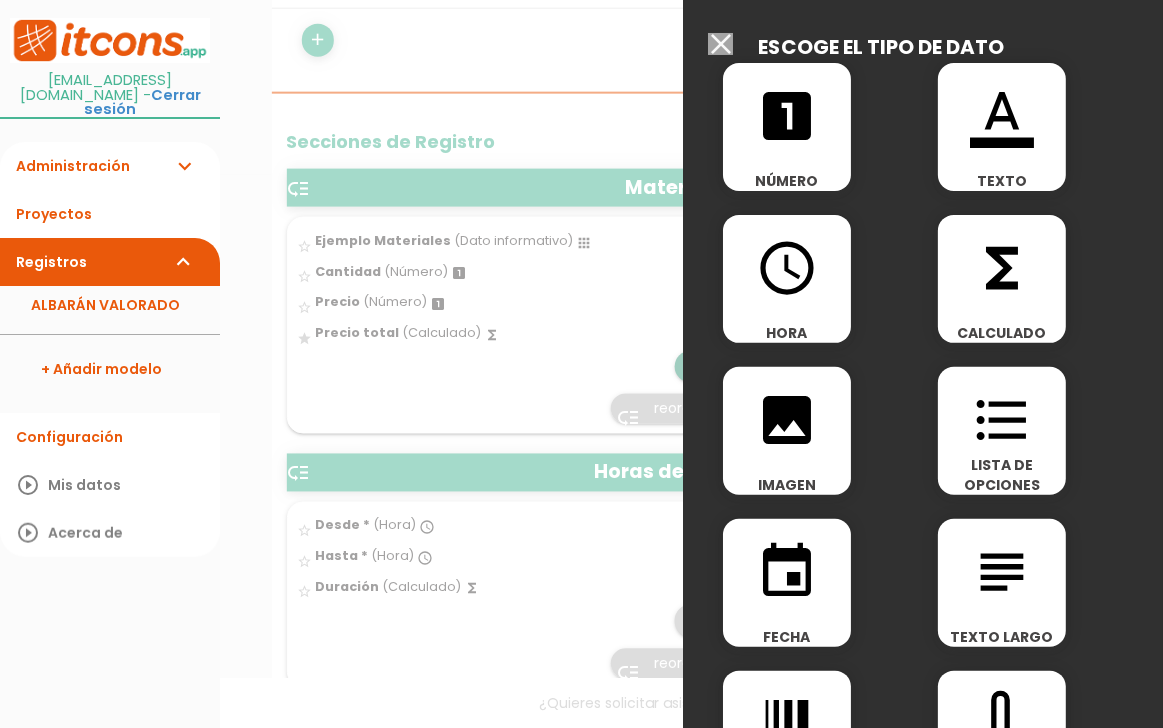 scroll, scrollTop: 0, scrollLeft: 0, axis: both 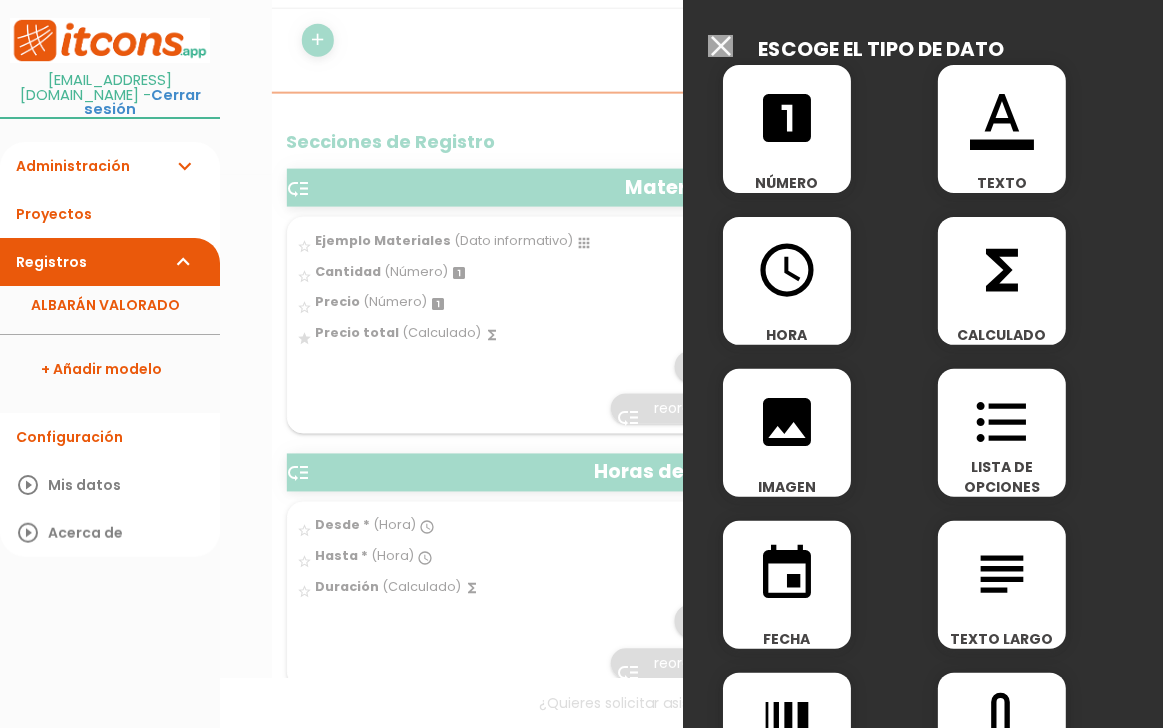click on "format_color_text" at bounding box center (1002, 107) 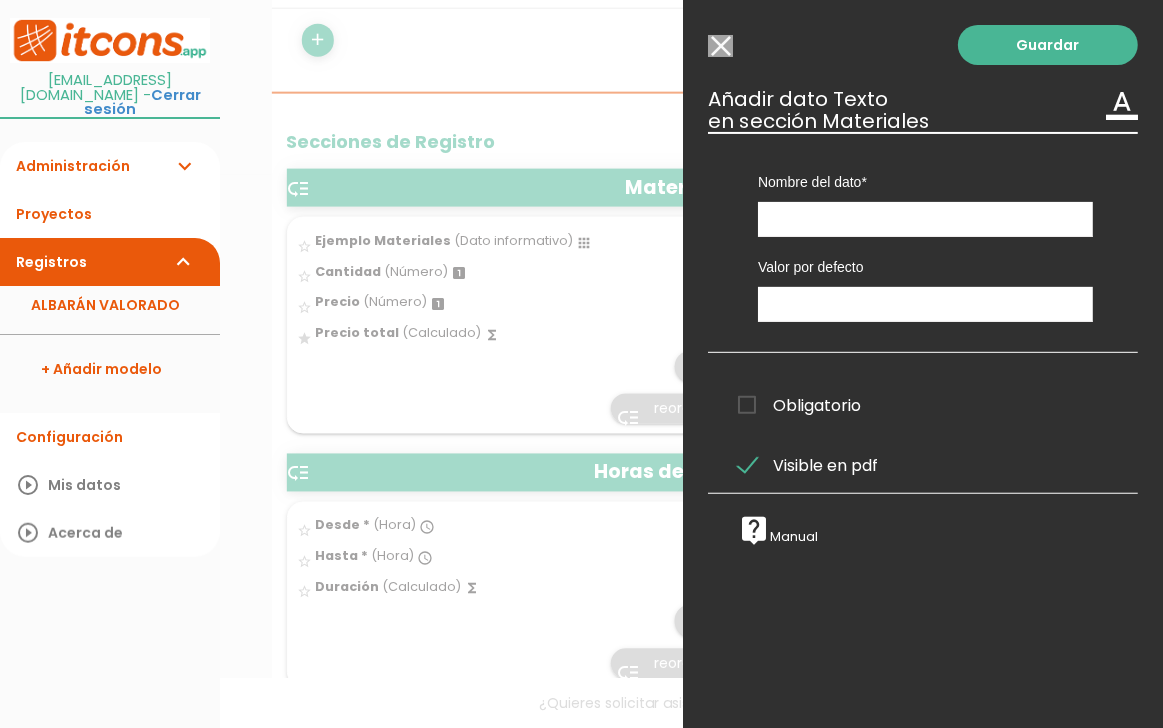 click on "Seleccionar todos los usuarios" at bounding box center (720, 46) 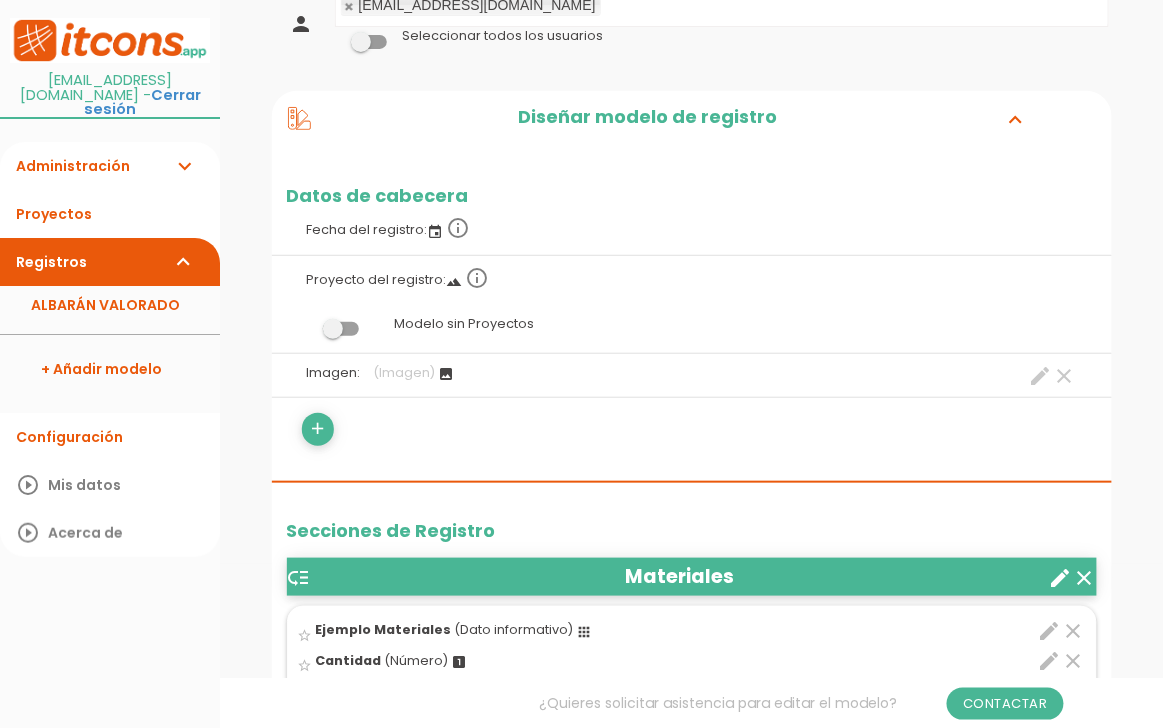 scroll, scrollTop: 163, scrollLeft: 0, axis: vertical 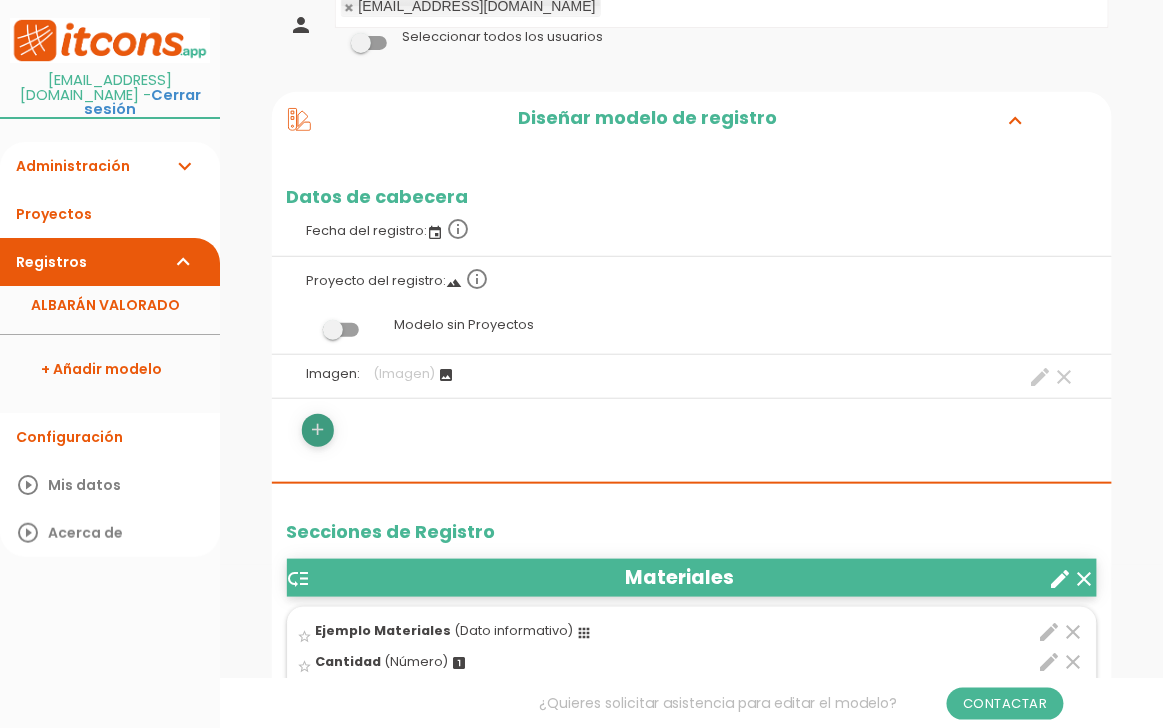 click on "add" at bounding box center (318, 430) 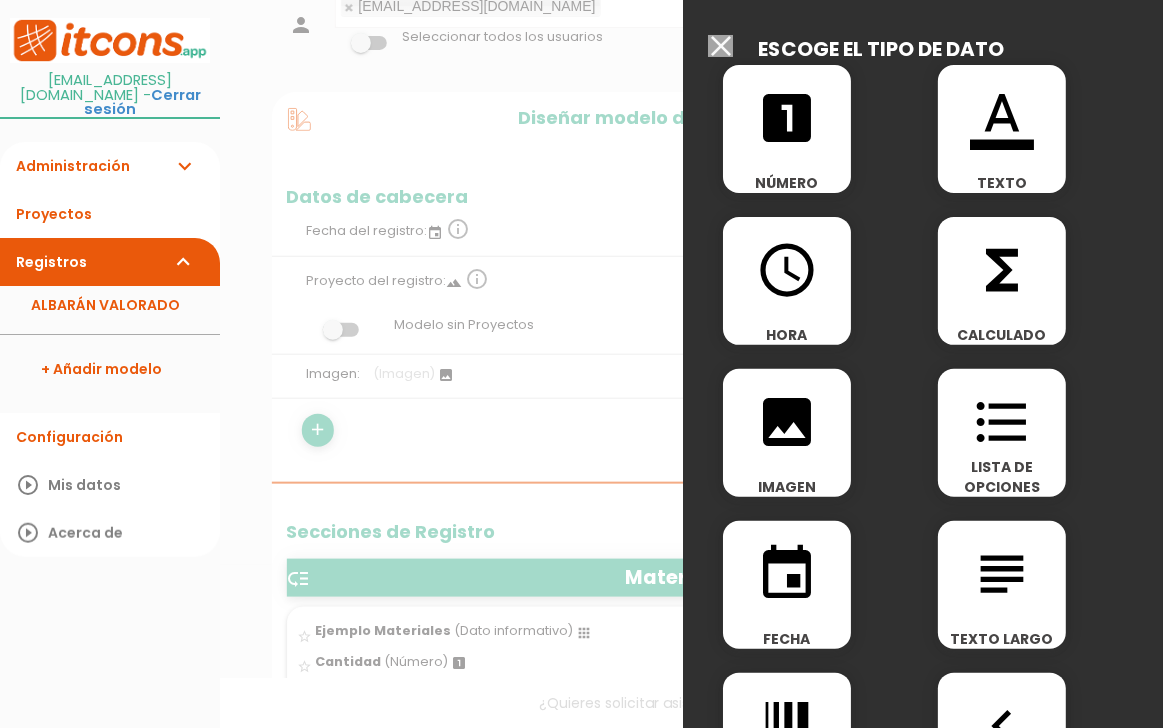 click at bounding box center (581, 273) 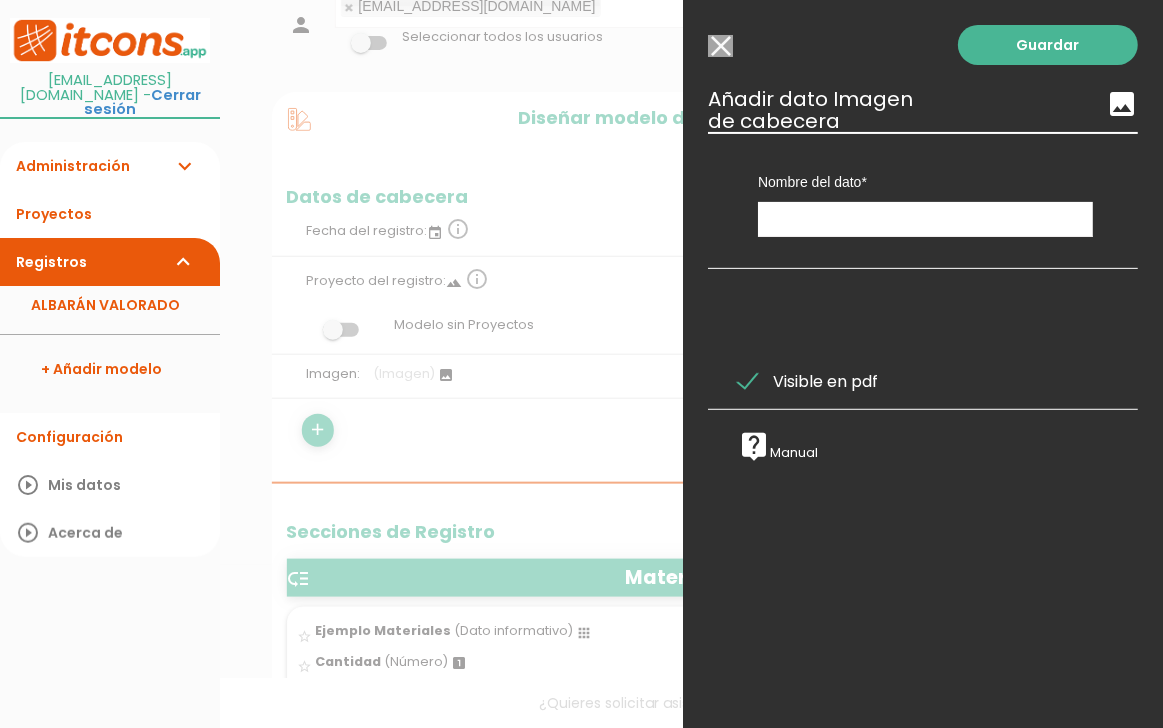click on "image" at bounding box center (1122, 104) 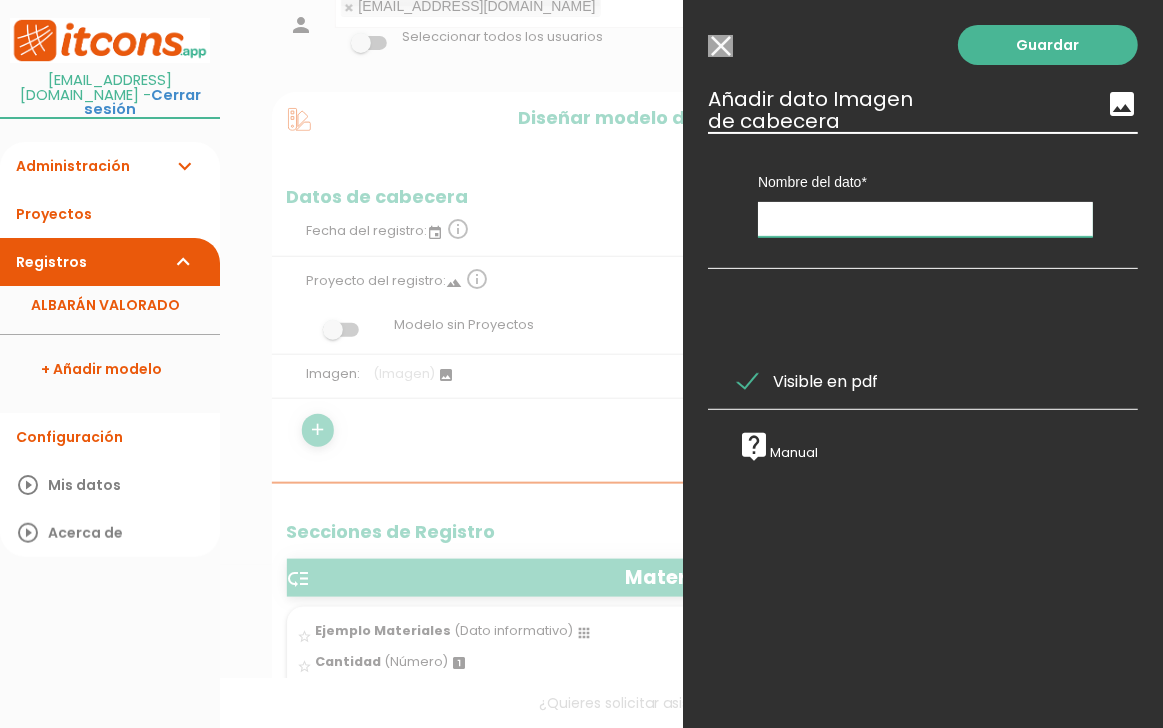 click at bounding box center [925, 219] 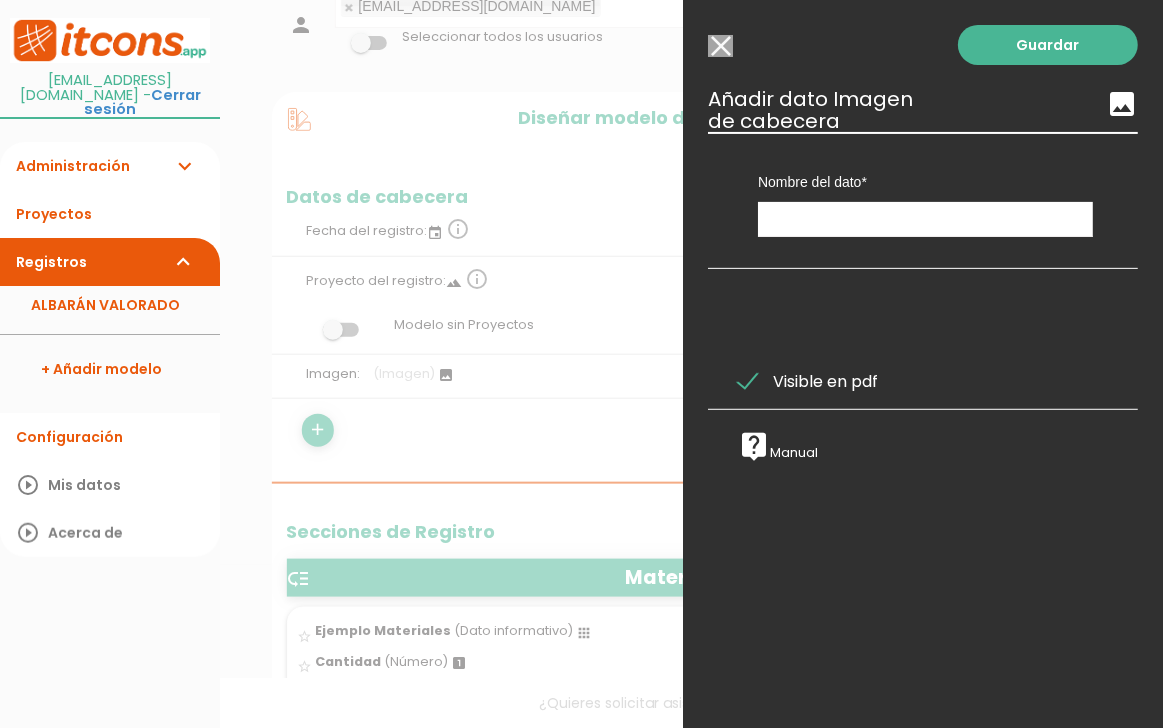 click on "Guardar
ESCOGE EL TIPO DE DATO
looks_one
NÚMERO
format_color_text
TEXTO
access_time
HORA
functions
CALCULADO
image
IMAGEN
format_list_bulleted
LISTA DE OPCIONES
event
FECHA
subject
TEXTO LARGO
line_weight
ESCANER
navigate_before
VALIDACIÓN
TEMPERATURA
email
EMAIL
%
PORCENTAJE
dns" at bounding box center [923, 364] 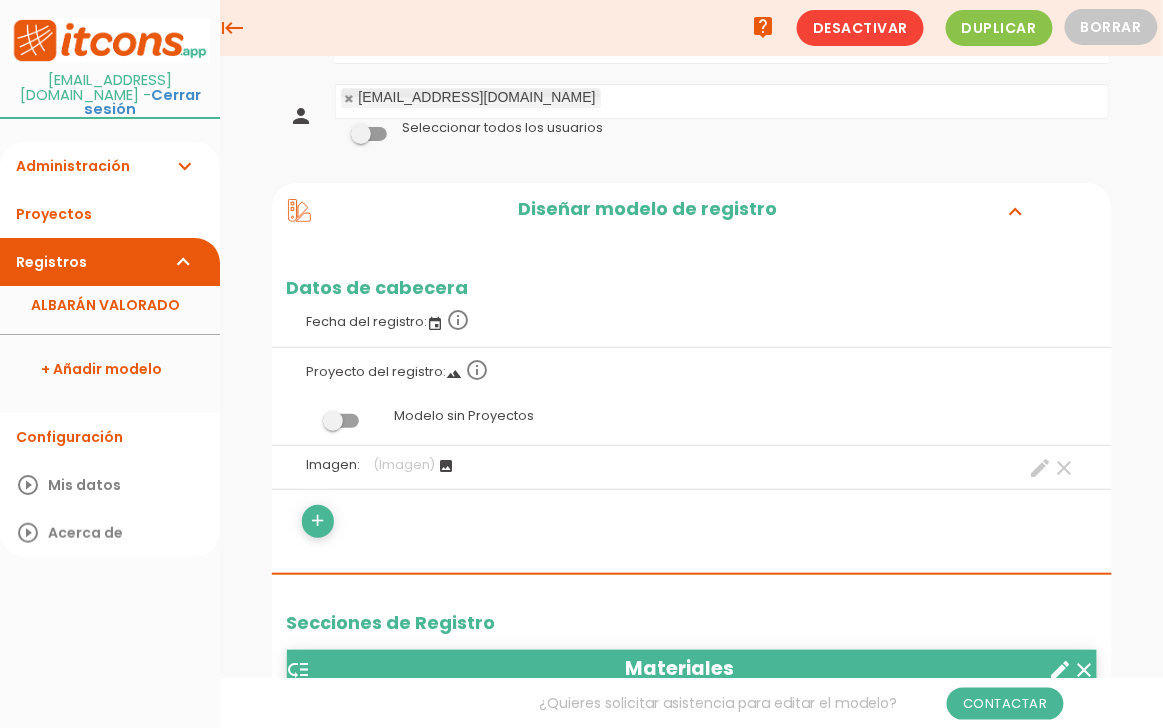 scroll, scrollTop: 0, scrollLeft: 0, axis: both 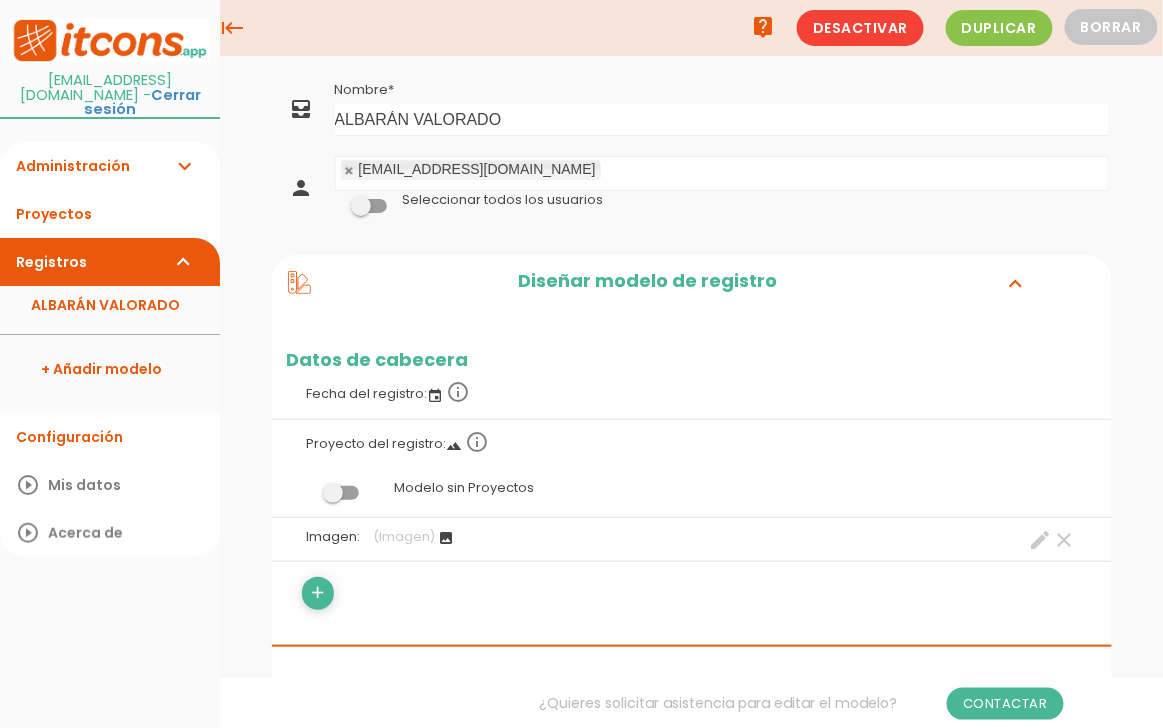 click at bounding box center (369, 206) 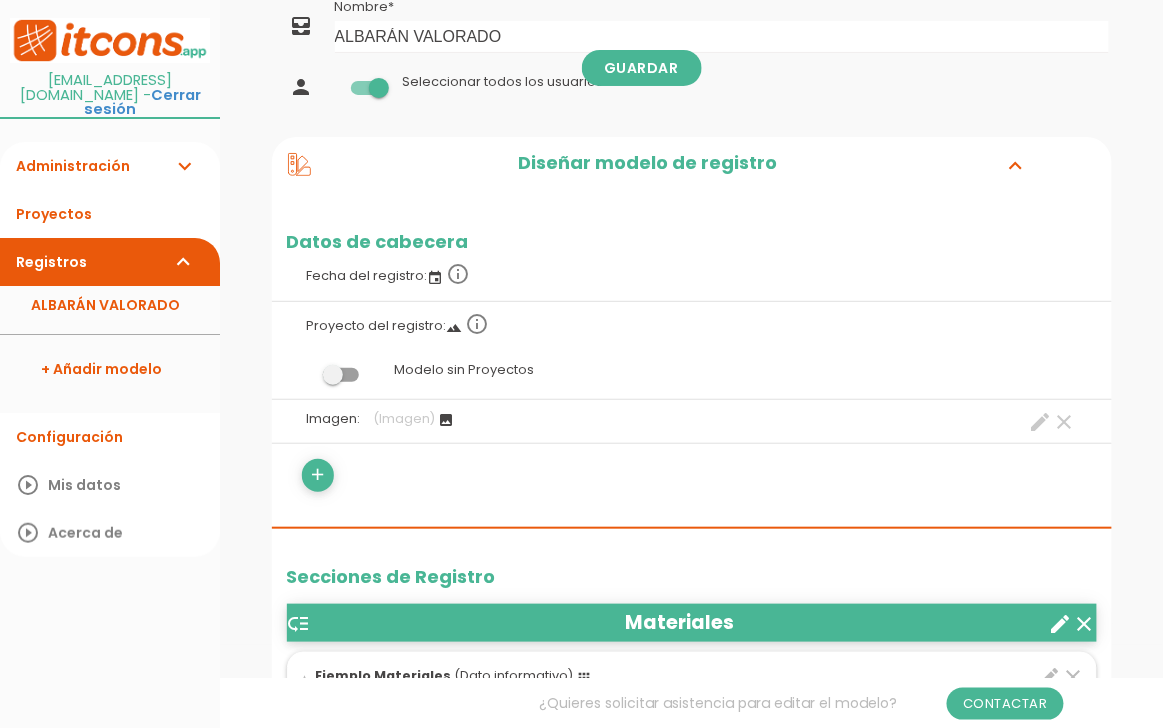 scroll, scrollTop: 85, scrollLeft: 0, axis: vertical 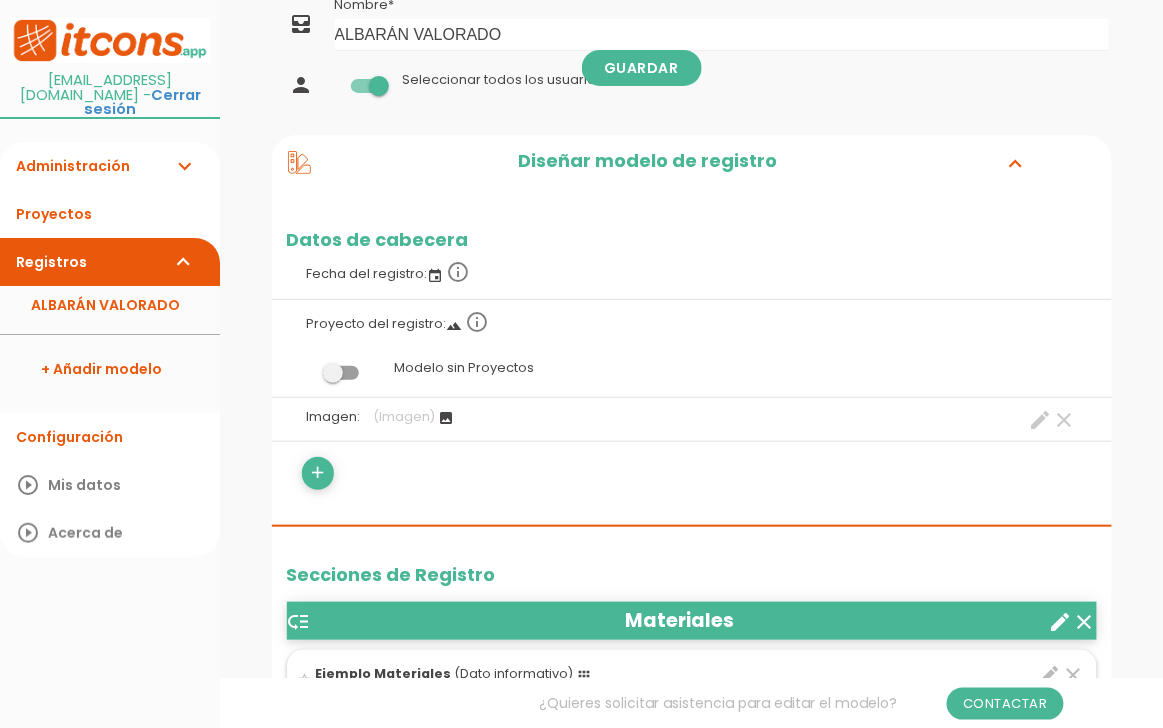 click on "Diseñar modelo de registro" at bounding box center (647, 164) 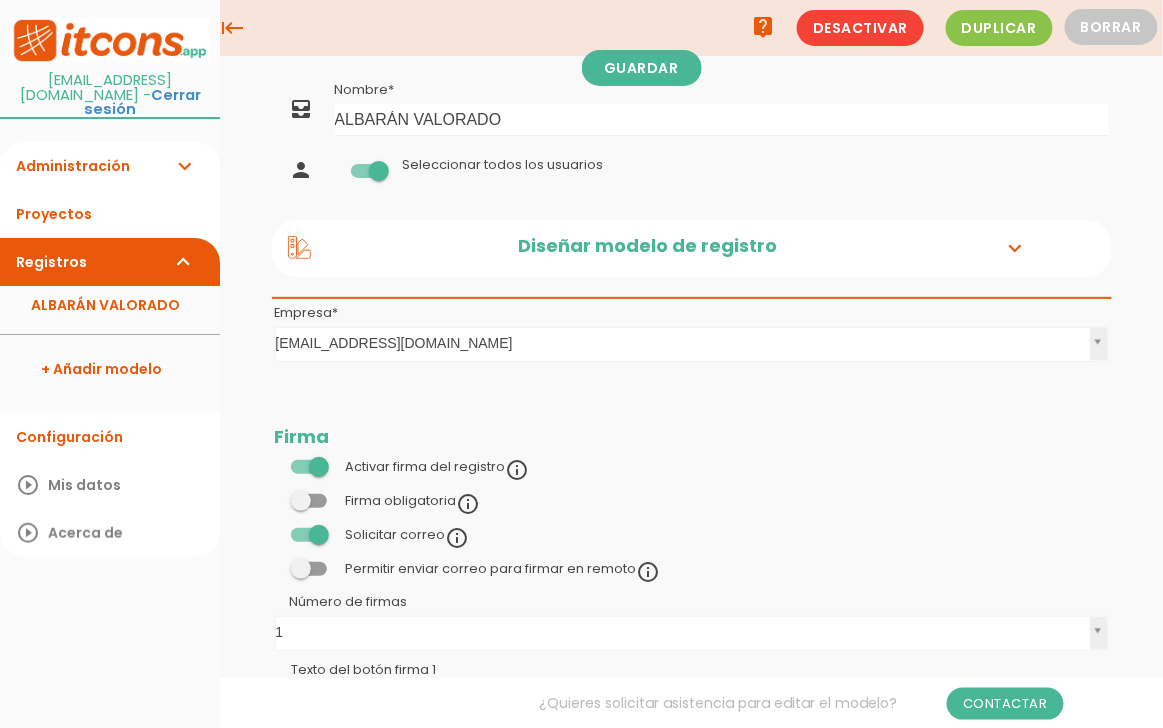 click at bounding box center (309, 467) 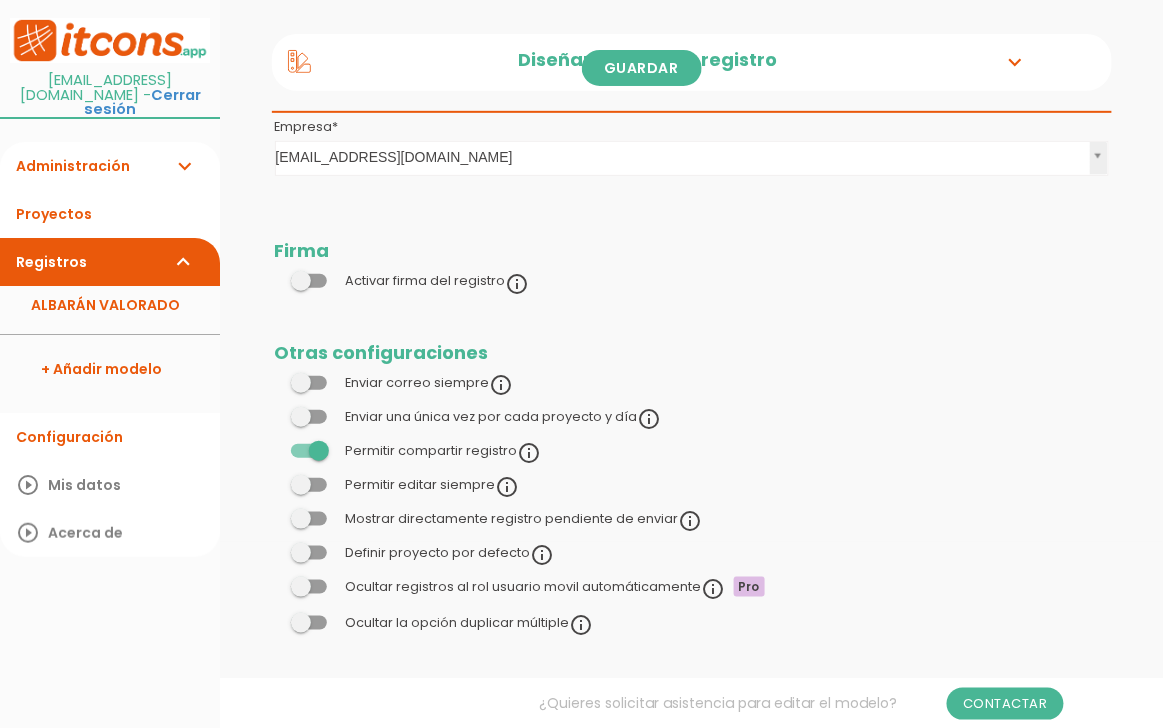 scroll, scrollTop: 189, scrollLeft: 0, axis: vertical 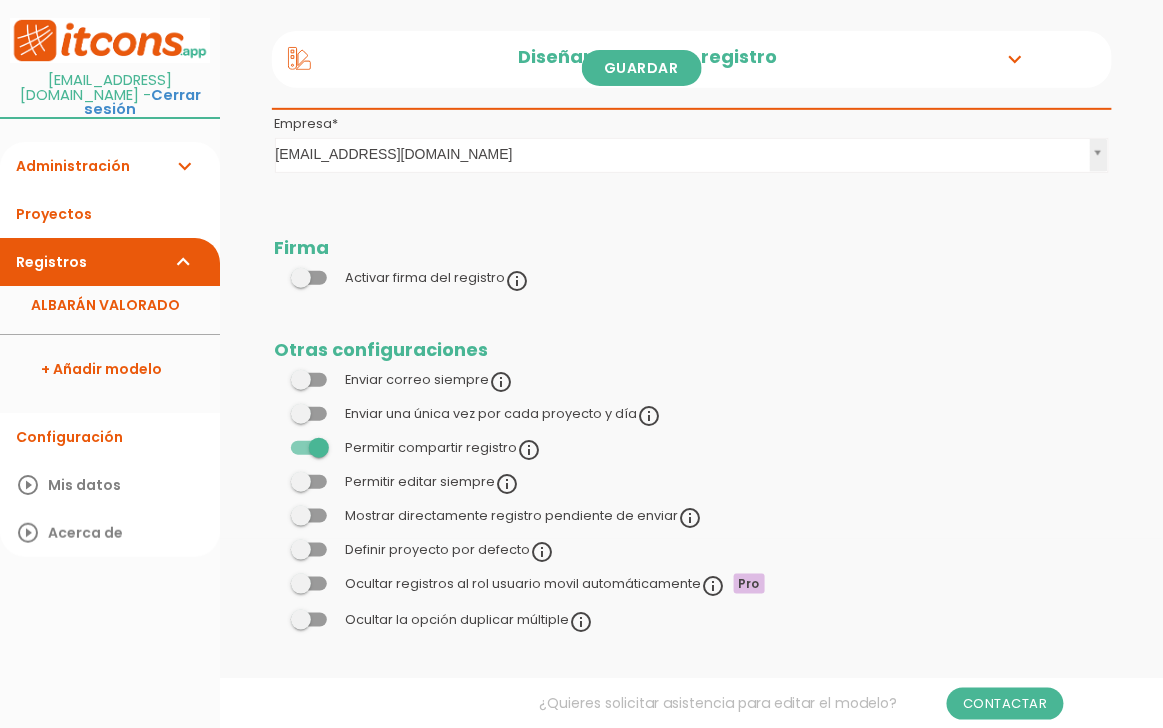 click at bounding box center [309, 448] 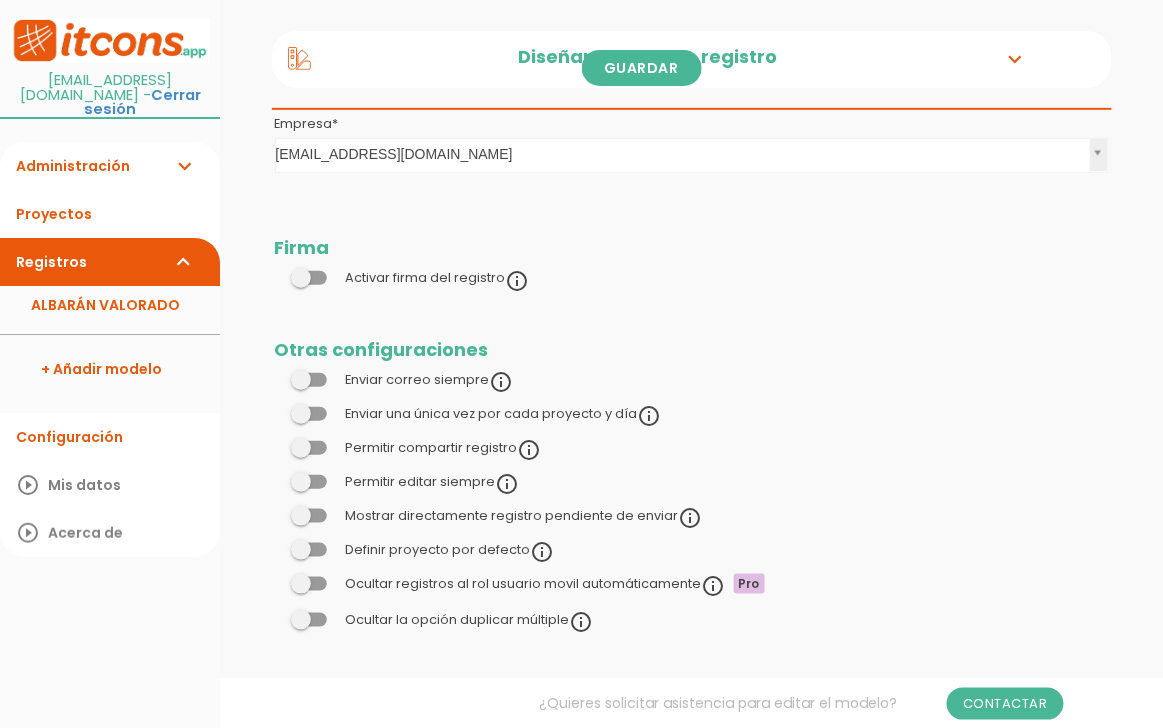 scroll, scrollTop: 208, scrollLeft: 0, axis: vertical 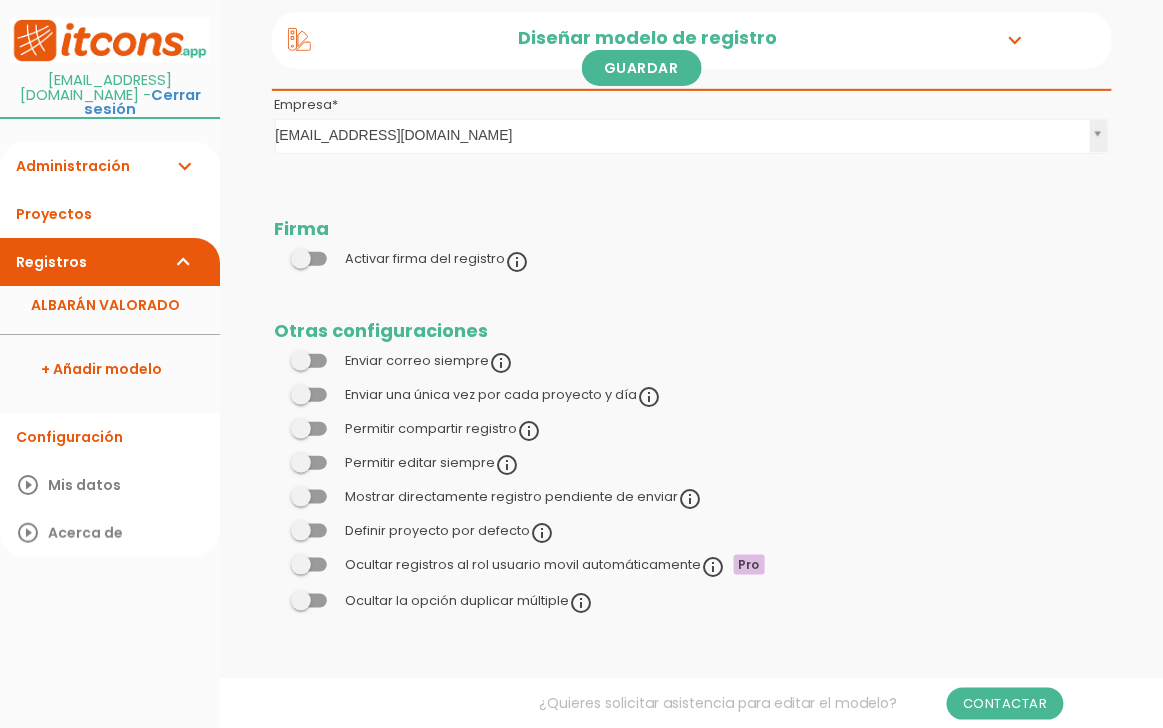 click at bounding box center [309, 463] 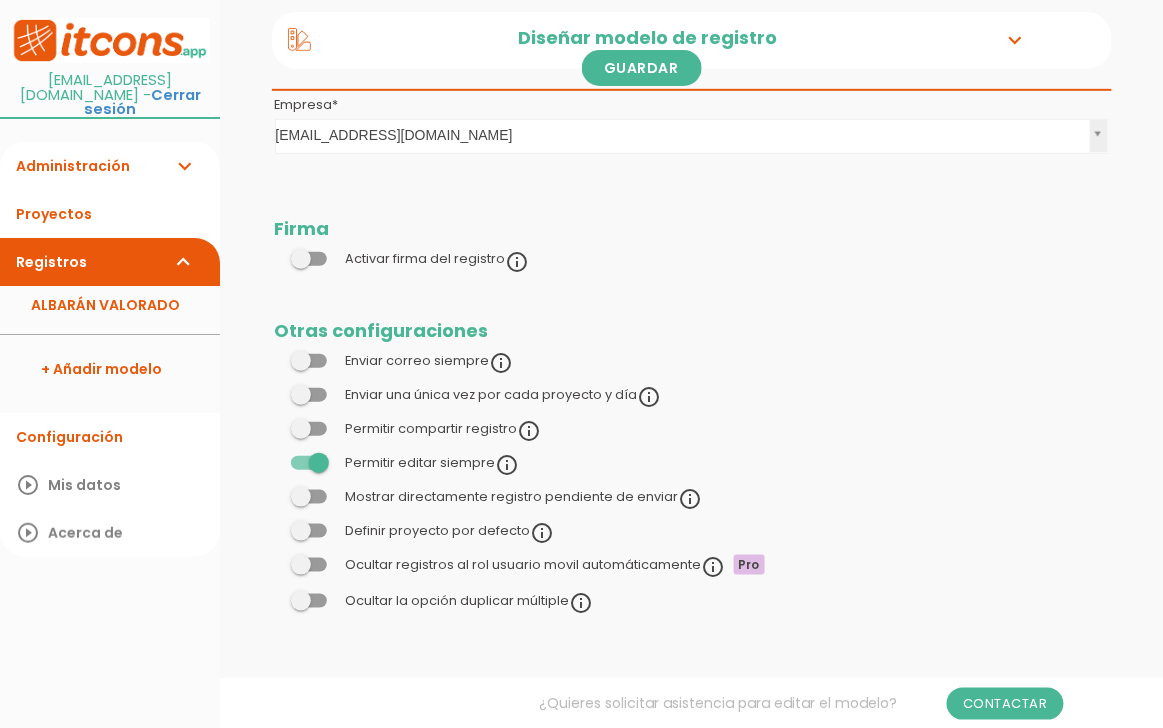 click at bounding box center (309, 463) 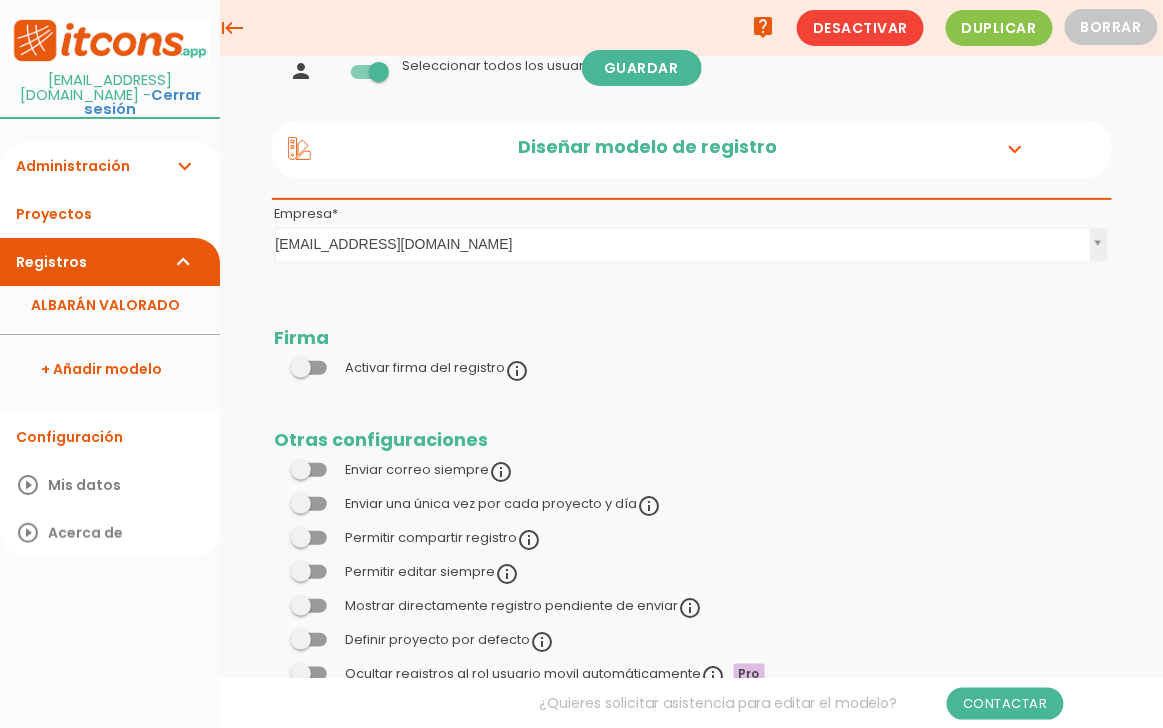 scroll, scrollTop: 0, scrollLeft: 0, axis: both 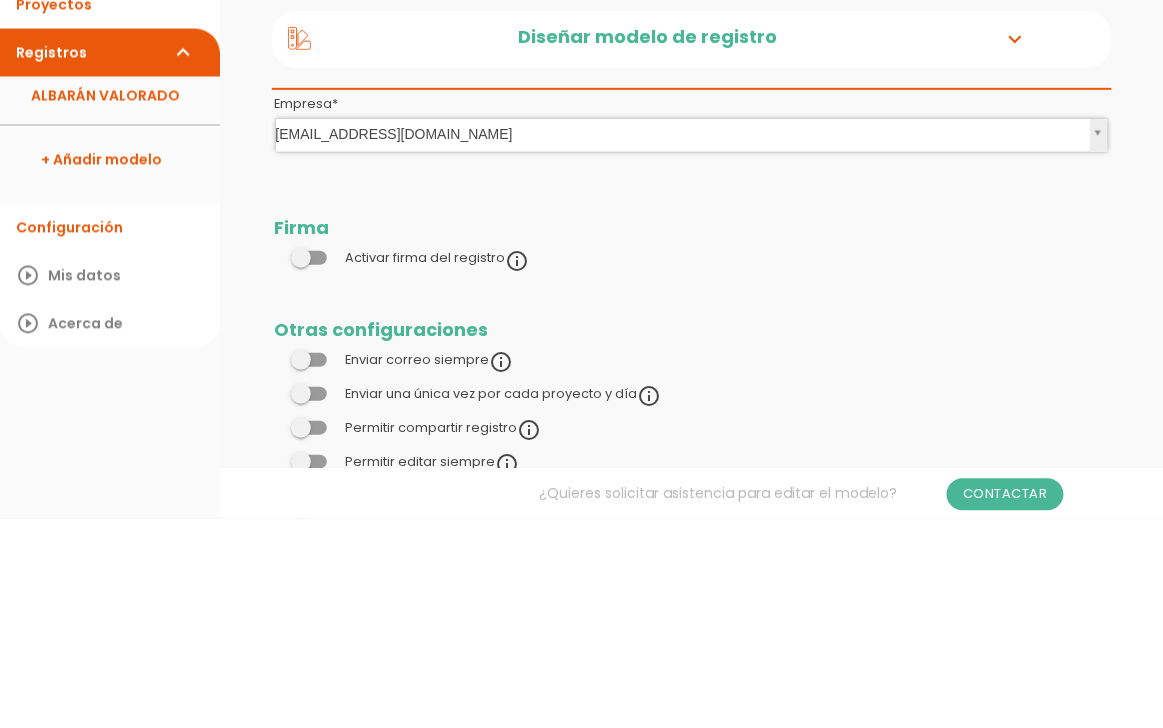 click on "Activar firma del registro
info_outline" at bounding box center (692, 469) 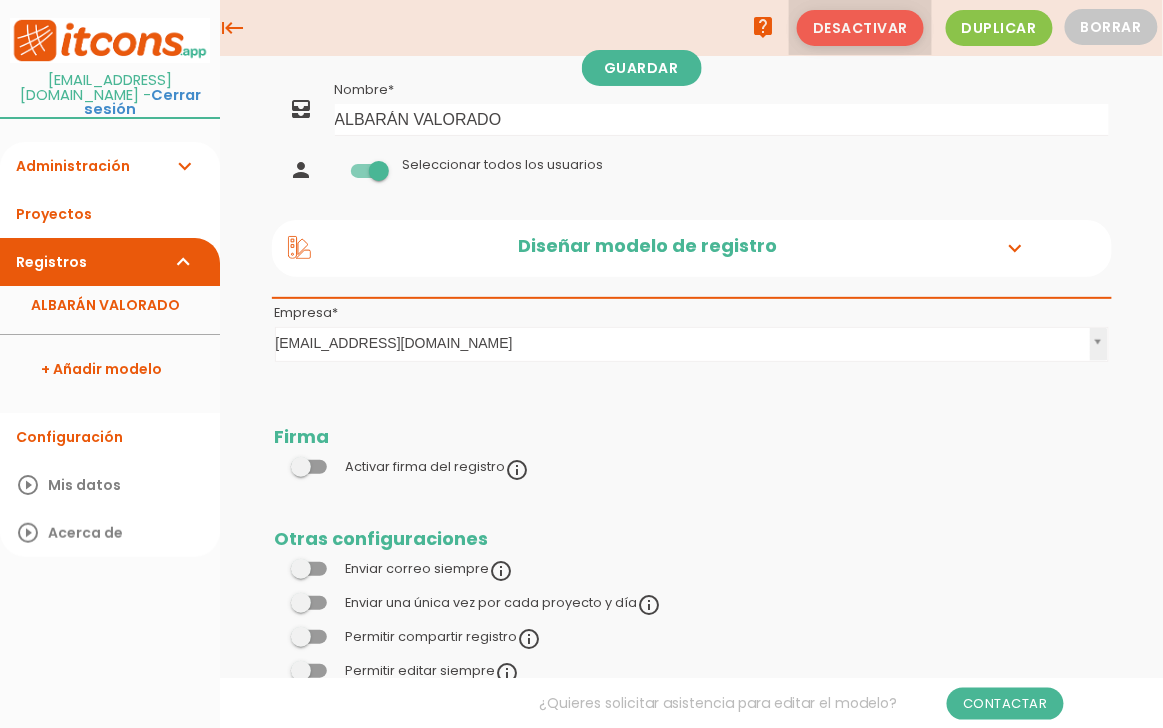 click on "Desactivar" at bounding box center (860, 28) 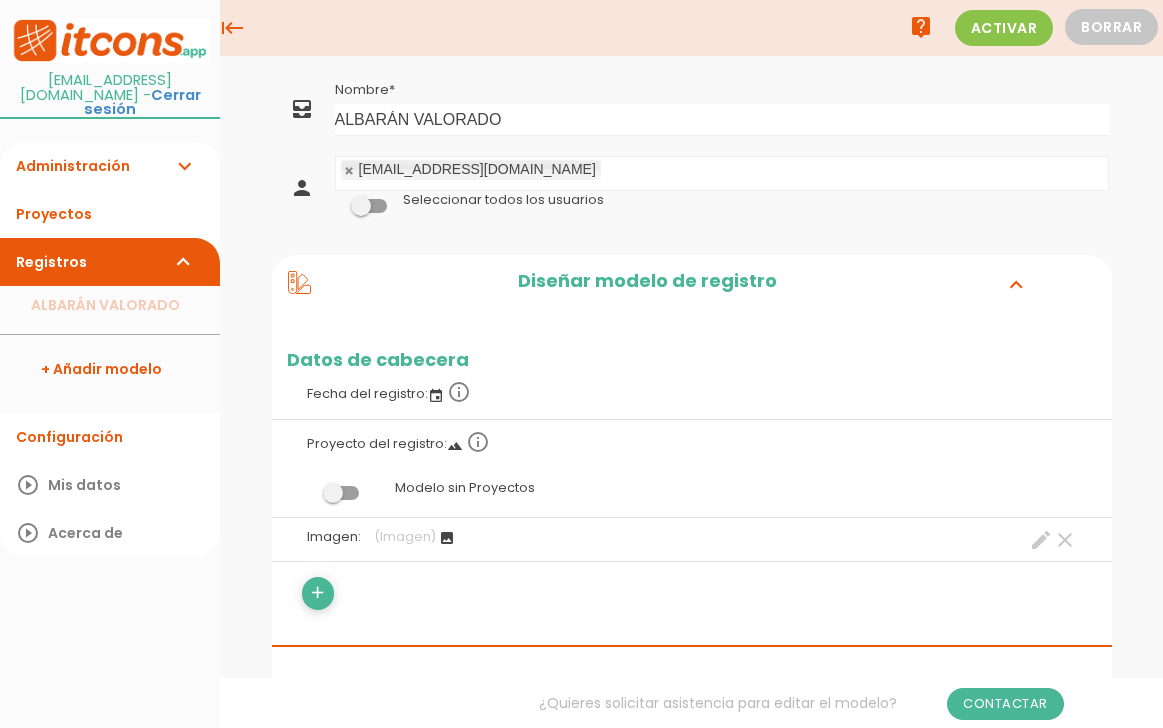 scroll, scrollTop: 0, scrollLeft: 0, axis: both 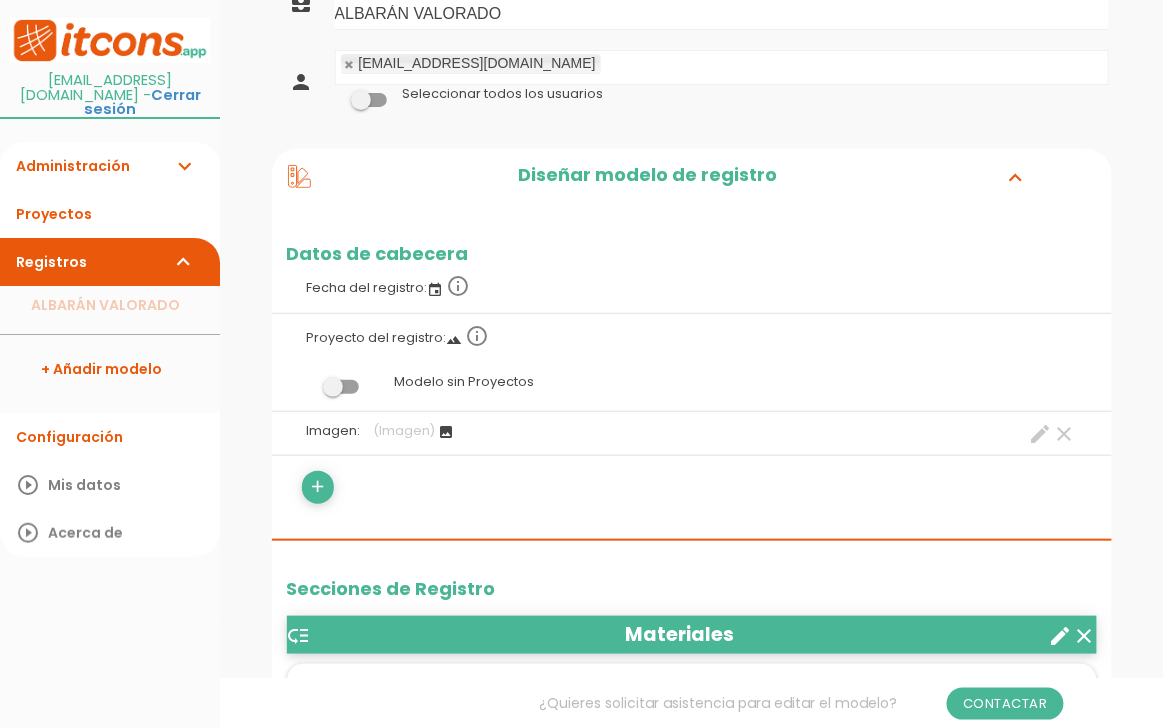 click on "Fecha del registro:  event
info_outline" at bounding box center (692, 286) 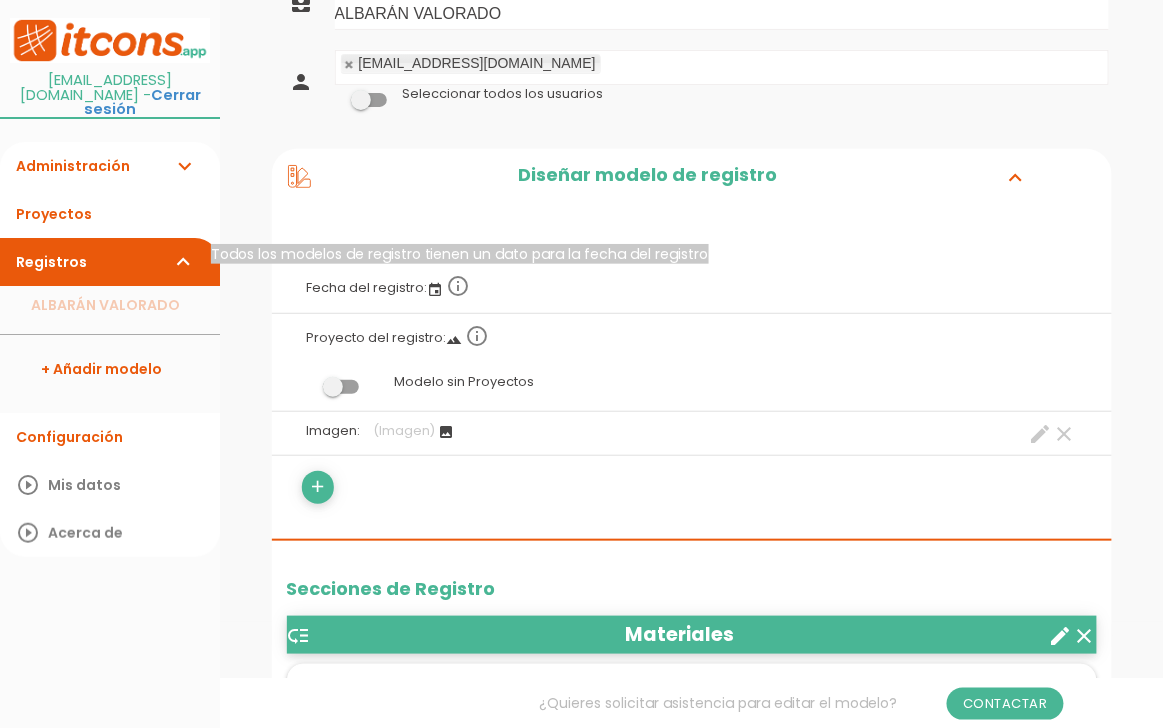 click on "Fecha del registro:  event
info_outline" at bounding box center (692, 286) 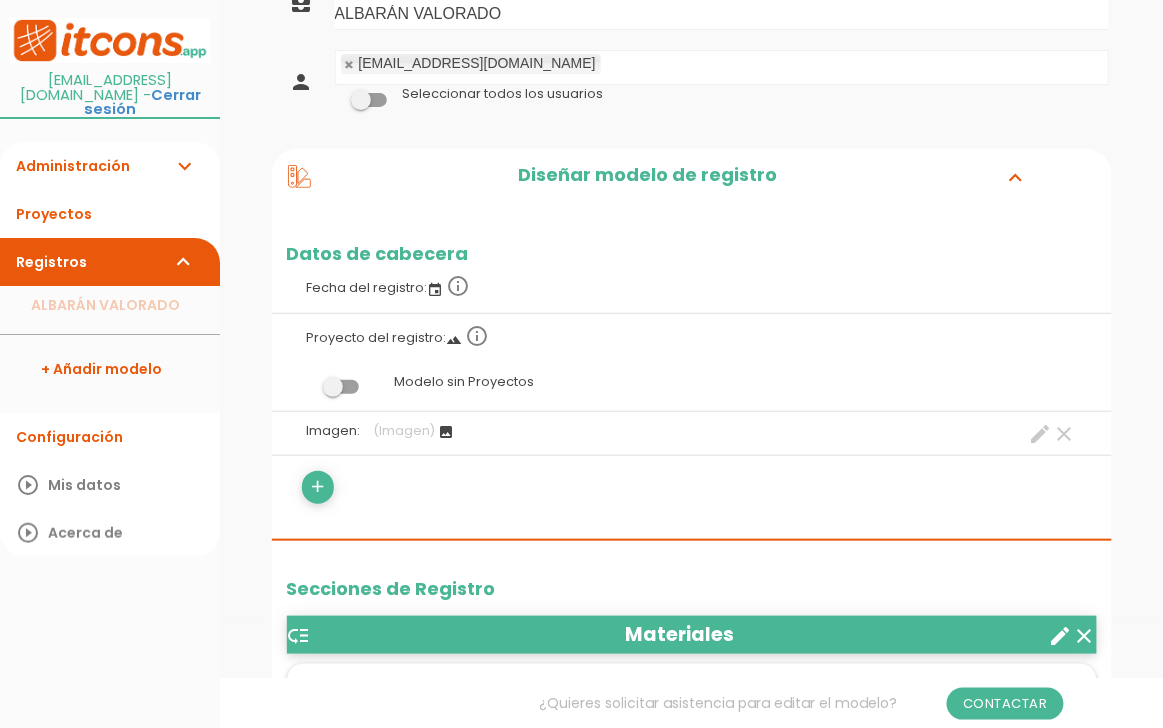 click on "info_outline" at bounding box center [478, 336] 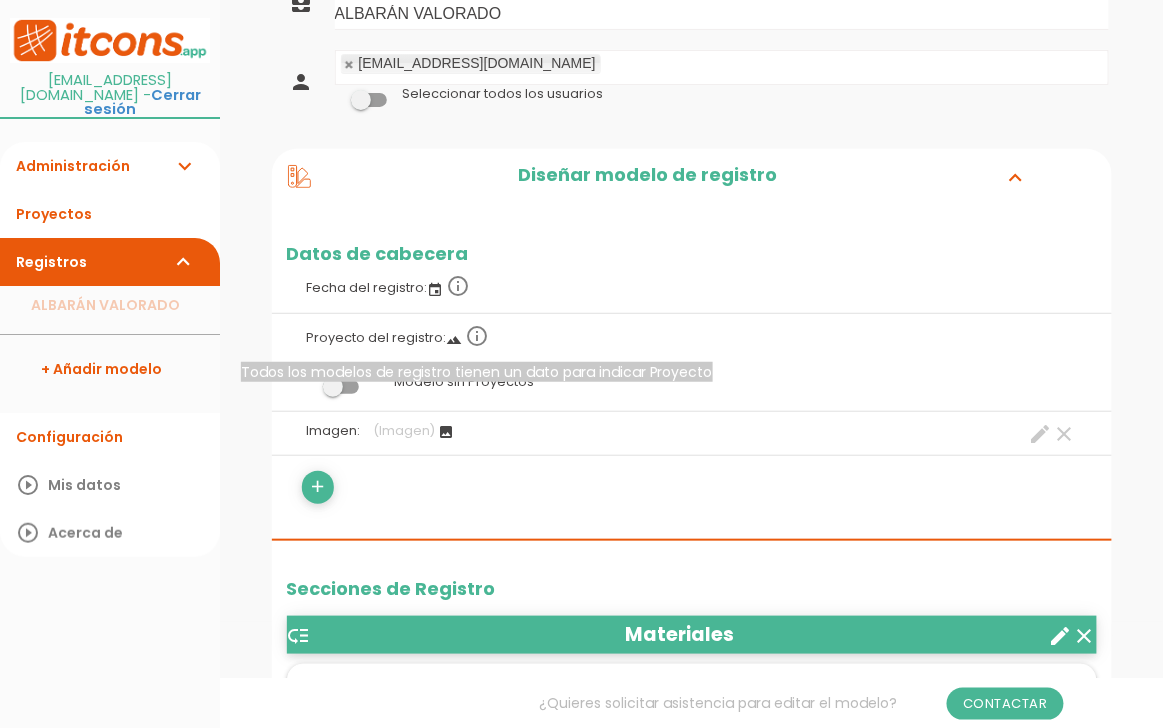 click on "Proyecto del registro:  landscape
info_outline" at bounding box center (692, 336) 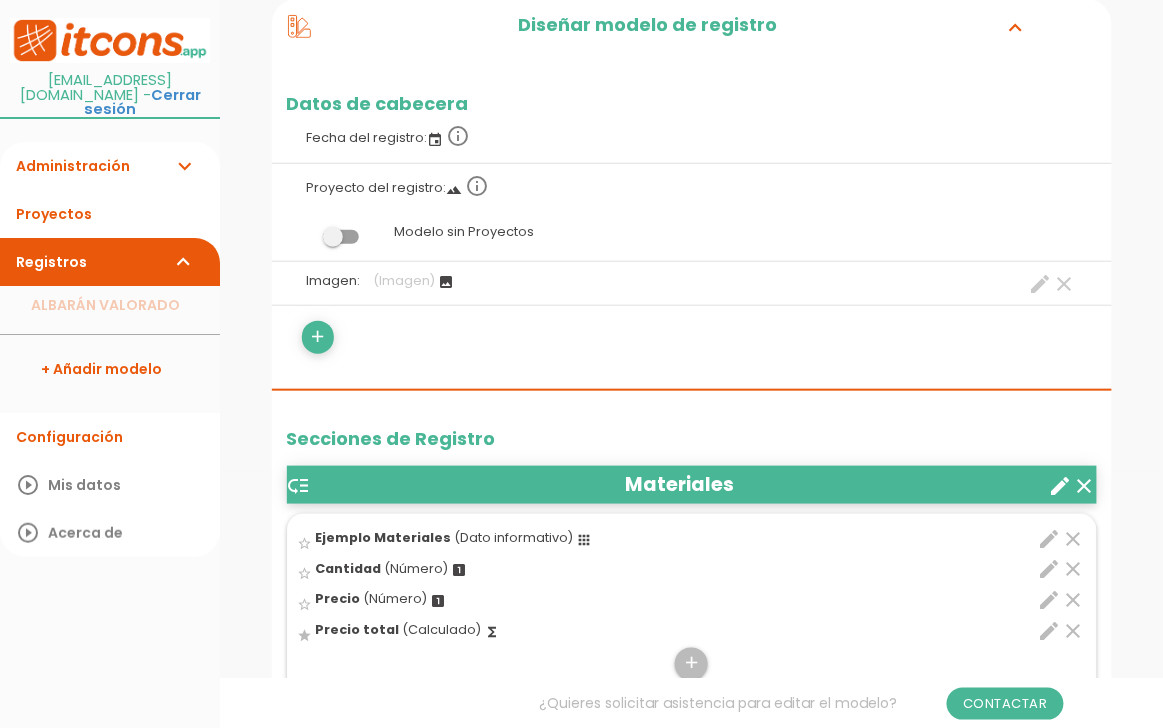 scroll, scrollTop: 256, scrollLeft: 0, axis: vertical 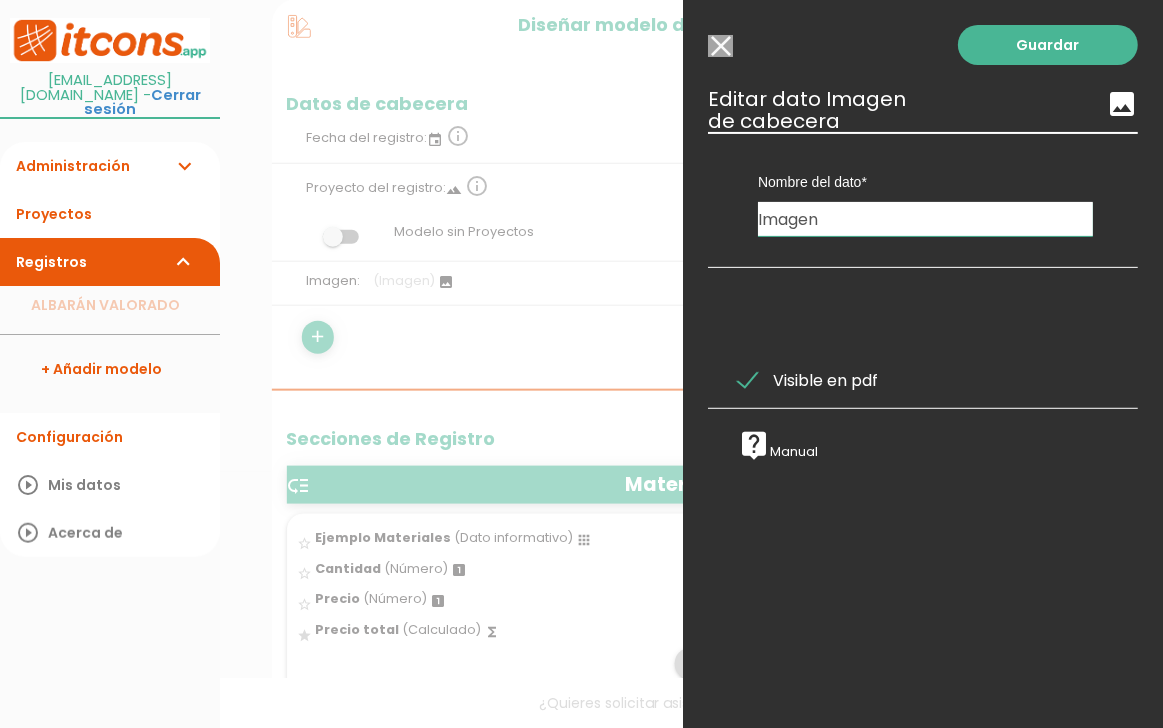 click on "Imagen" at bounding box center [925, 219] 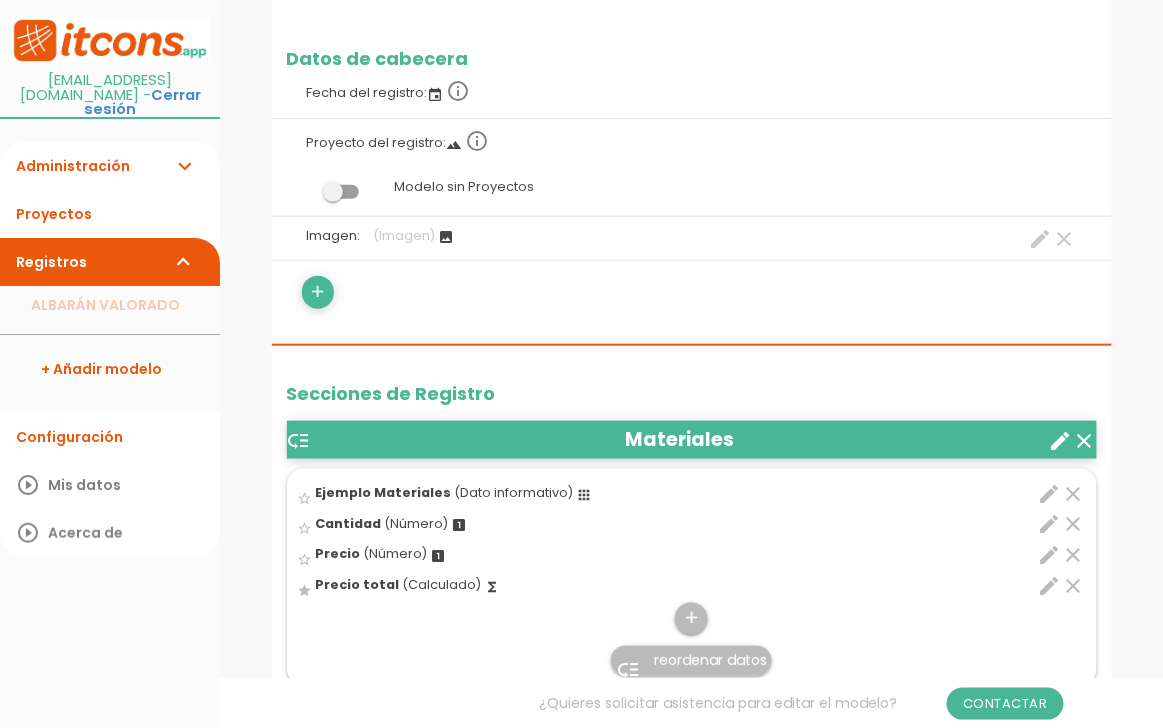 scroll, scrollTop: 302, scrollLeft: 0, axis: vertical 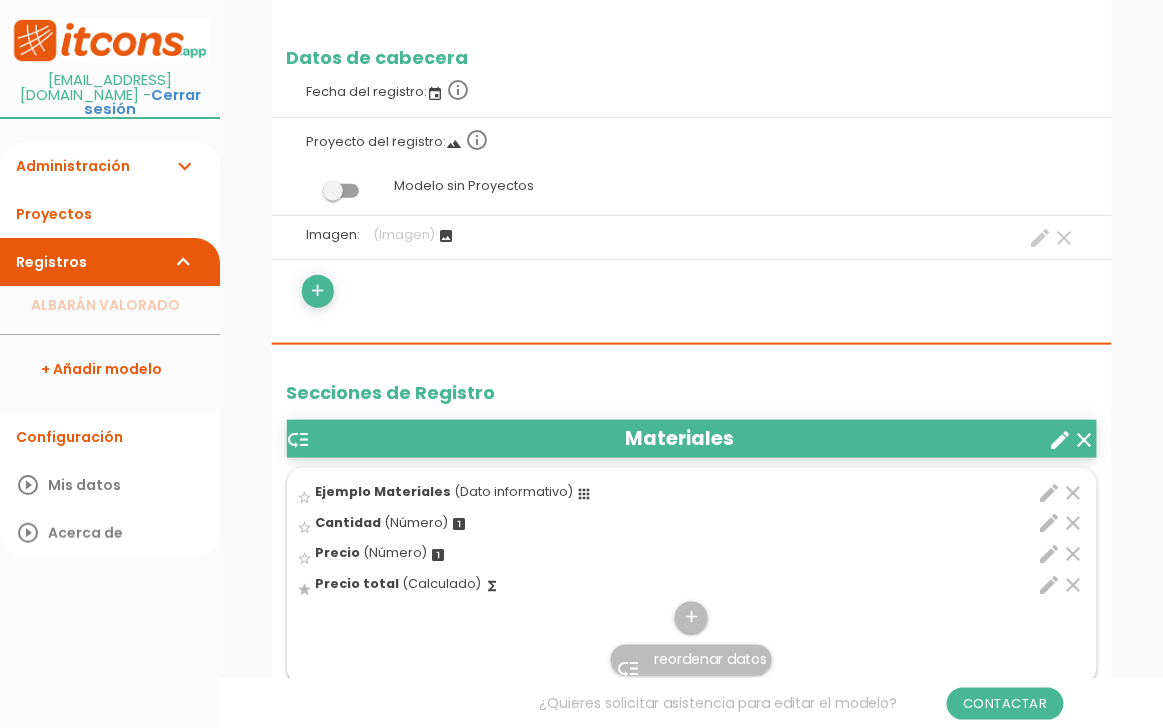 click on "create" at bounding box center [1041, 238] 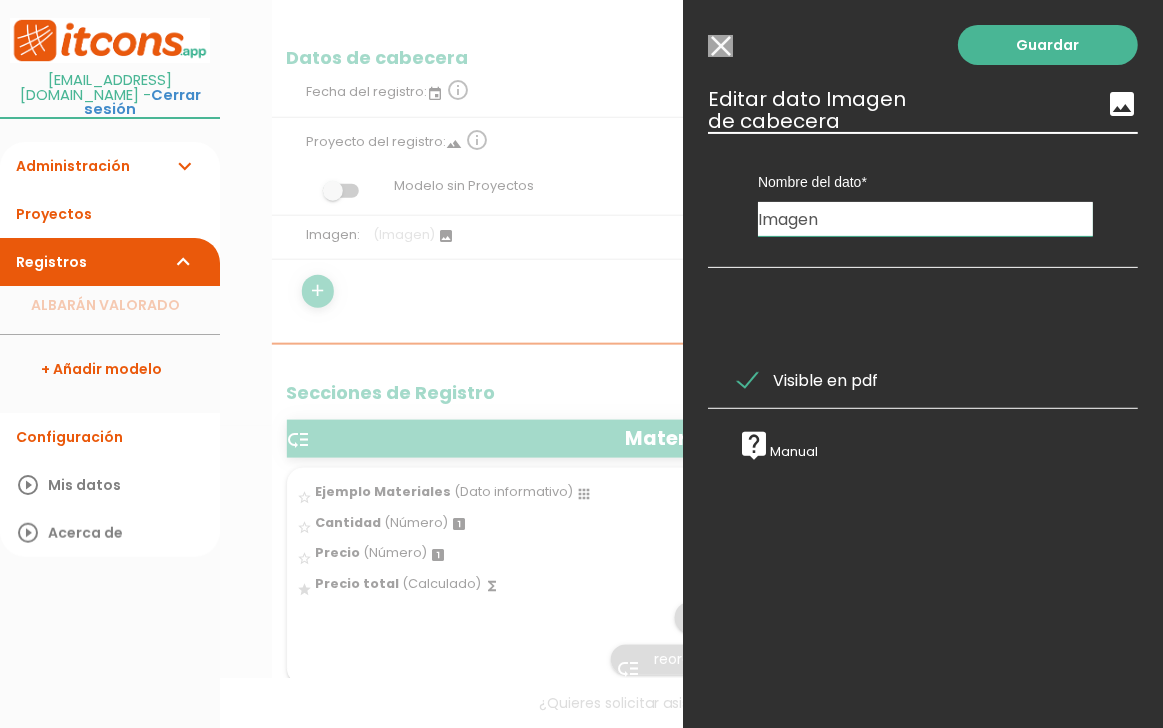 click on "live_help Manual" at bounding box center [778, 451] 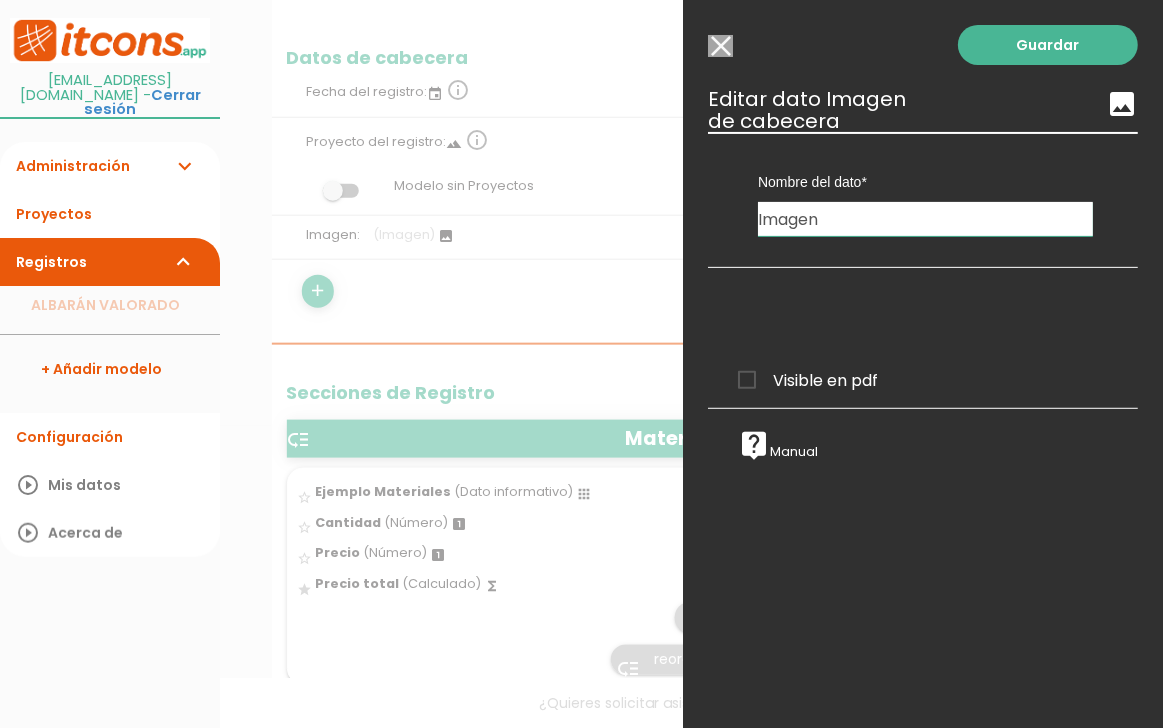 click on "Visible en pdf" at bounding box center (808, 380) 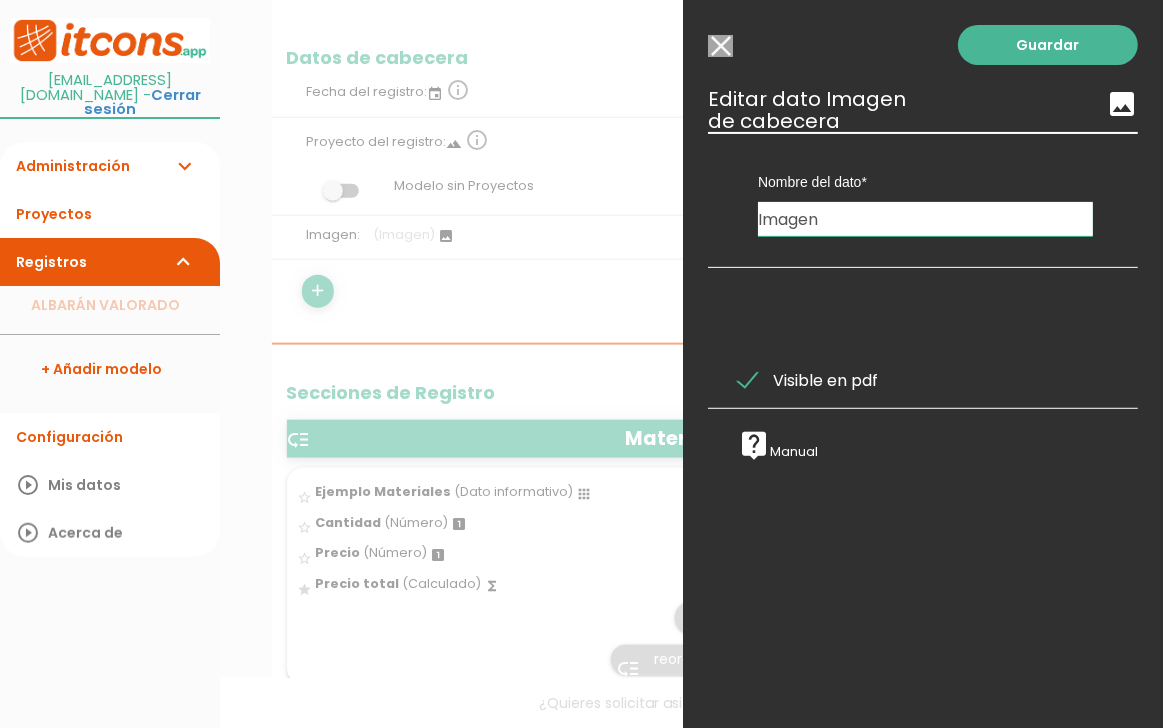 click on "image" at bounding box center (1122, 104) 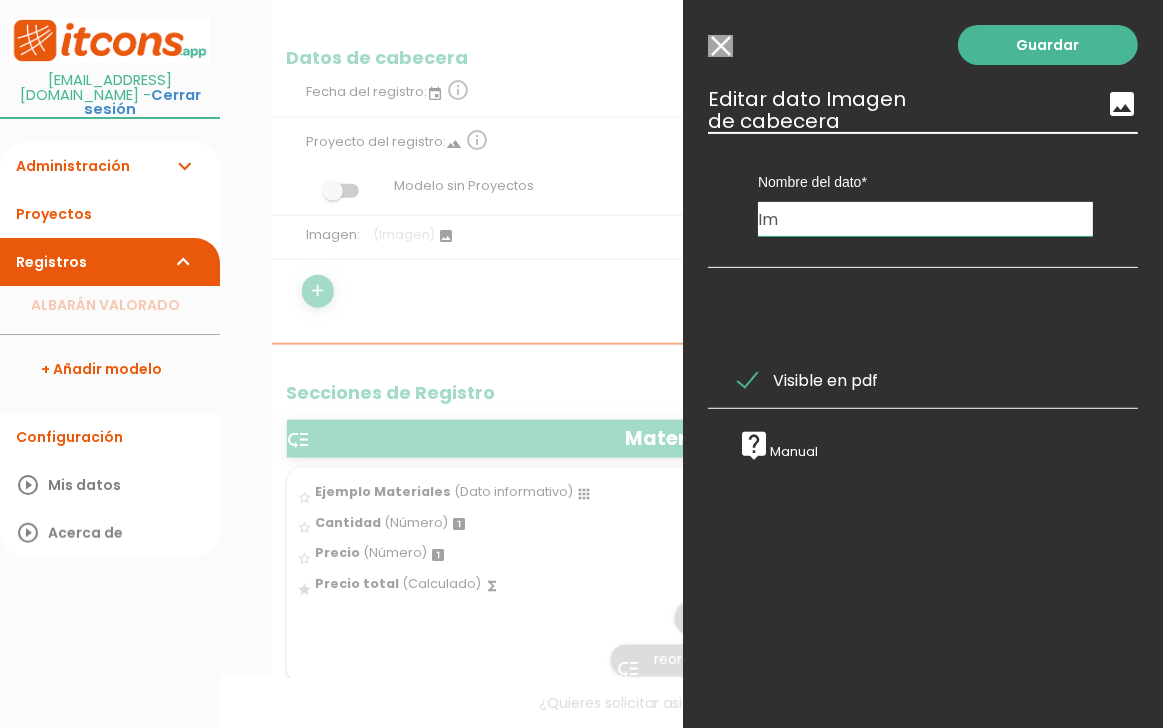 type on "I" 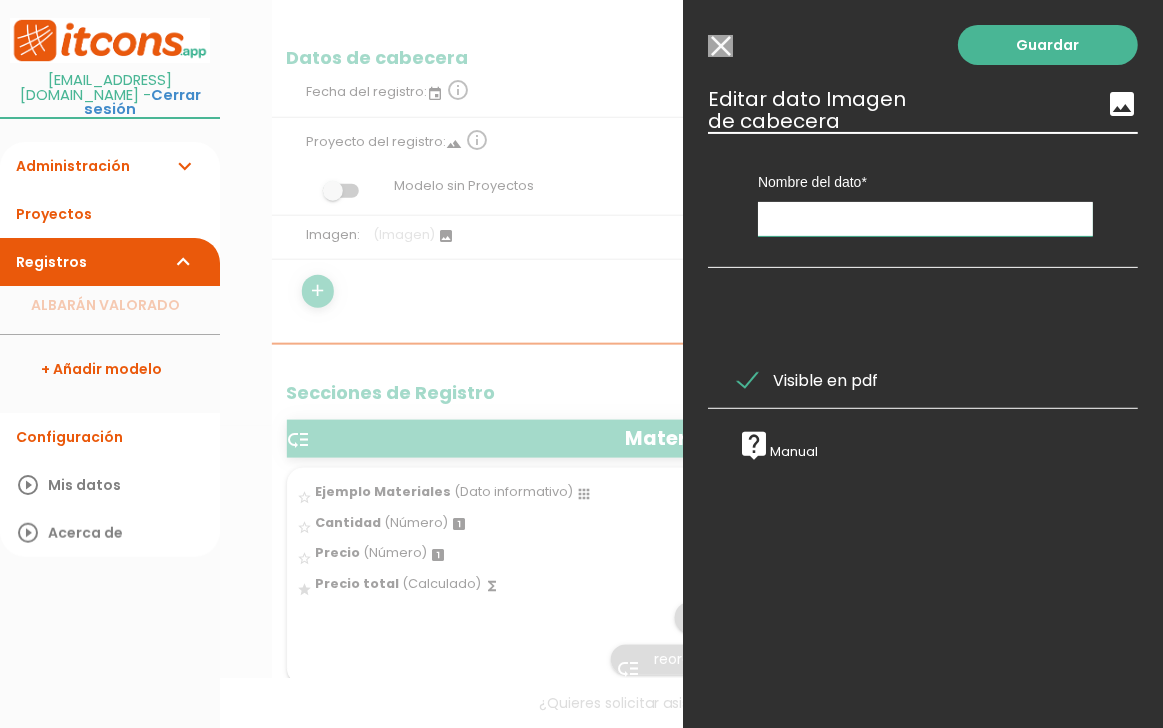 type 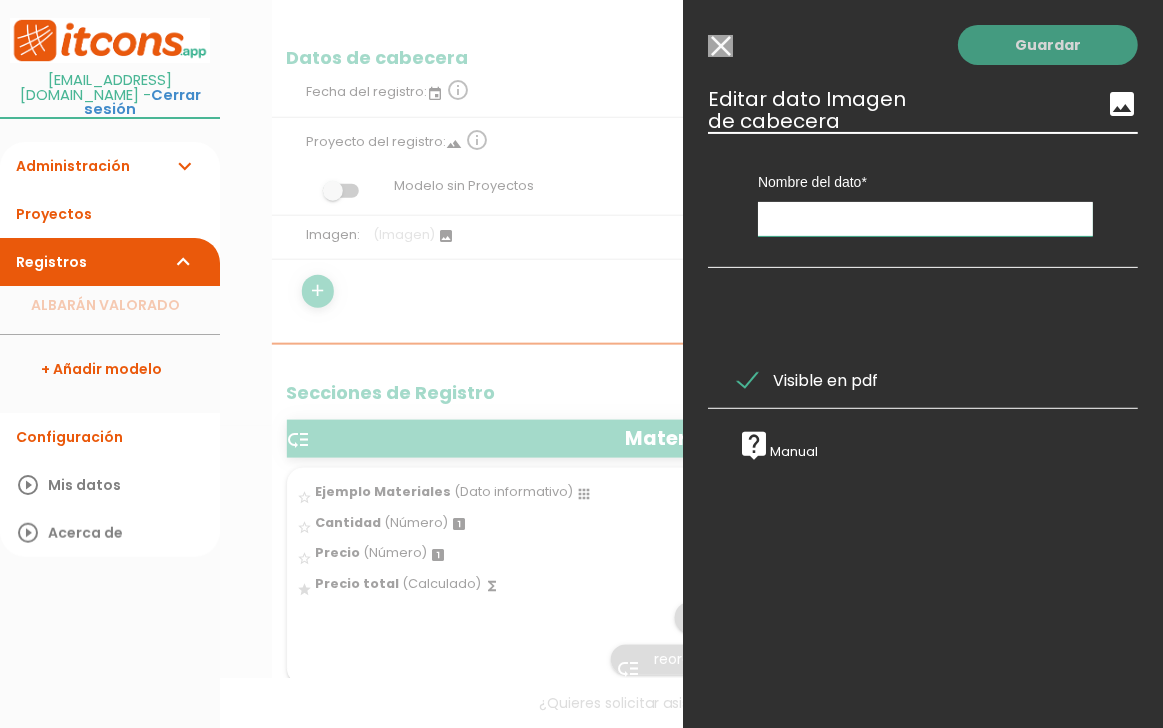 click on "Guardar" at bounding box center (1048, 45) 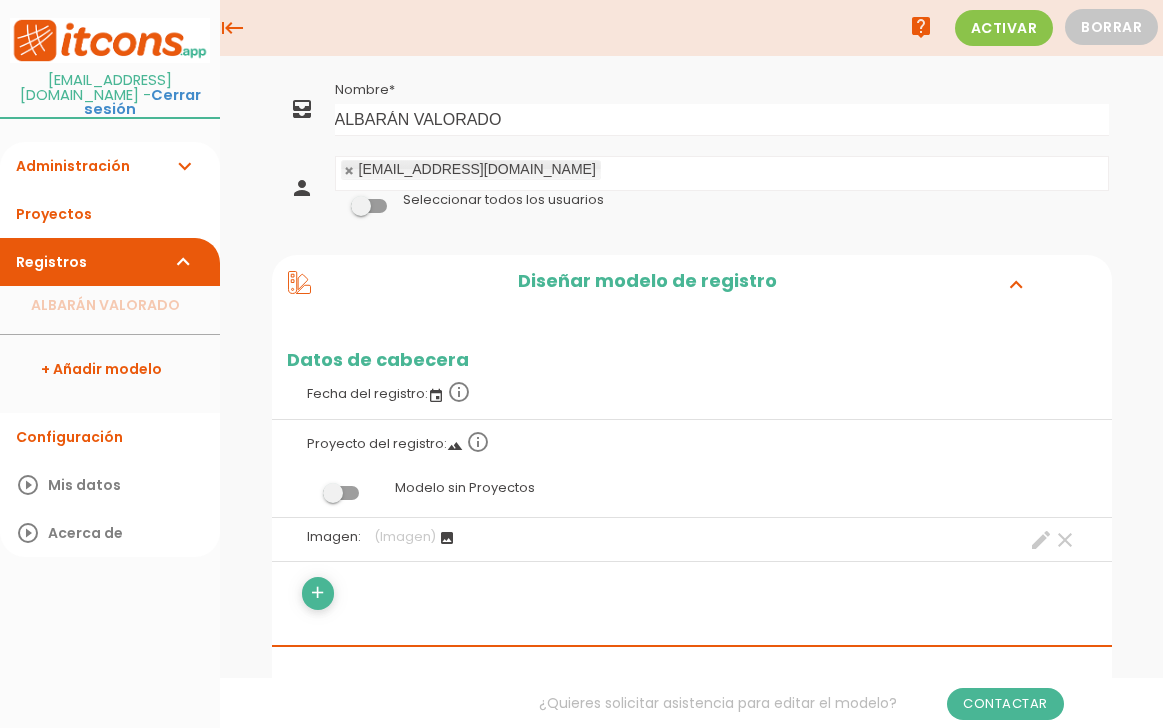 scroll, scrollTop: 302, scrollLeft: 0, axis: vertical 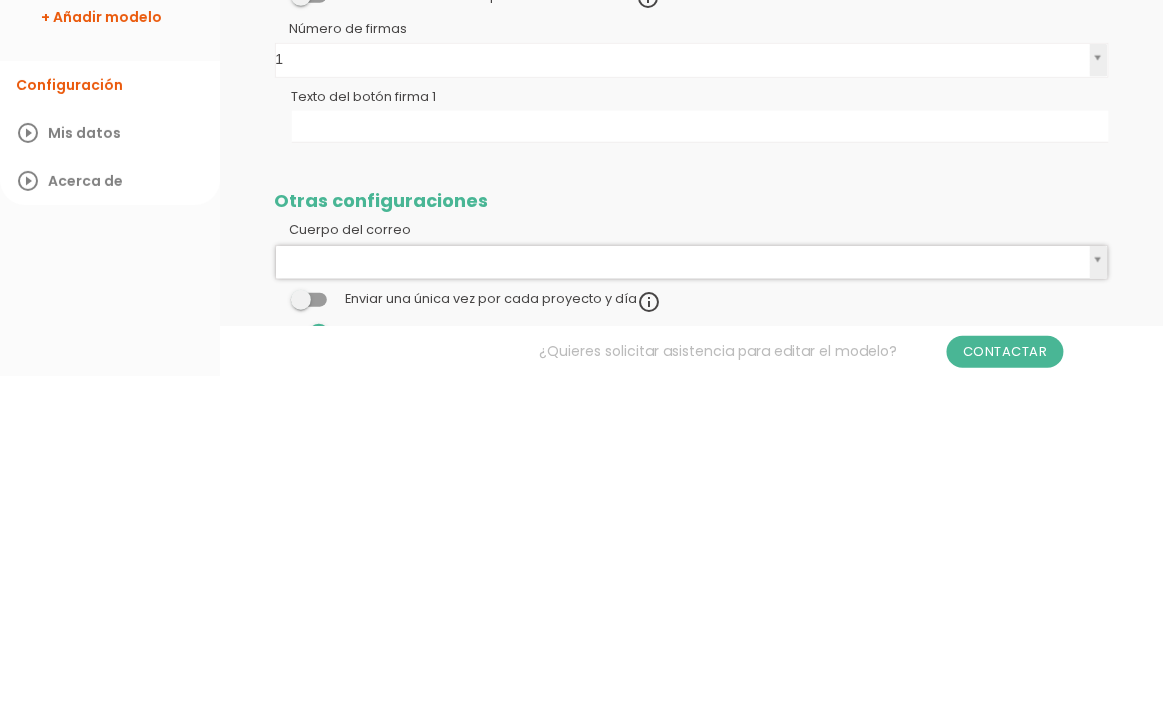 click on "Cuerpo del correo
Cuerpo del correo" at bounding box center (692, 602) 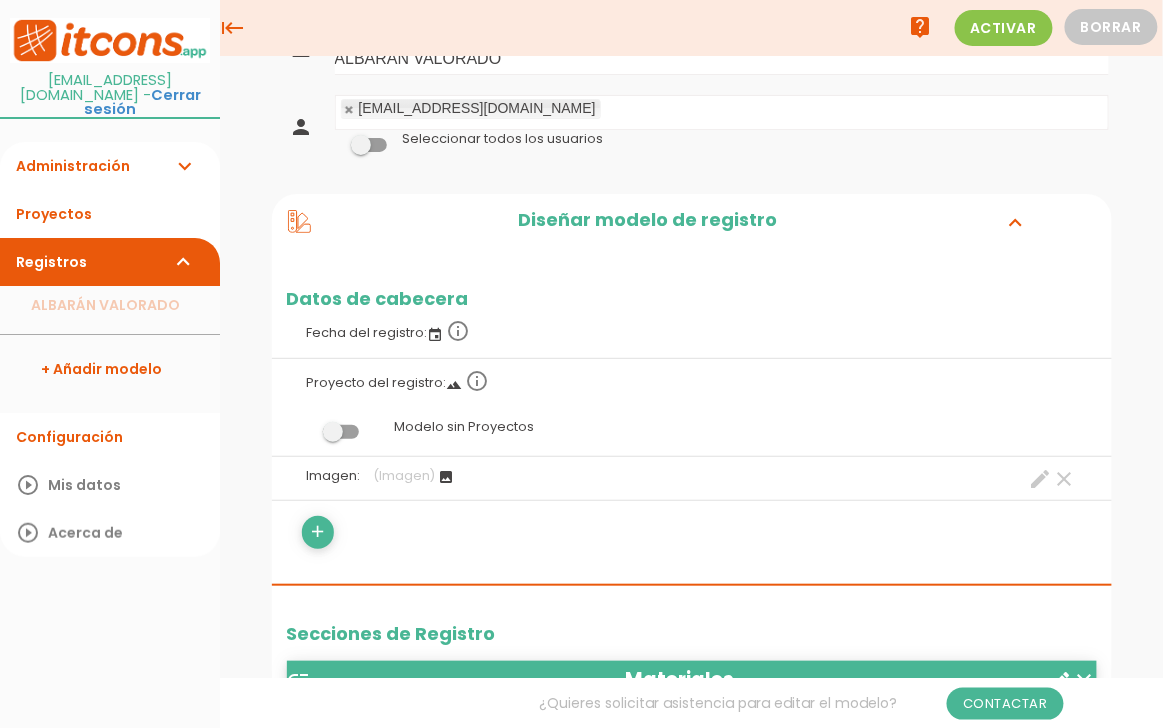 scroll, scrollTop: 0, scrollLeft: 0, axis: both 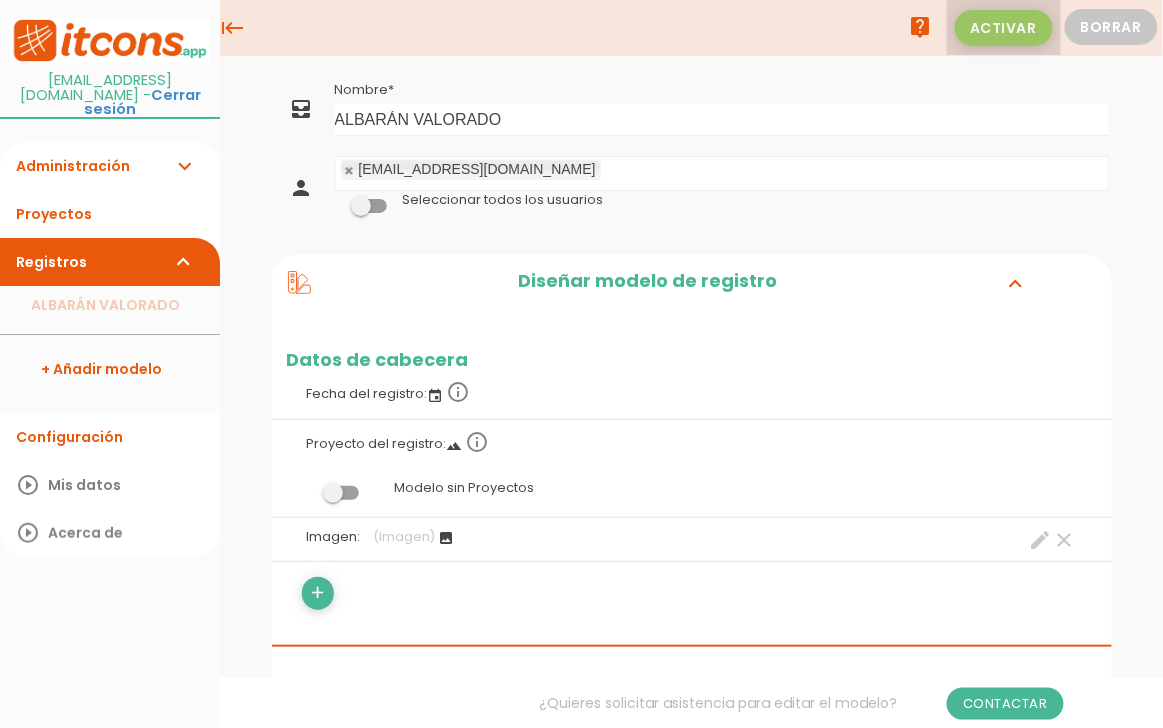 click on "Activar" at bounding box center [1004, 28] 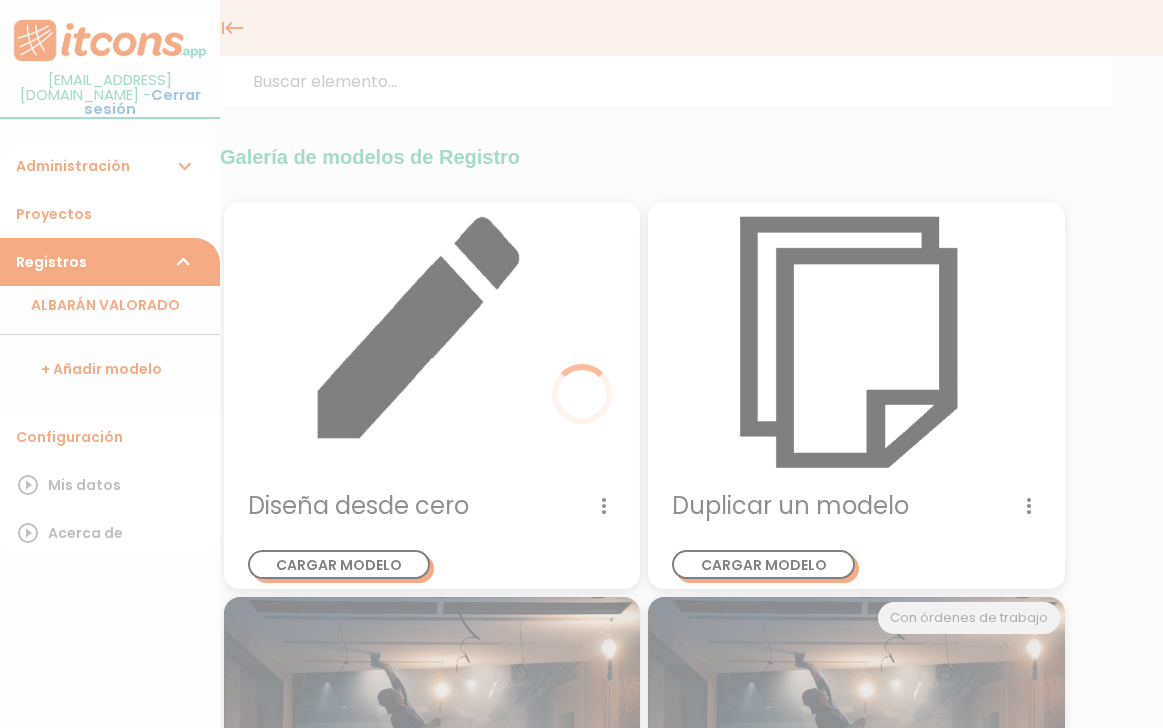 scroll, scrollTop: 0, scrollLeft: 0, axis: both 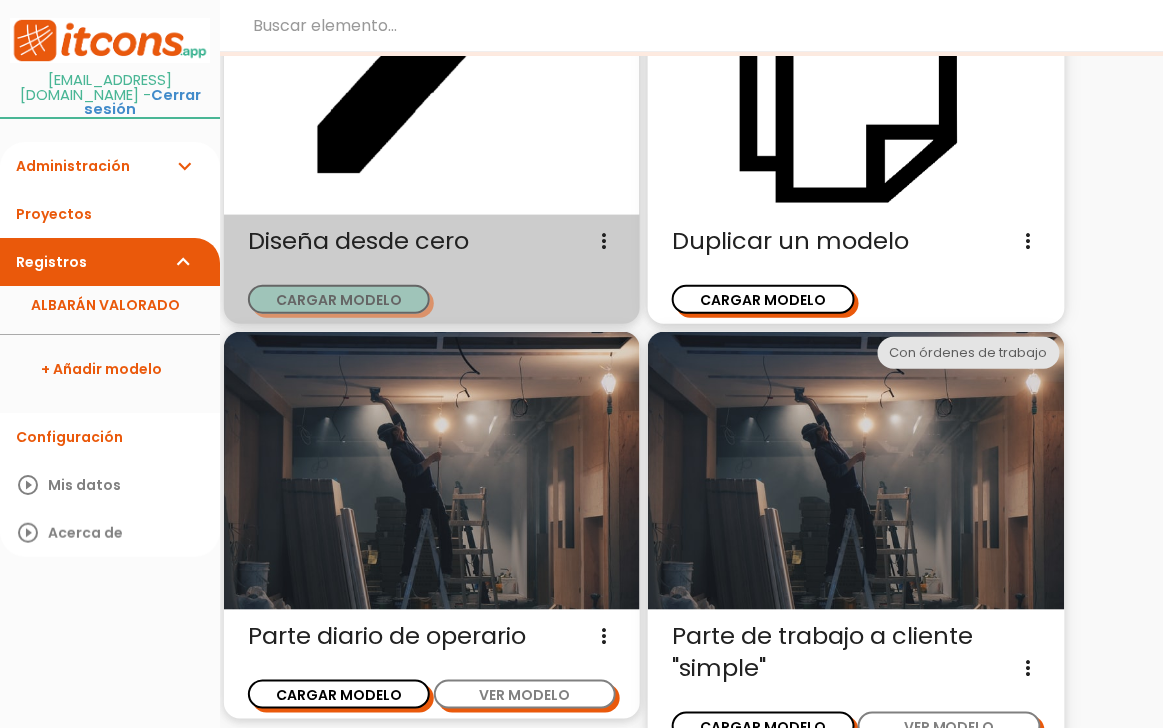 click on "CARGAR MODELO" at bounding box center [339, 299] 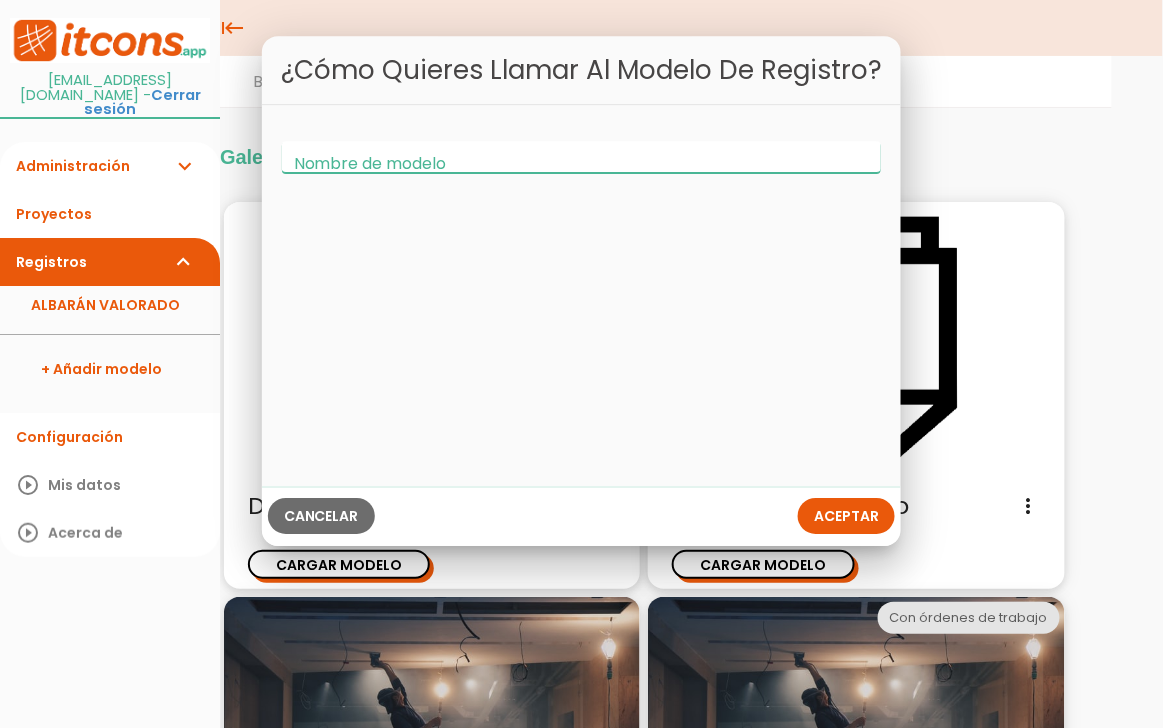 click on "Nombre de modelo" at bounding box center (582, 157) 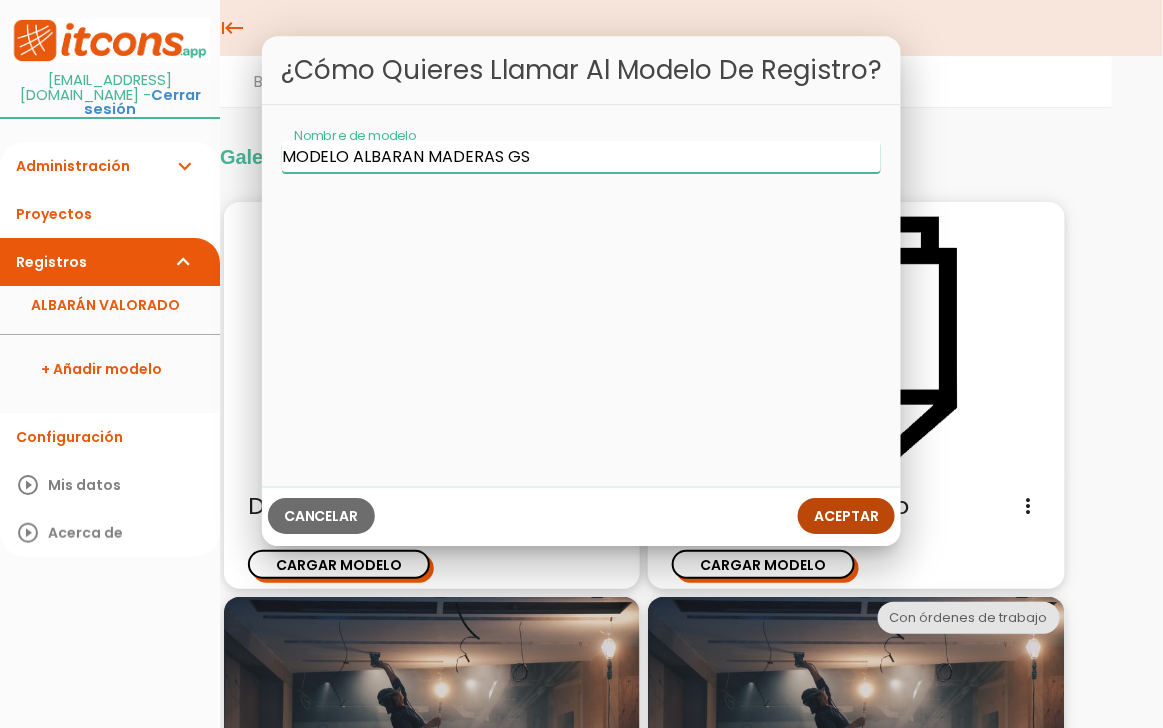 type on "MODELO ALBARAN MADERAS GS" 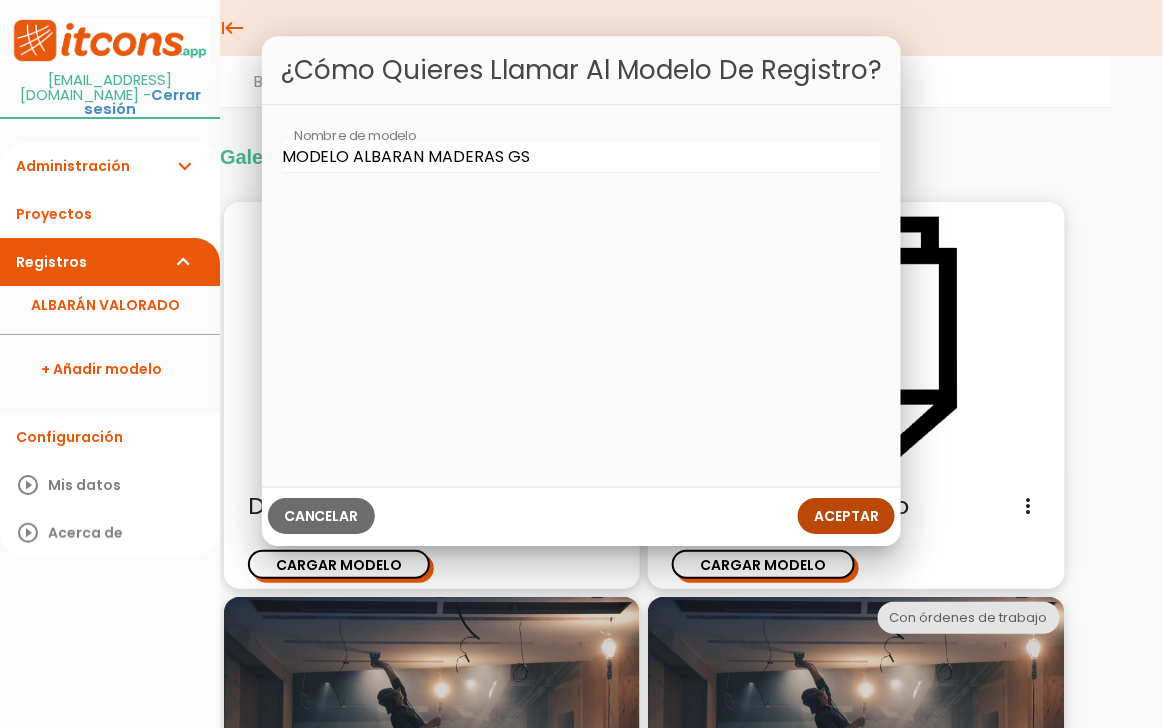 click on "Aceptar" at bounding box center [846, 516] 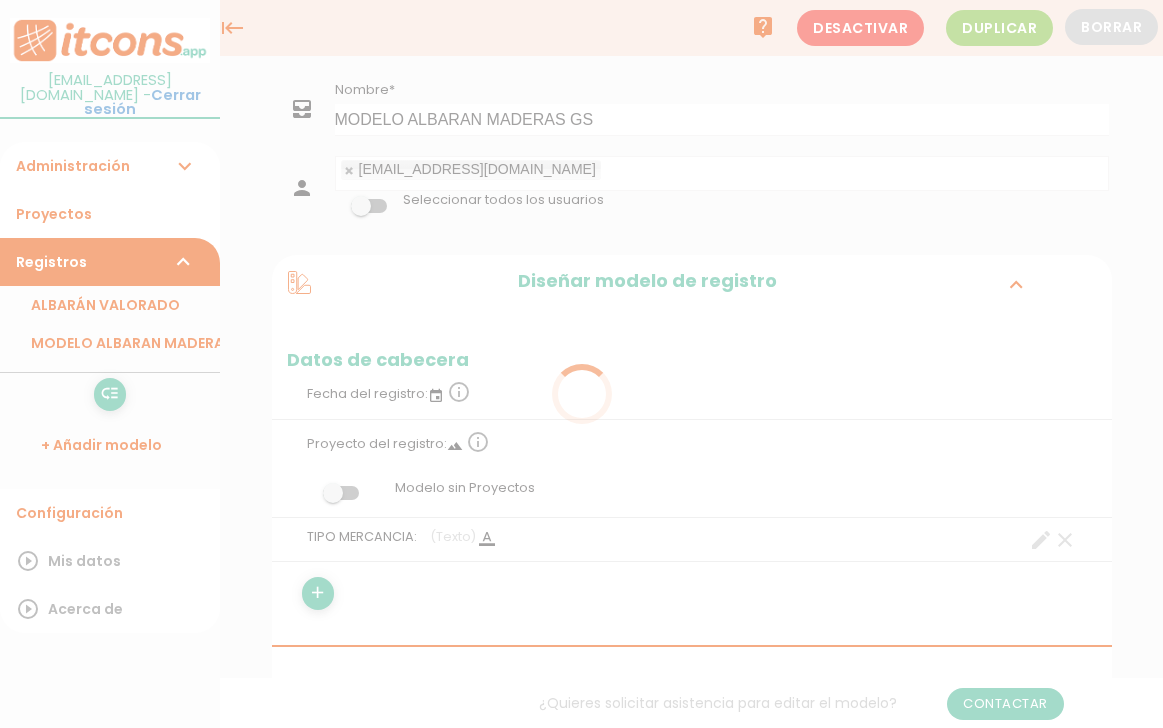 scroll, scrollTop: 0, scrollLeft: 0, axis: both 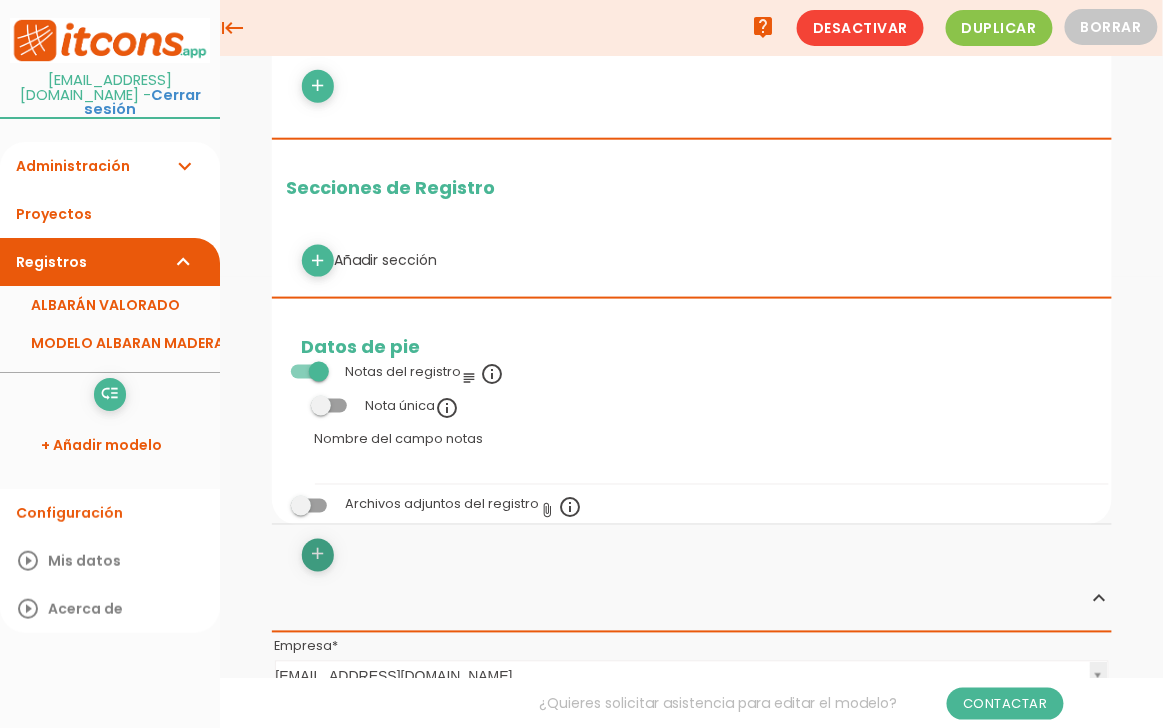 click on "add" at bounding box center [317, 555] 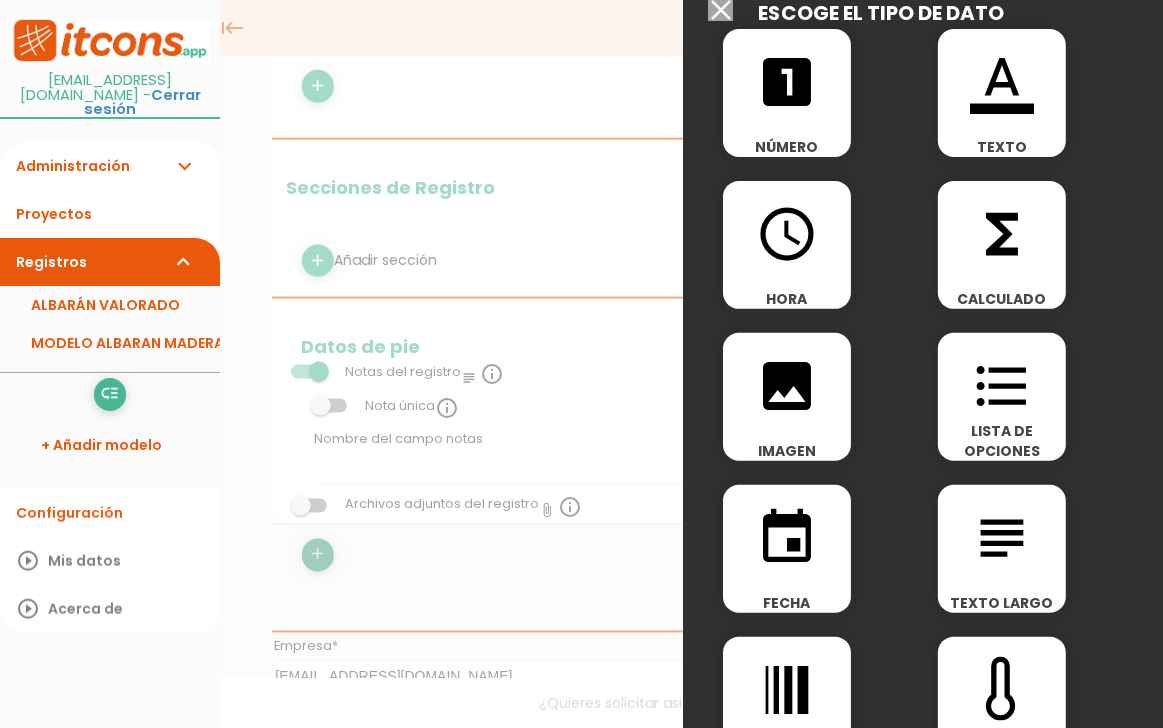 scroll, scrollTop: 0, scrollLeft: 0, axis: both 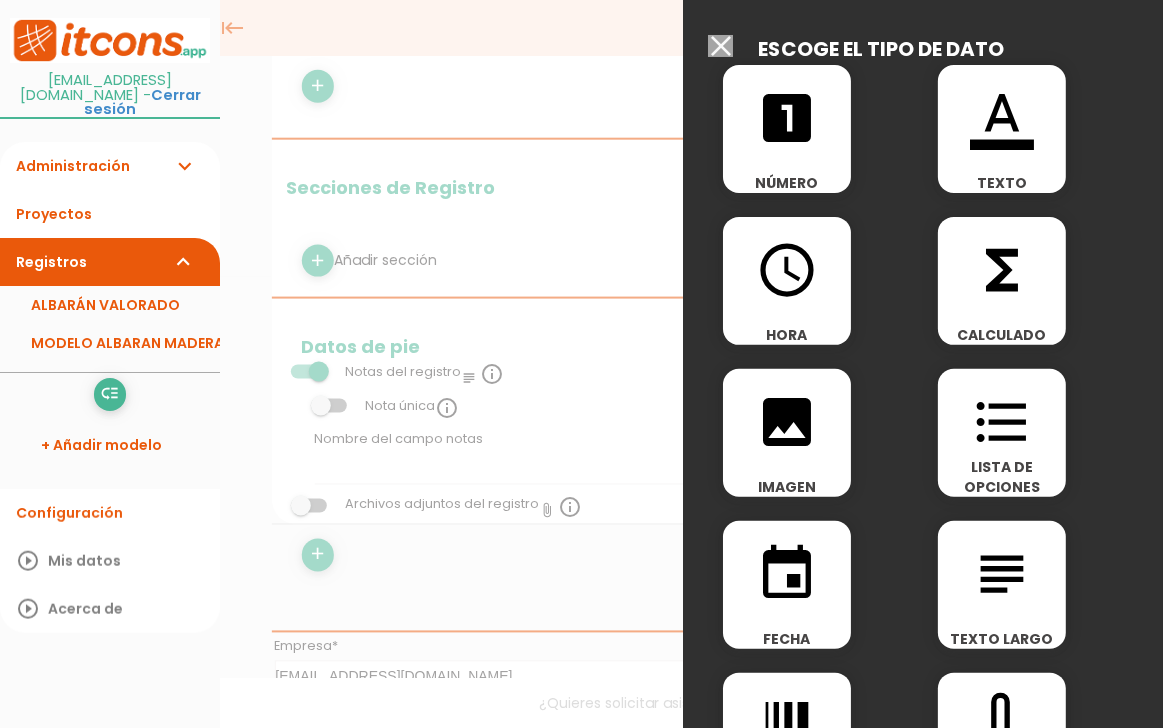 click on "format_color_text" at bounding box center (1002, 118) 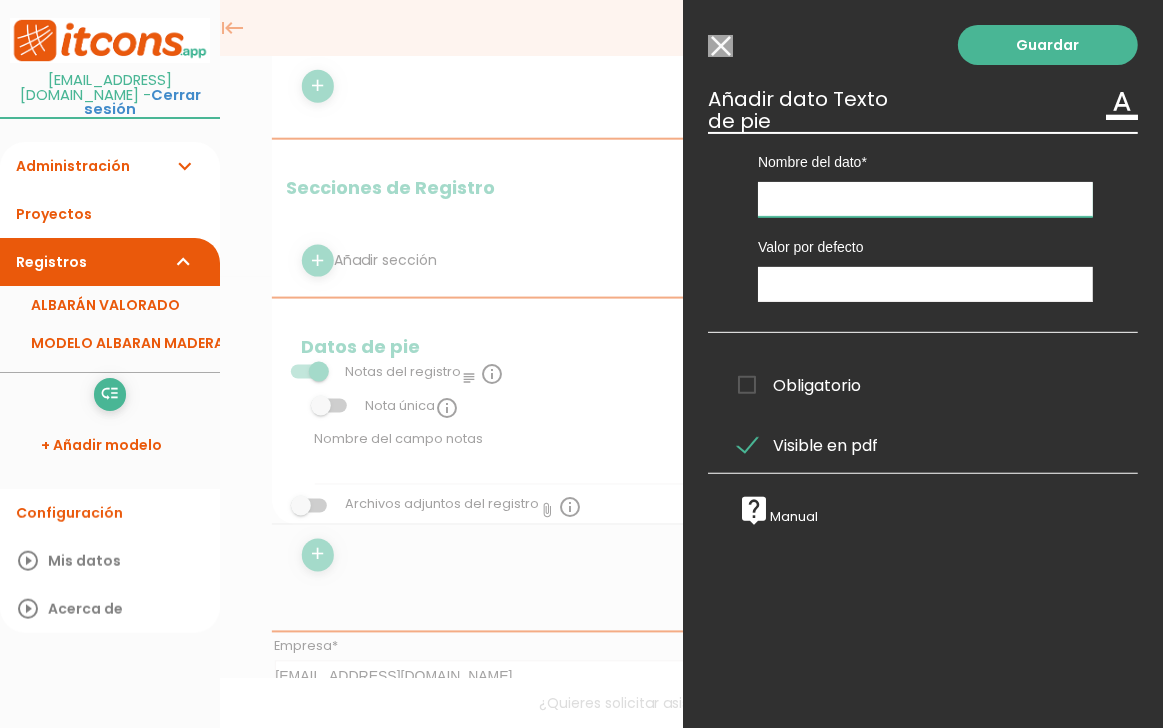 click at bounding box center (925, 199) 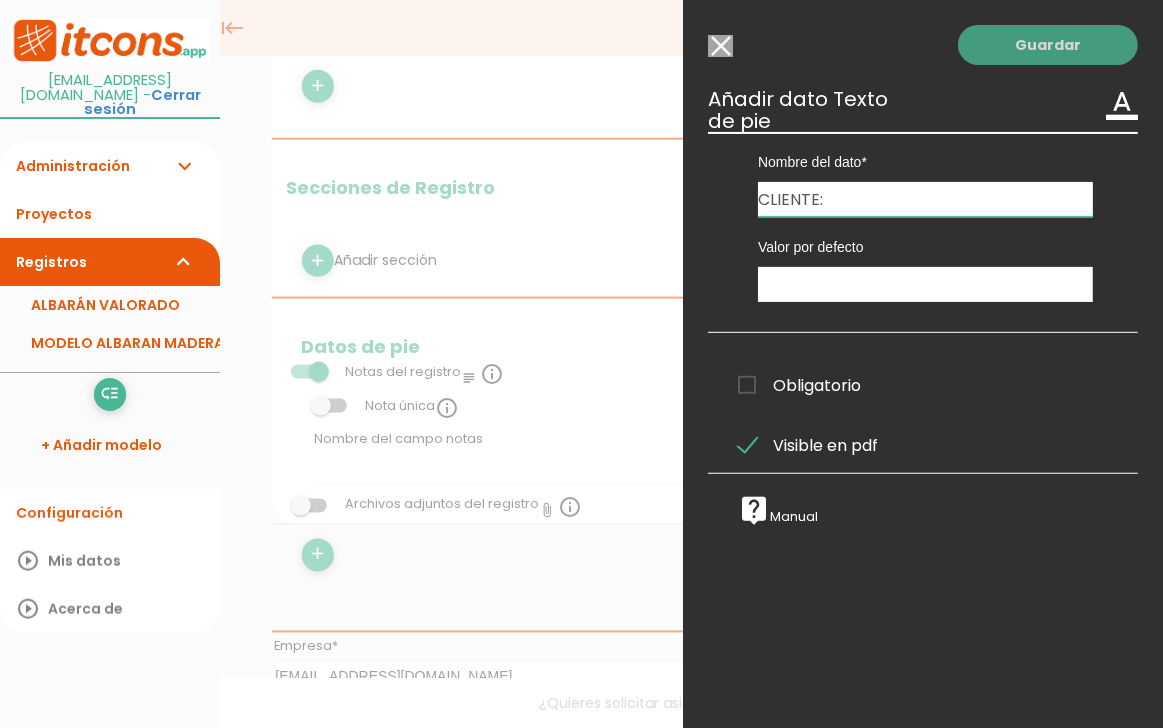 type on "CLIENTE:" 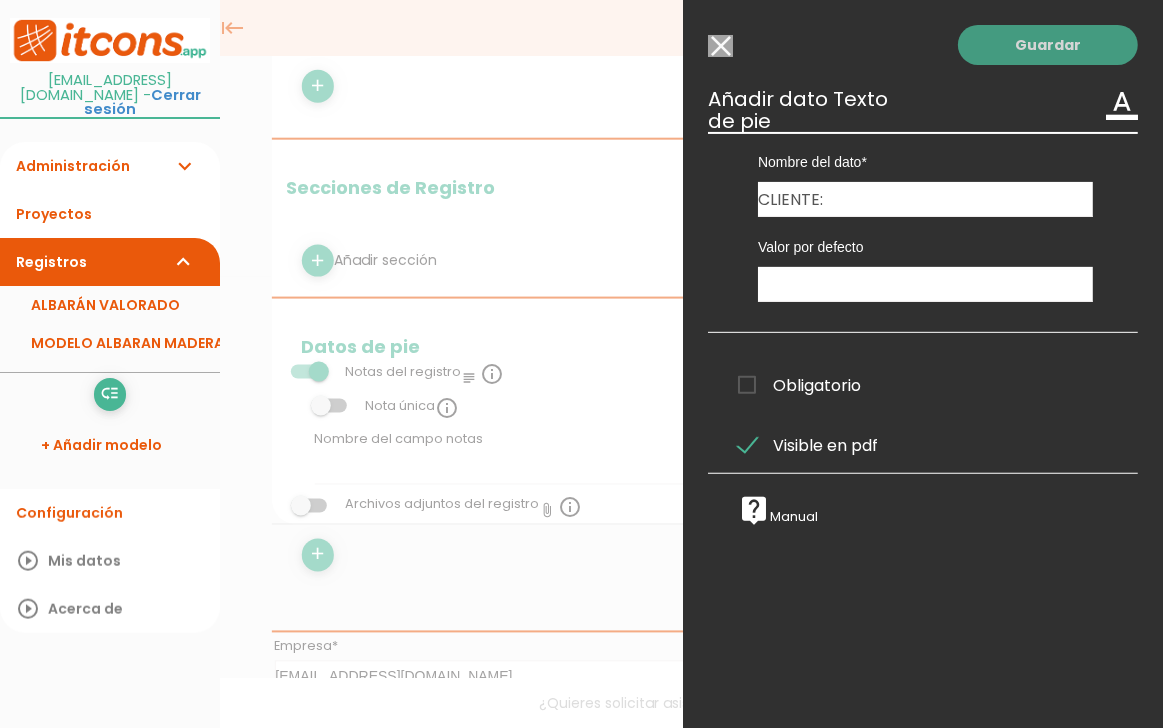 click on "Guardar" at bounding box center (1048, 45) 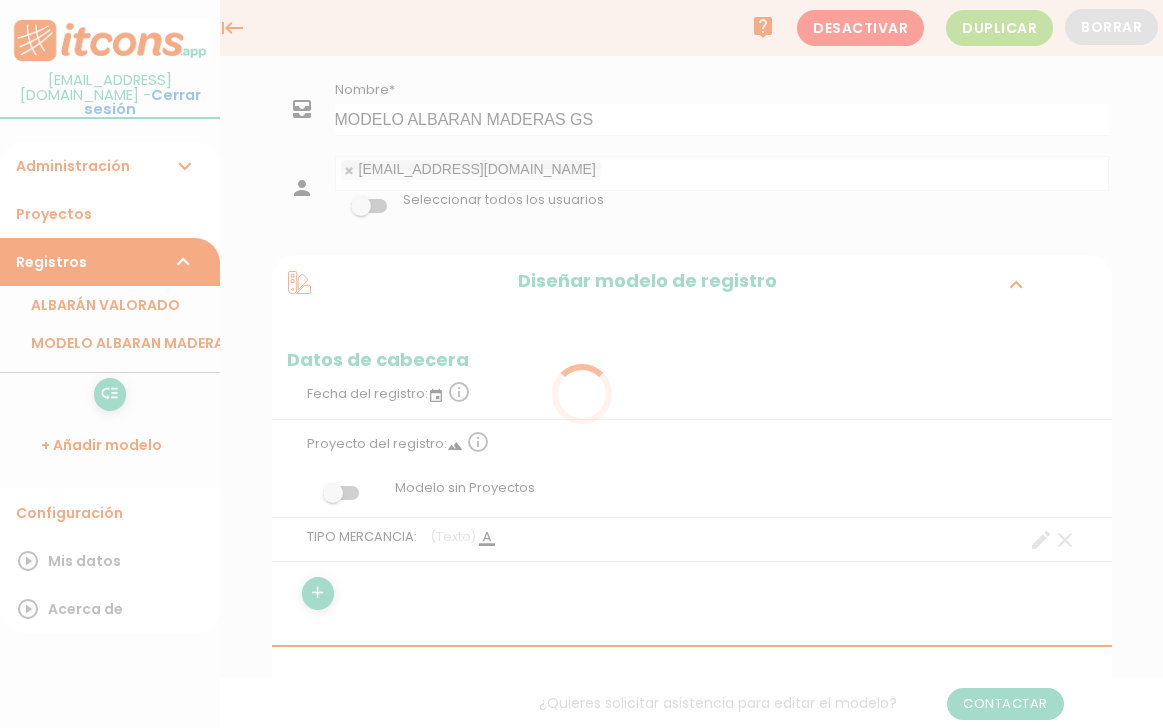 scroll, scrollTop: 451, scrollLeft: 0, axis: vertical 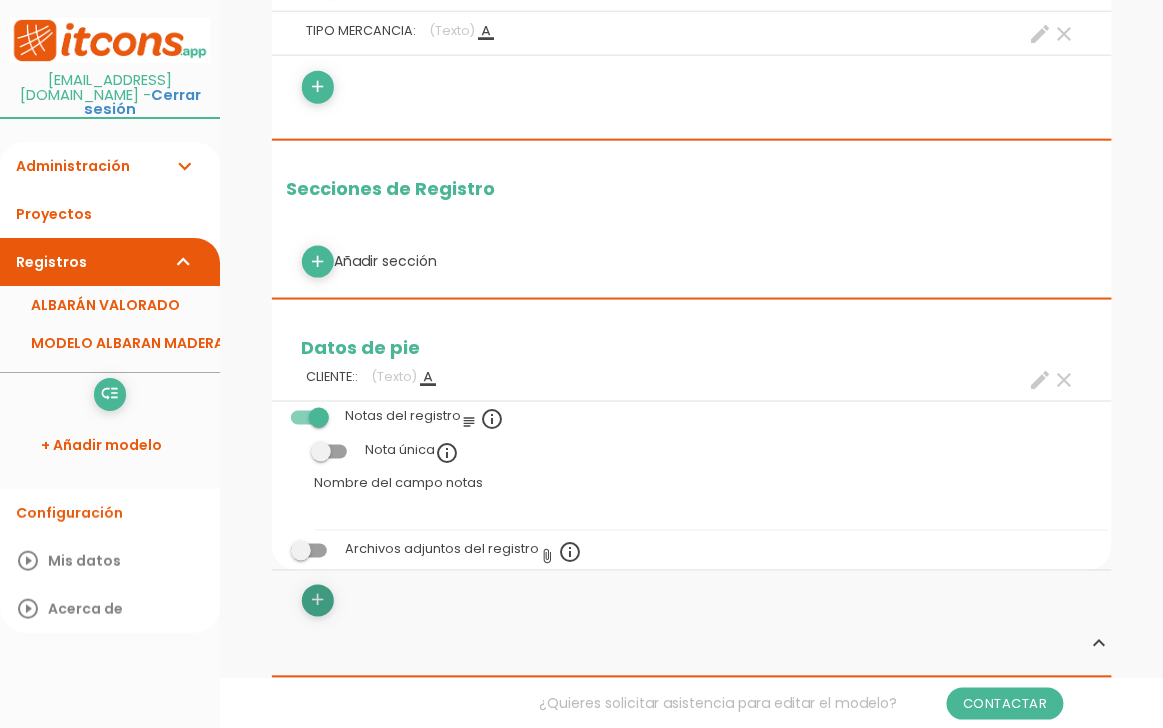 click on "add" at bounding box center (317, 601) 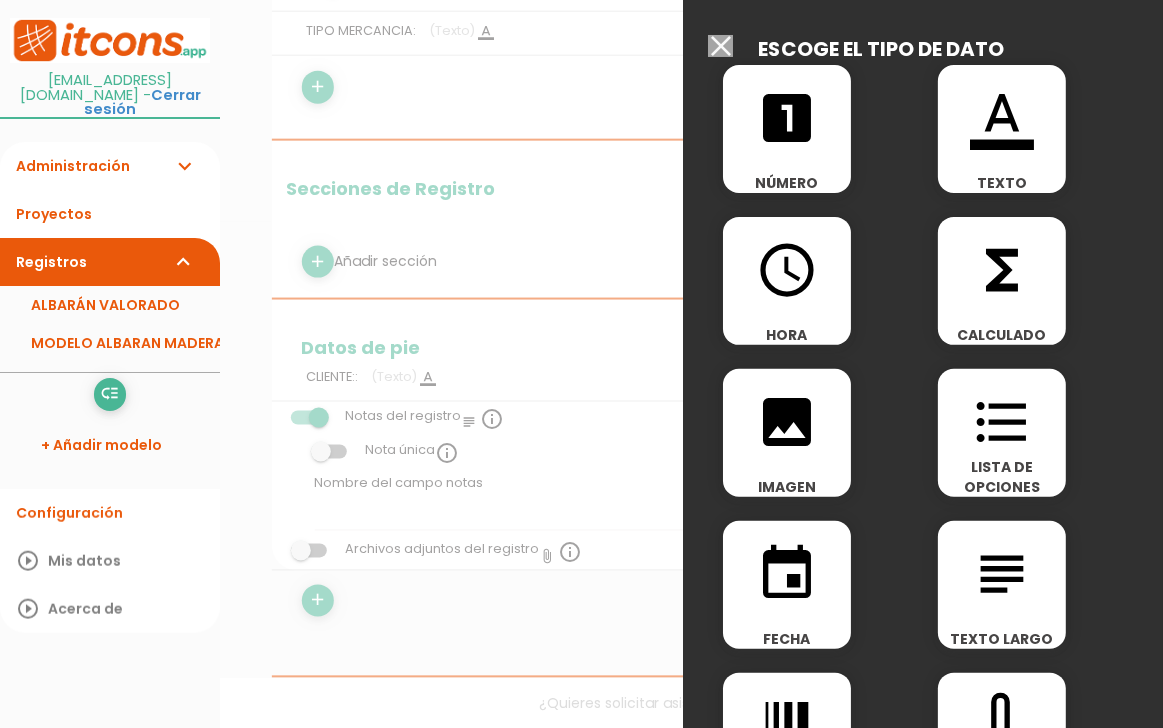 click on "format_color_text" at bounding box center (1002, 118) 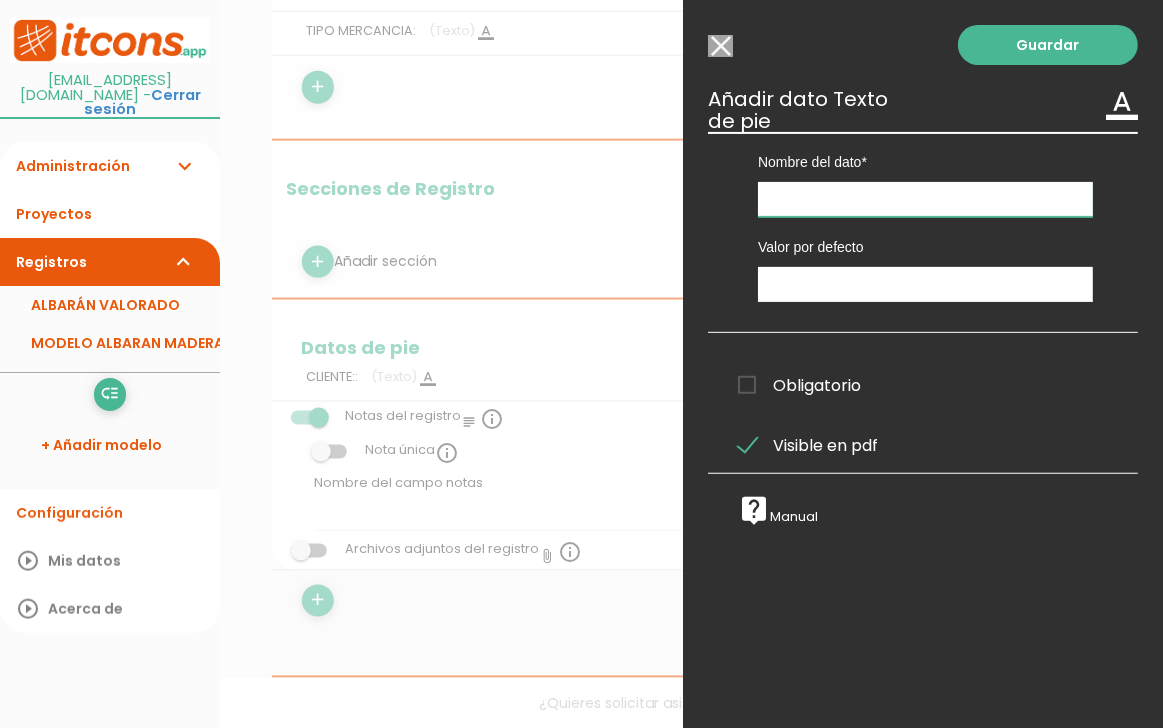 click at bounding box center [925, 199] 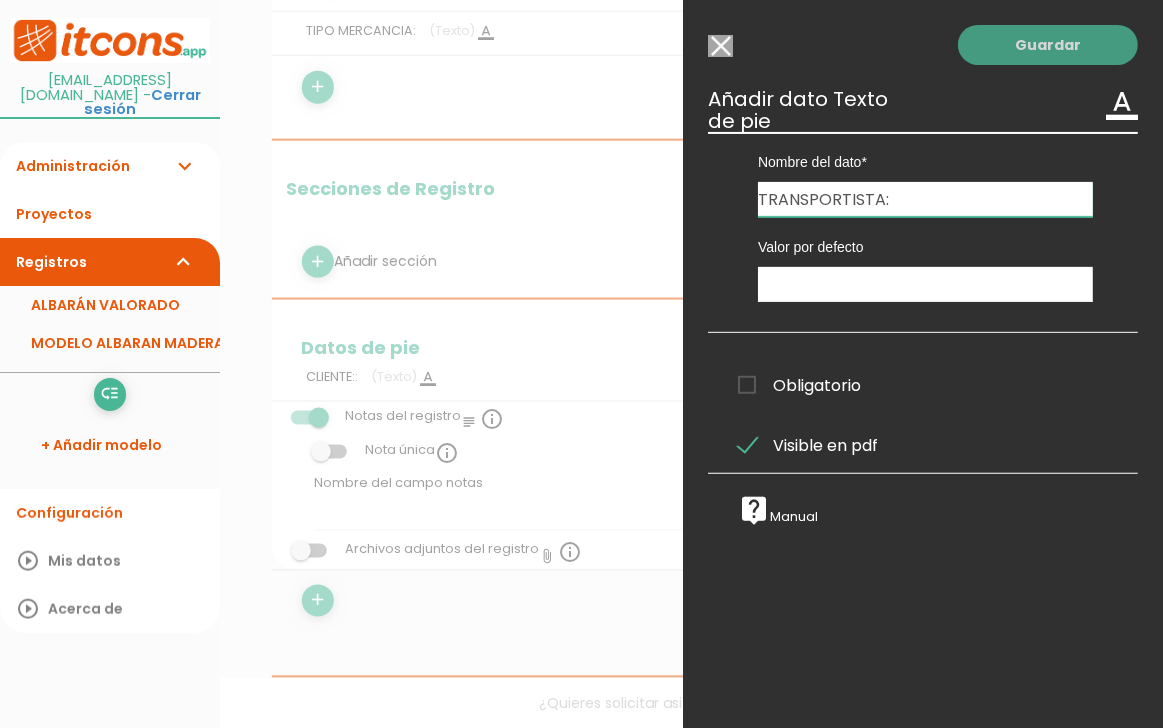 type on "TRANSPORTISTA:" 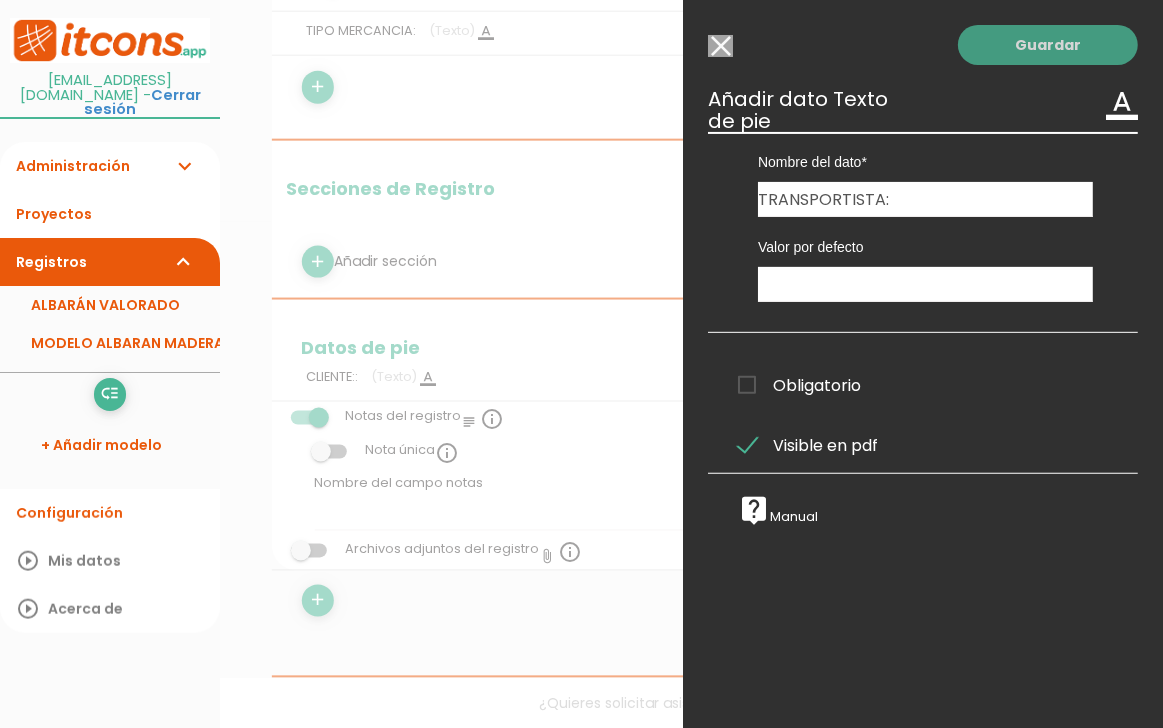 click on "Guardar" at bounding box center (1048, 45) 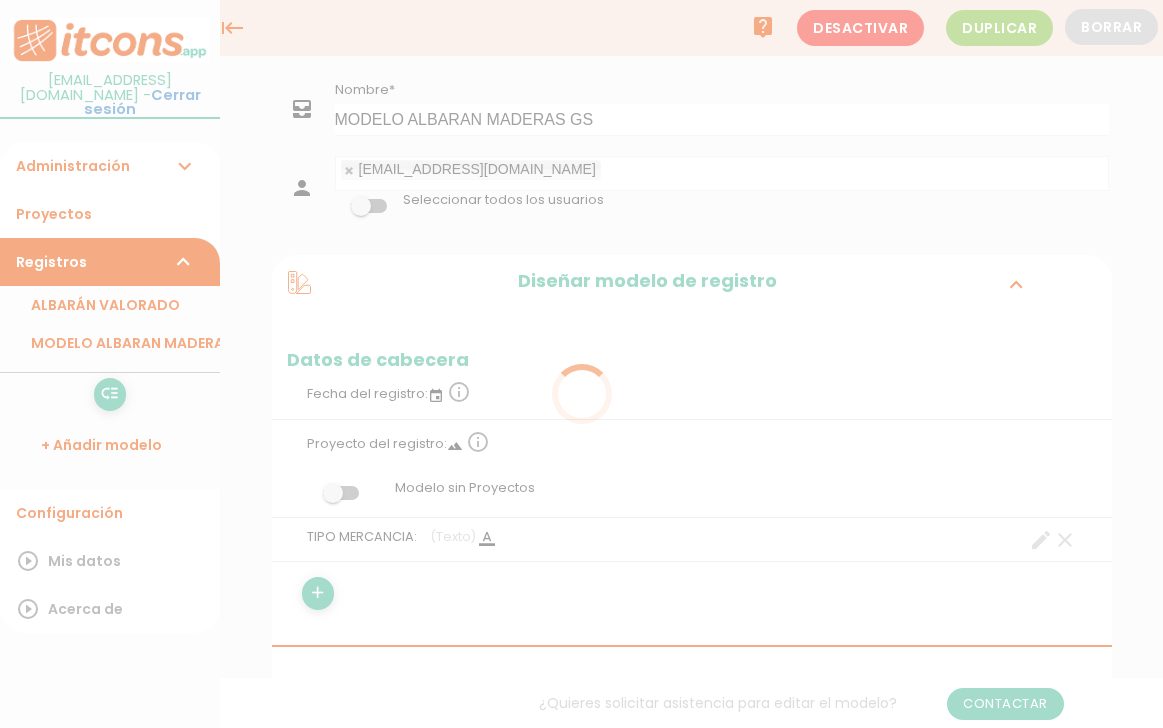 scroll, scrollTop: 506, scrollLeft: 0, axis: vertical 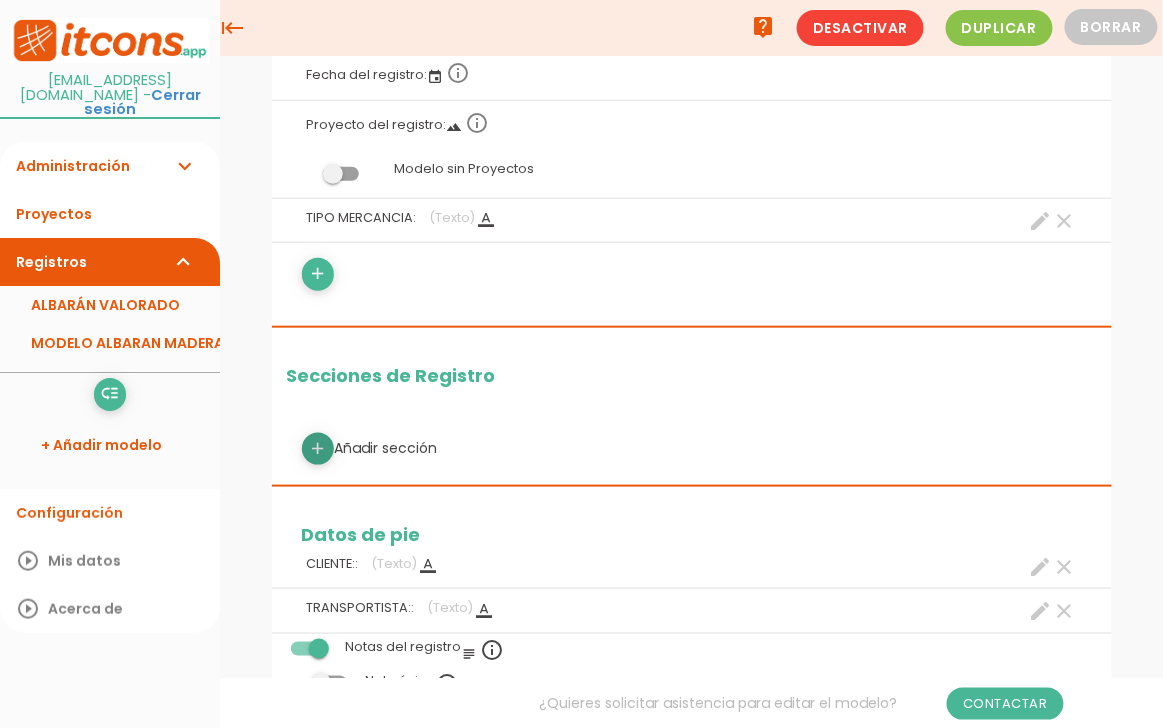 click on "add" at bounding box center (318, 449) 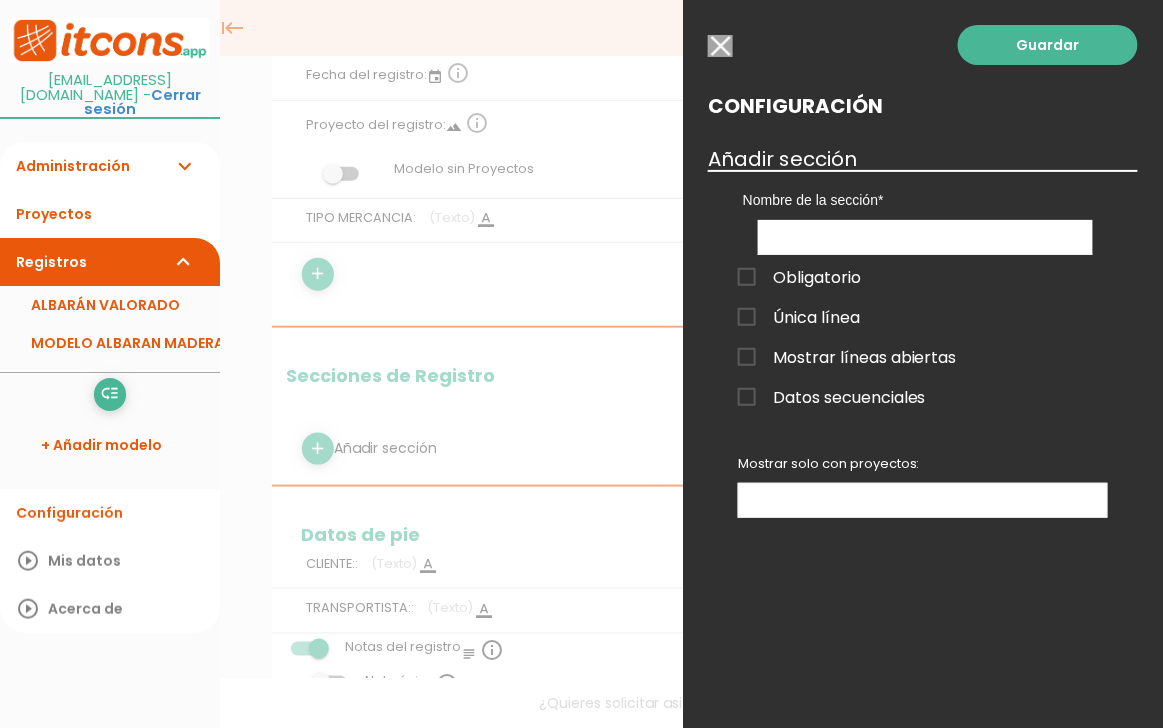 click at bounding box center [720, 46] 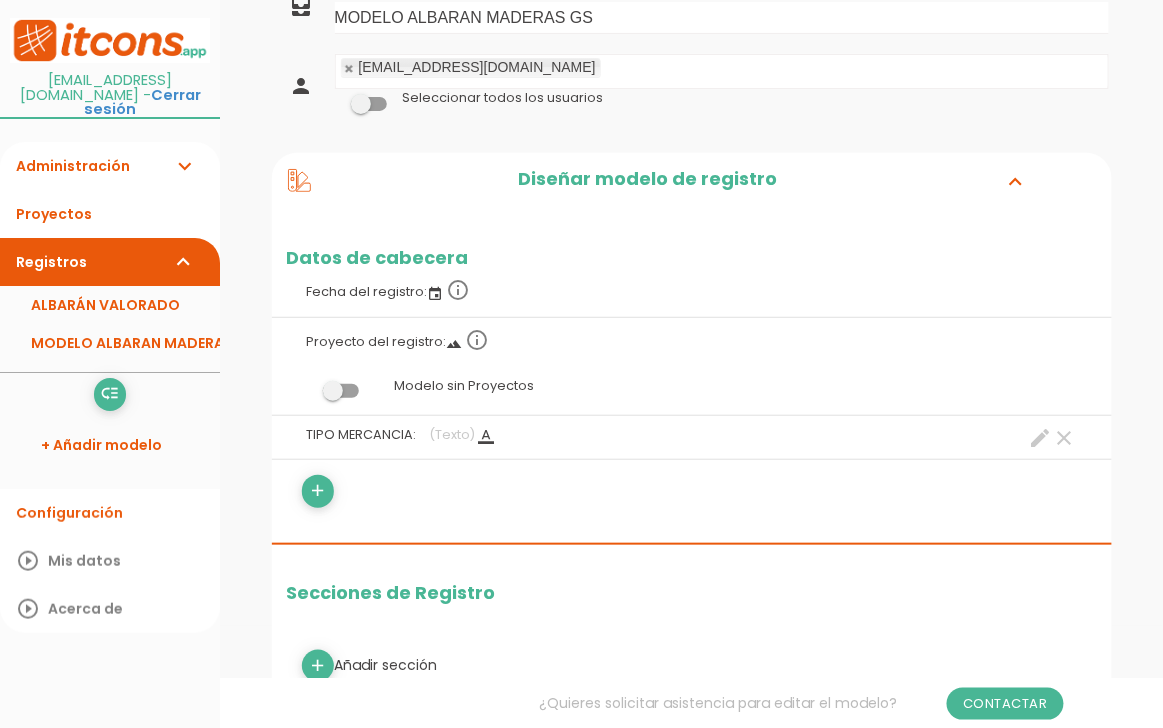 scroll, scrollTop: 110, scrollLeft: 0, axis: vertical 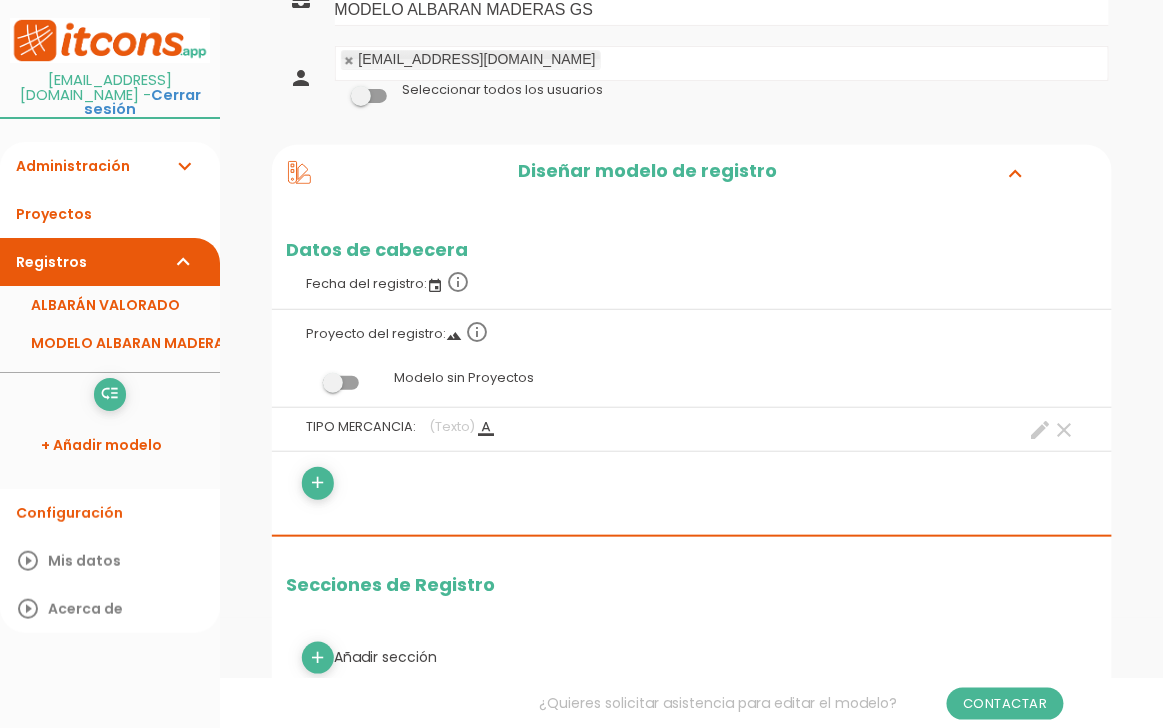 click on "clear" at bounding box center [1065, 430] 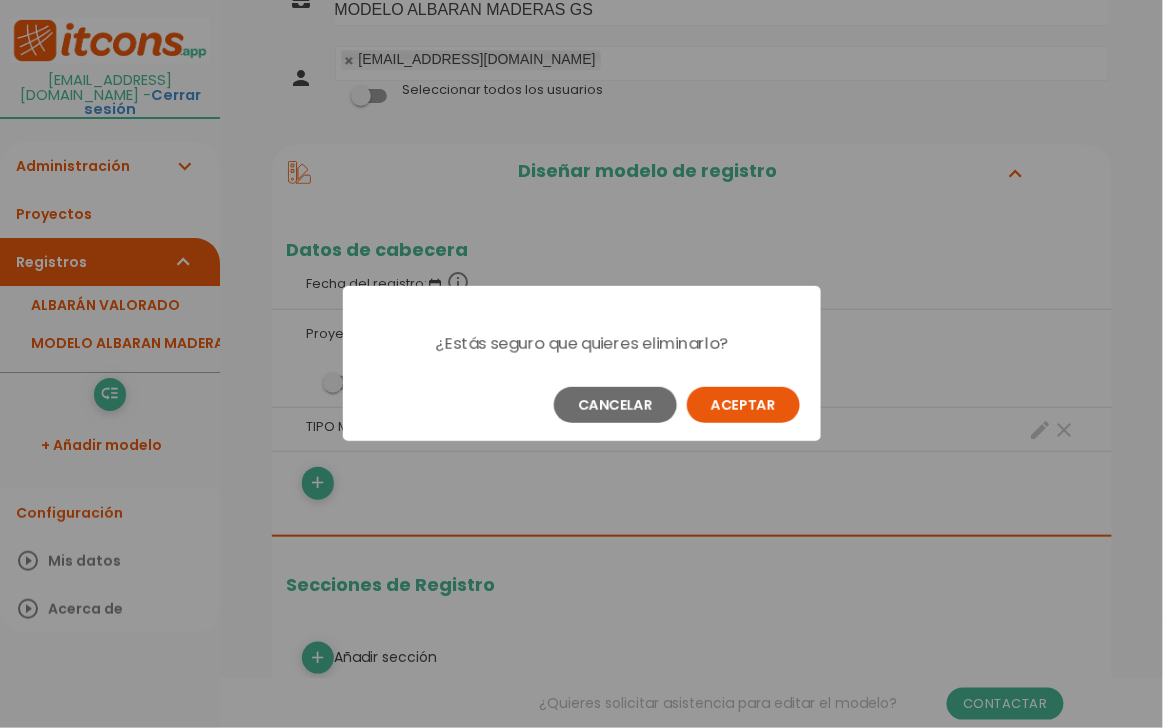 click on "Aceptar" at bounding box center [743, 405] 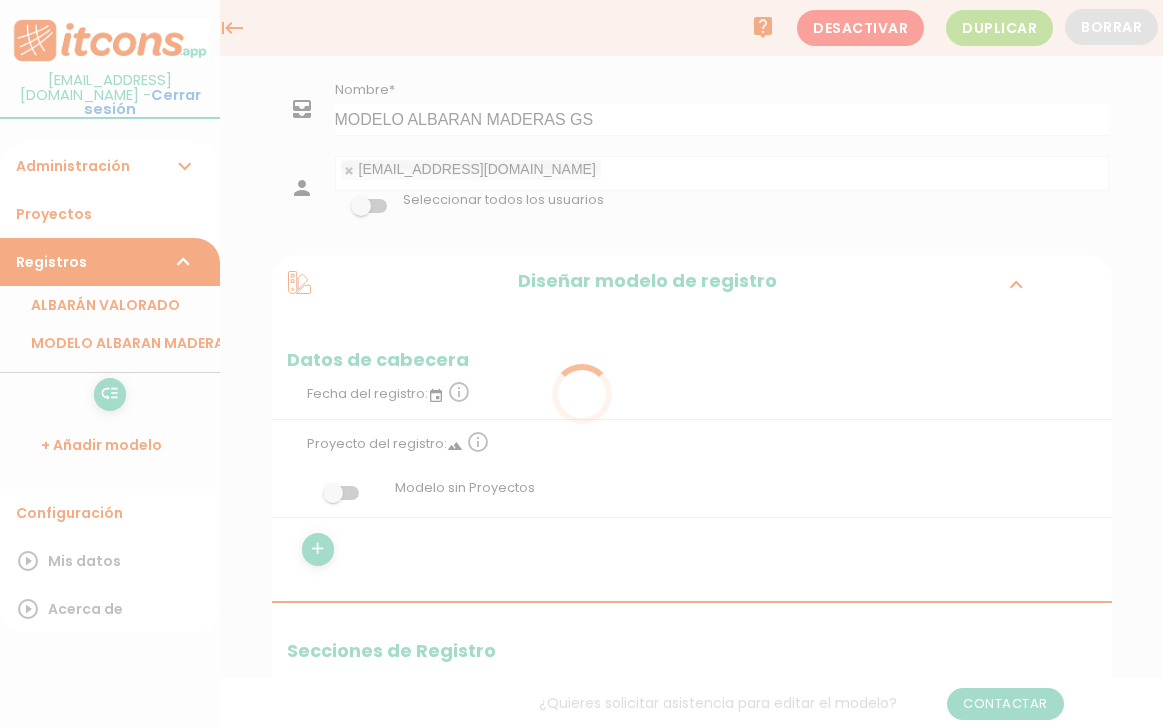 scroll, scrollTop: 110, scrollLeft: 0, axis: vertical 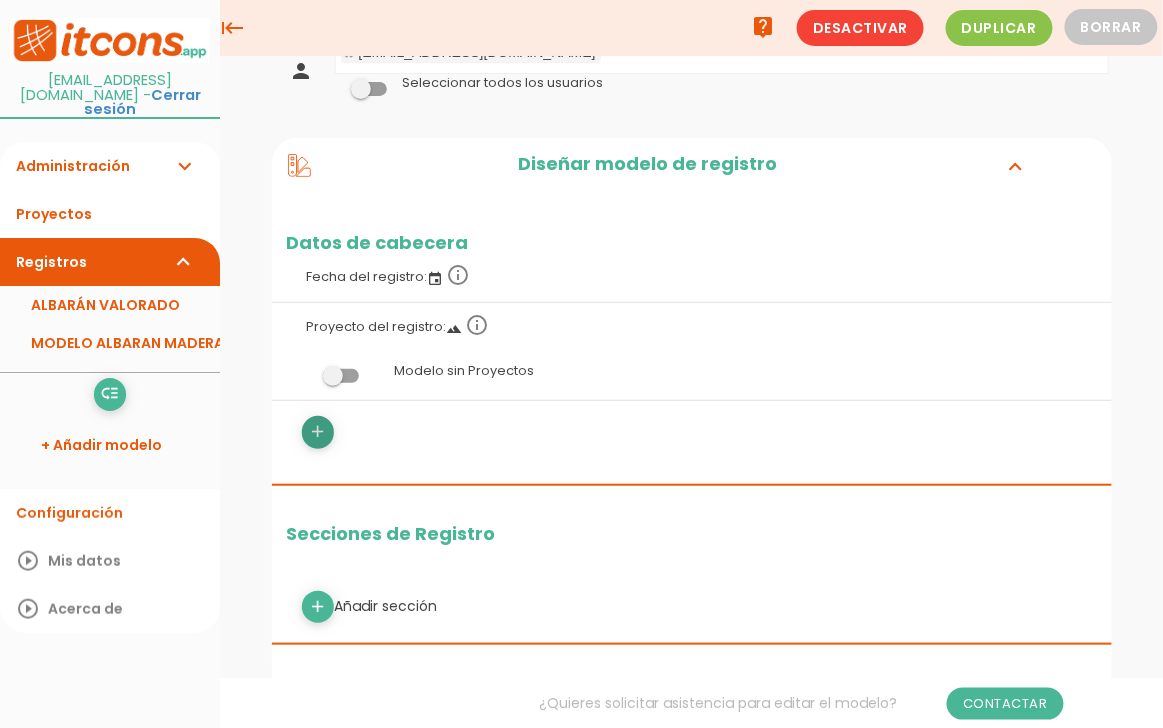 click on "add" at bounding box center (317, 432) 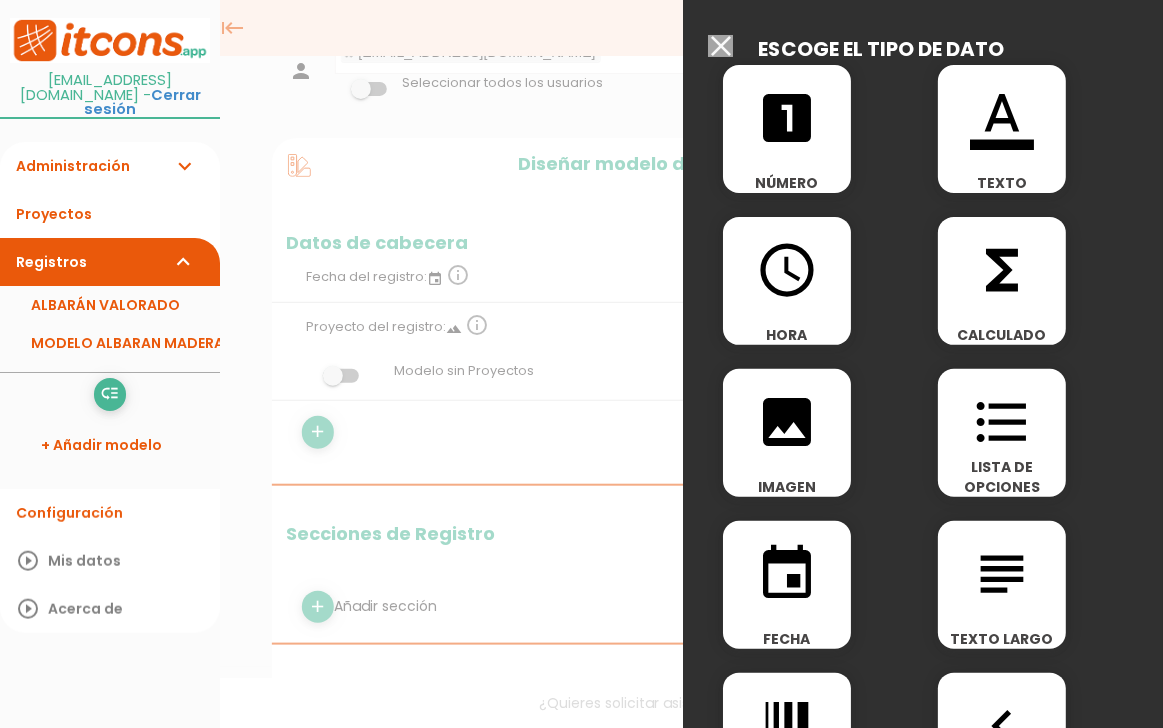 click on "format_color_text
TEXTO" at bounding box center [1002, 129] 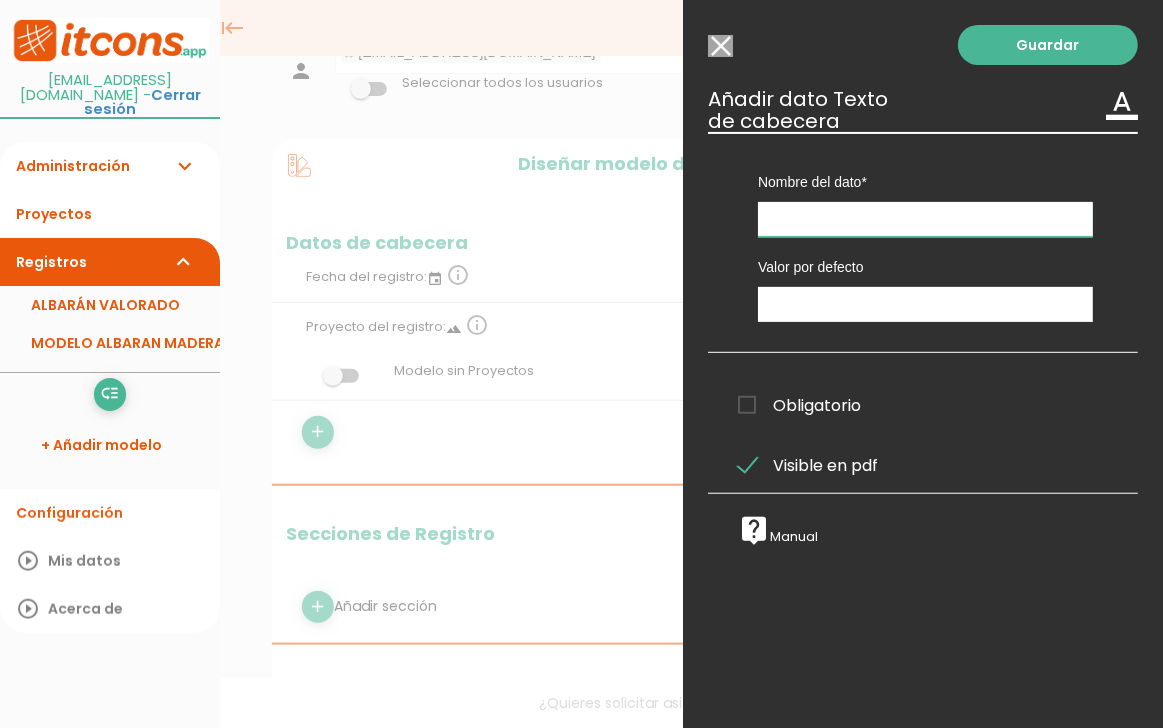 click at bounding box center [925, 219] 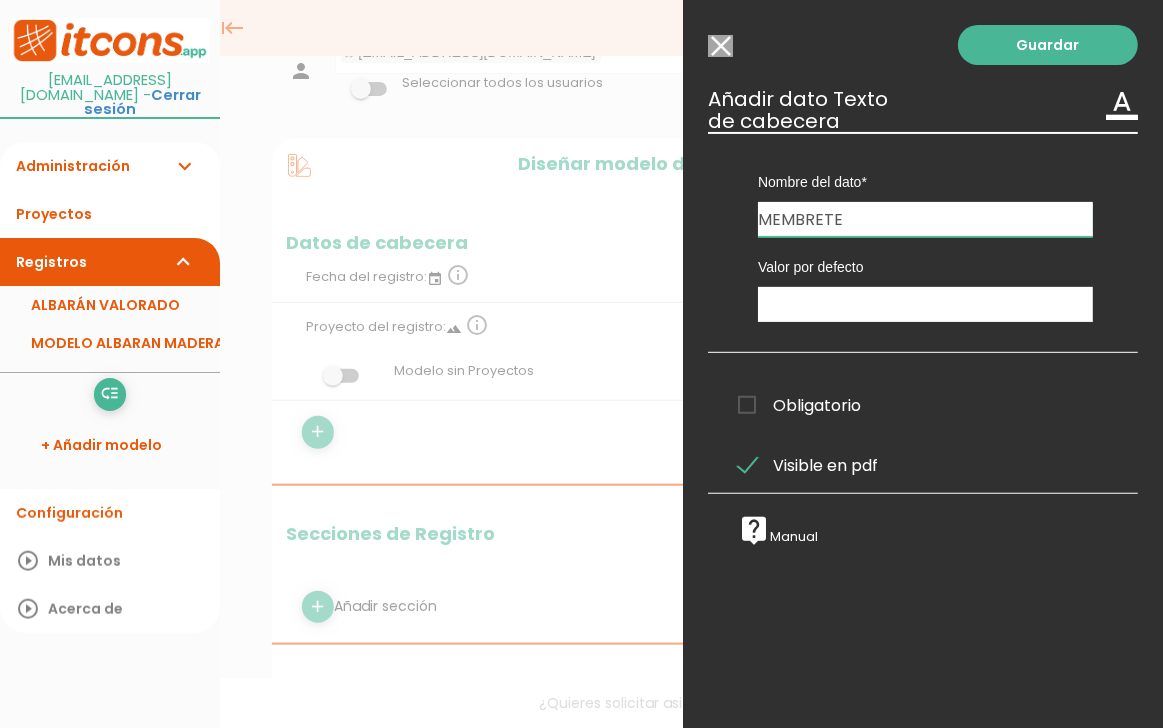 type on "MEMBRETE" 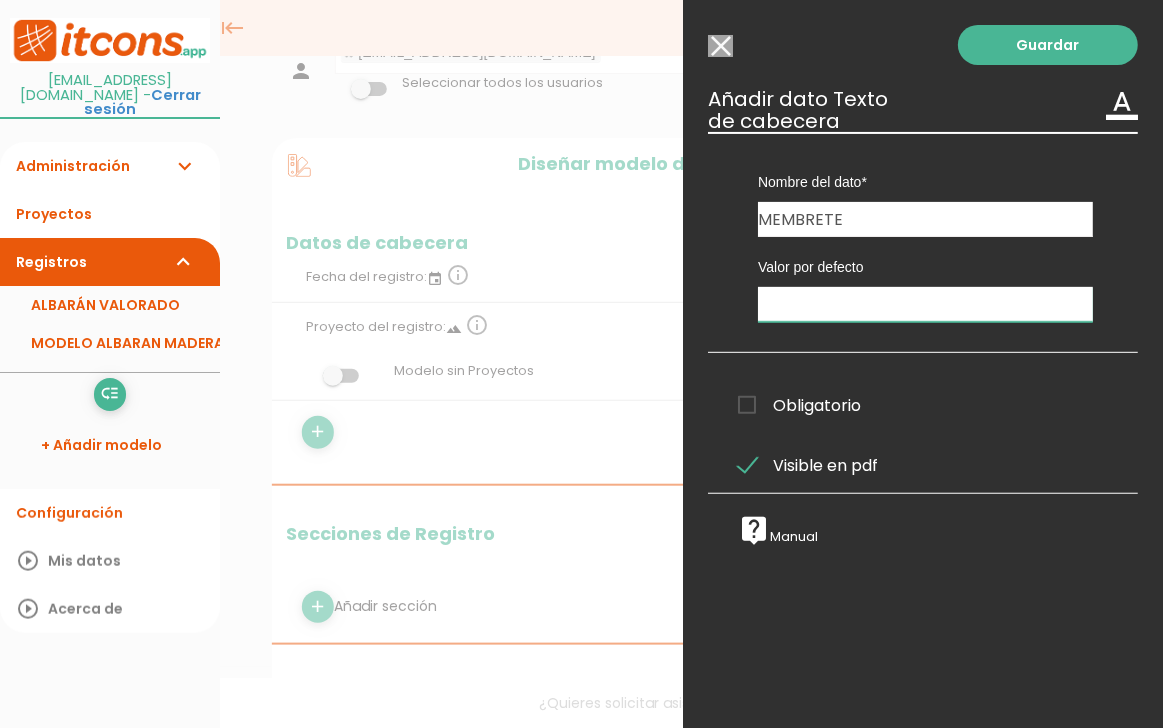 click at bounding box center [925, 304] 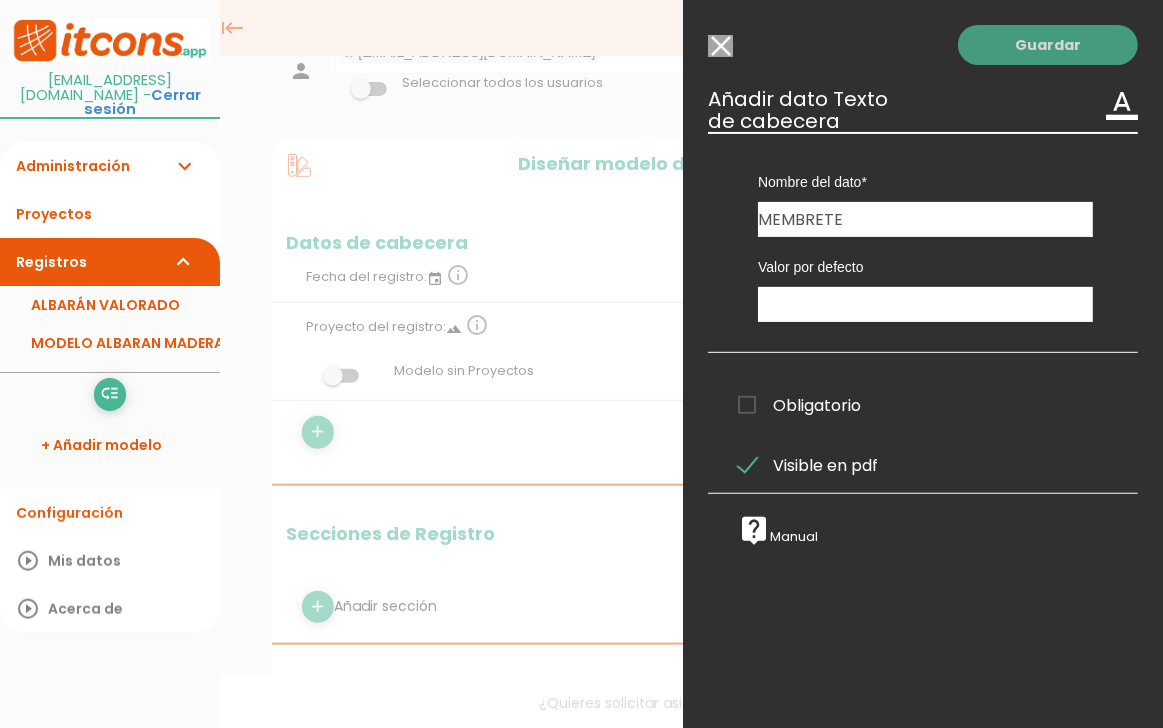 click on "Guardar" at bounding box center (1048, 45) 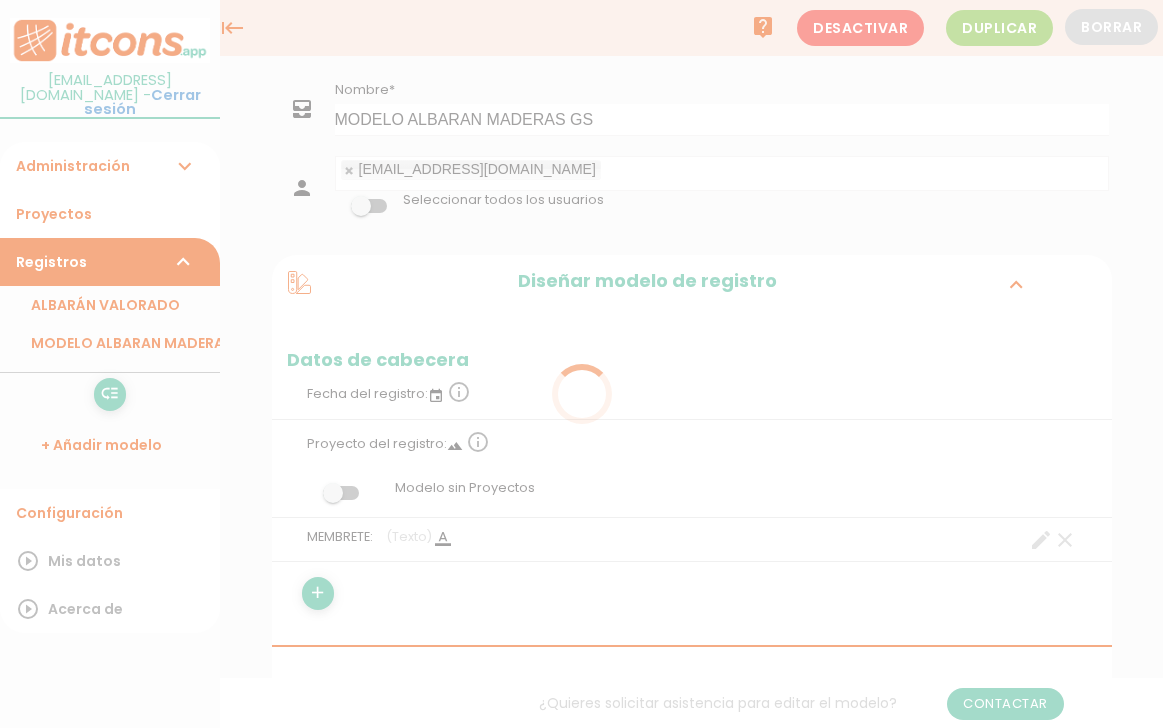 scroll, scrollTop: 61, scrollLeft: 0, axis: vertical 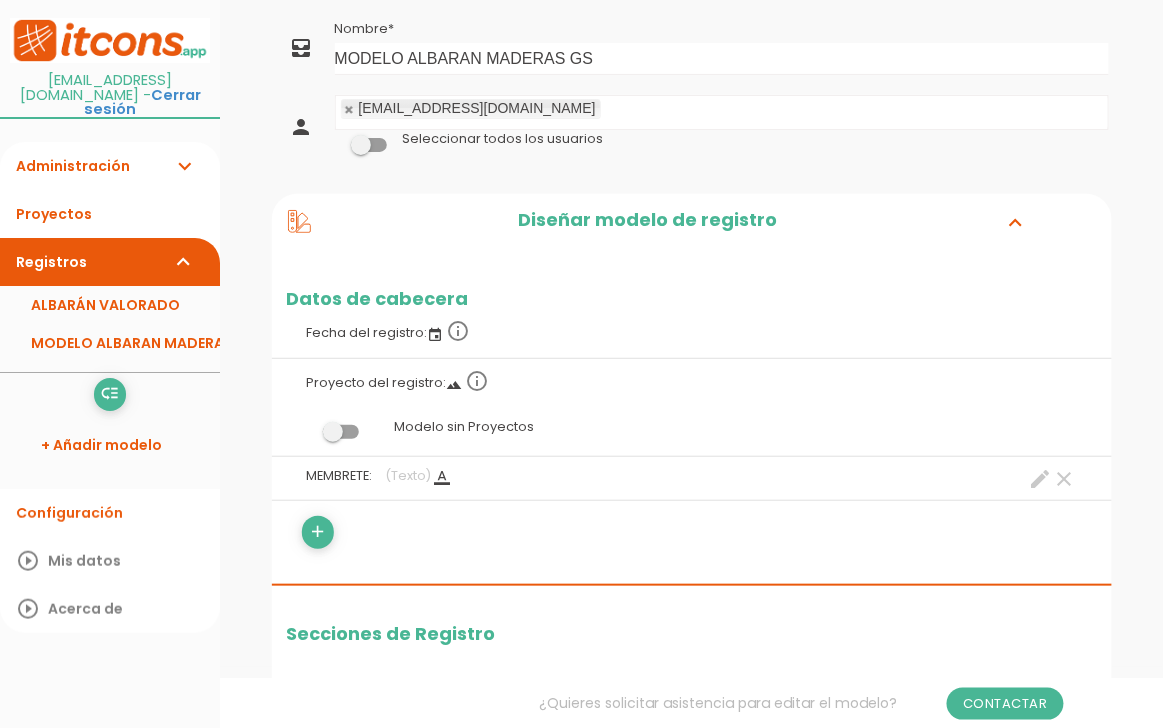 click on "format_color_text" at bounding box center (443, 477) 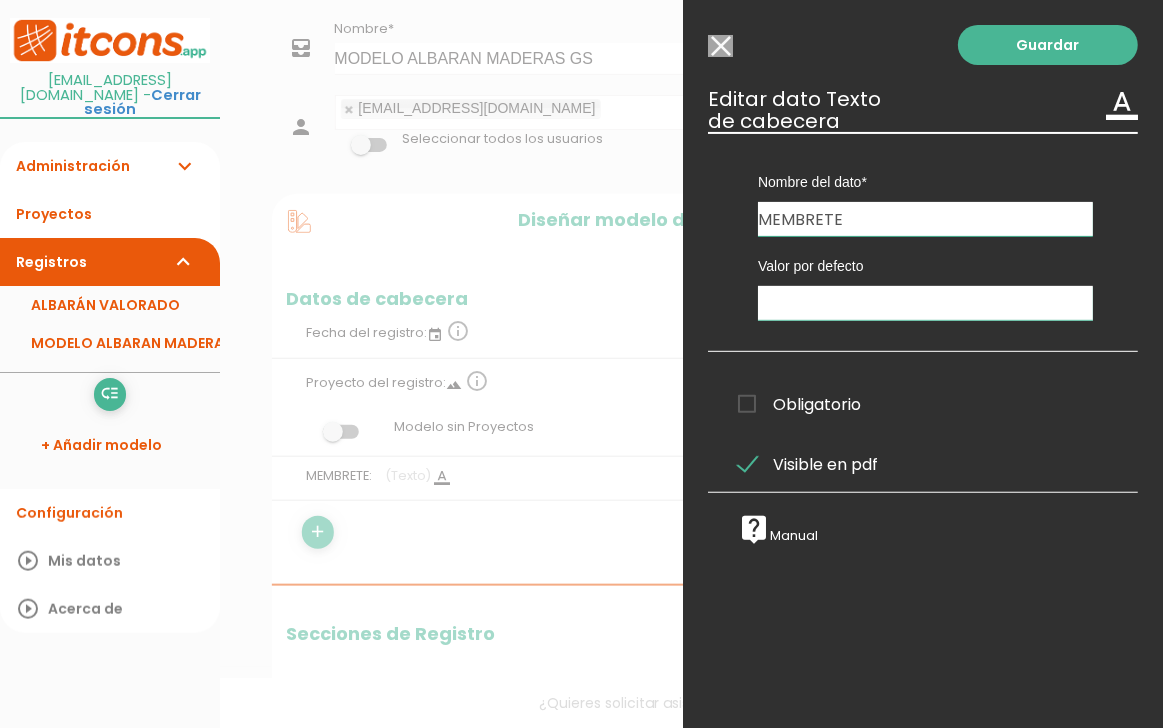 click at bounding box center [925, 303] 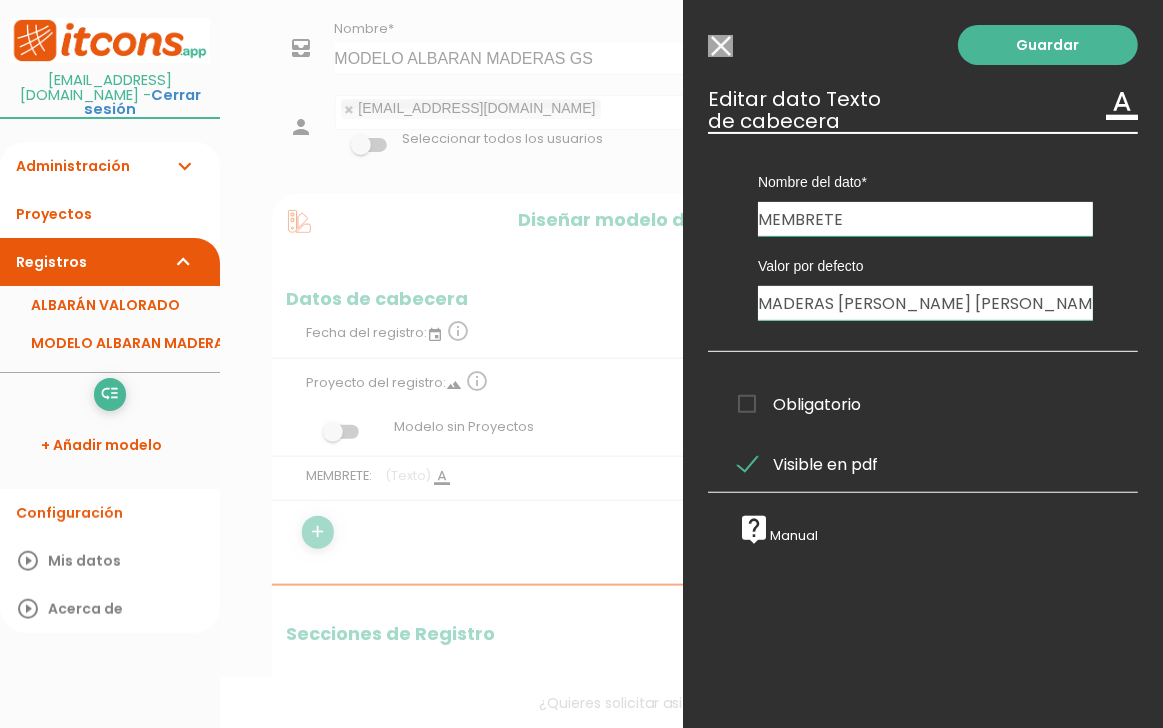 type on "MADERAS [PERSON_NAME] [PERSON_NAME]" 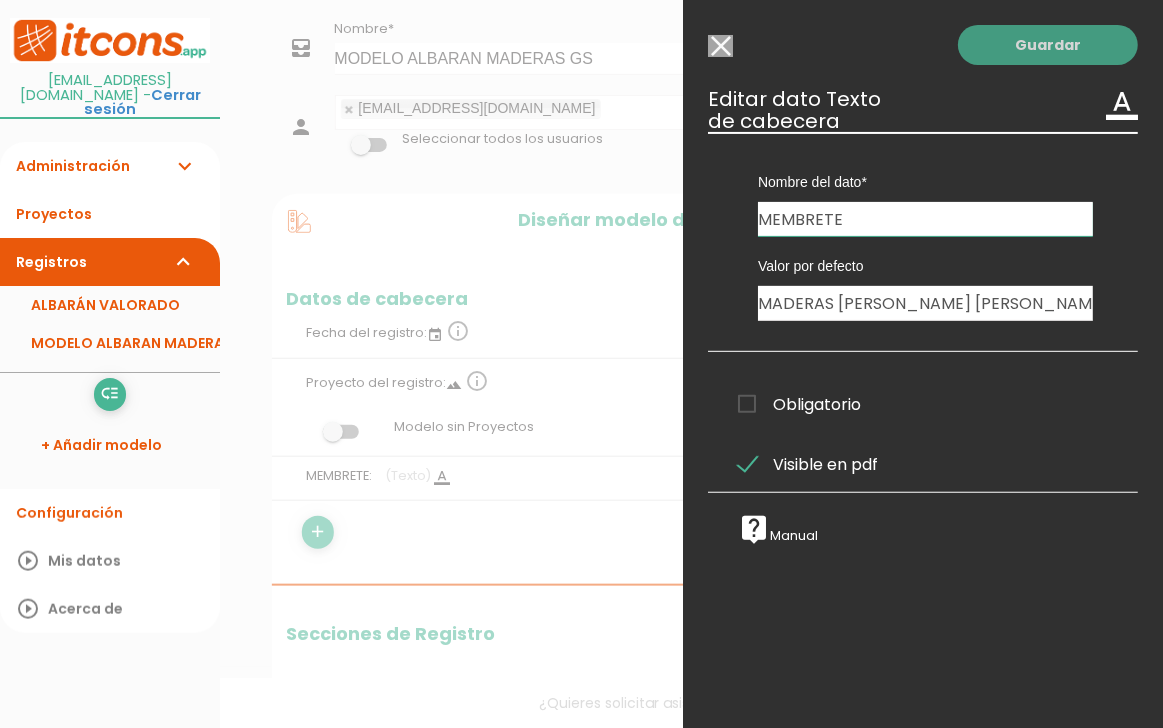 click on "Guardar" at bounding box center [1048, 45] 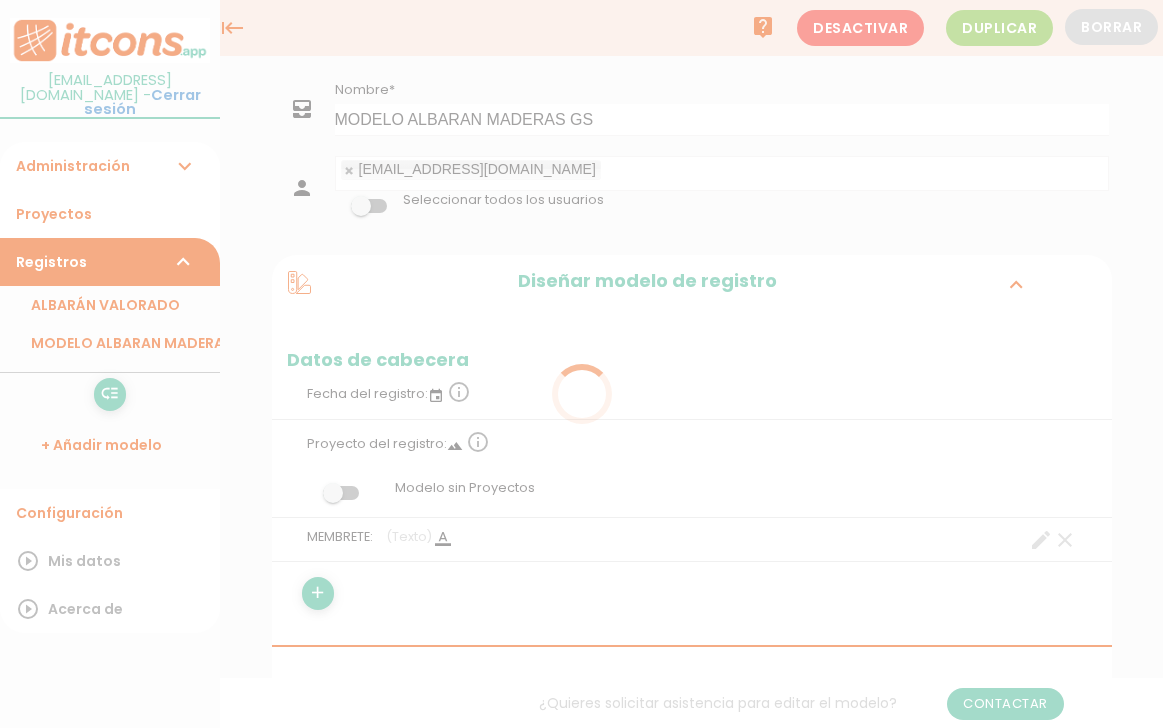 scroll, scrollTop: 61, scrollLeft: 0, axis: vertical 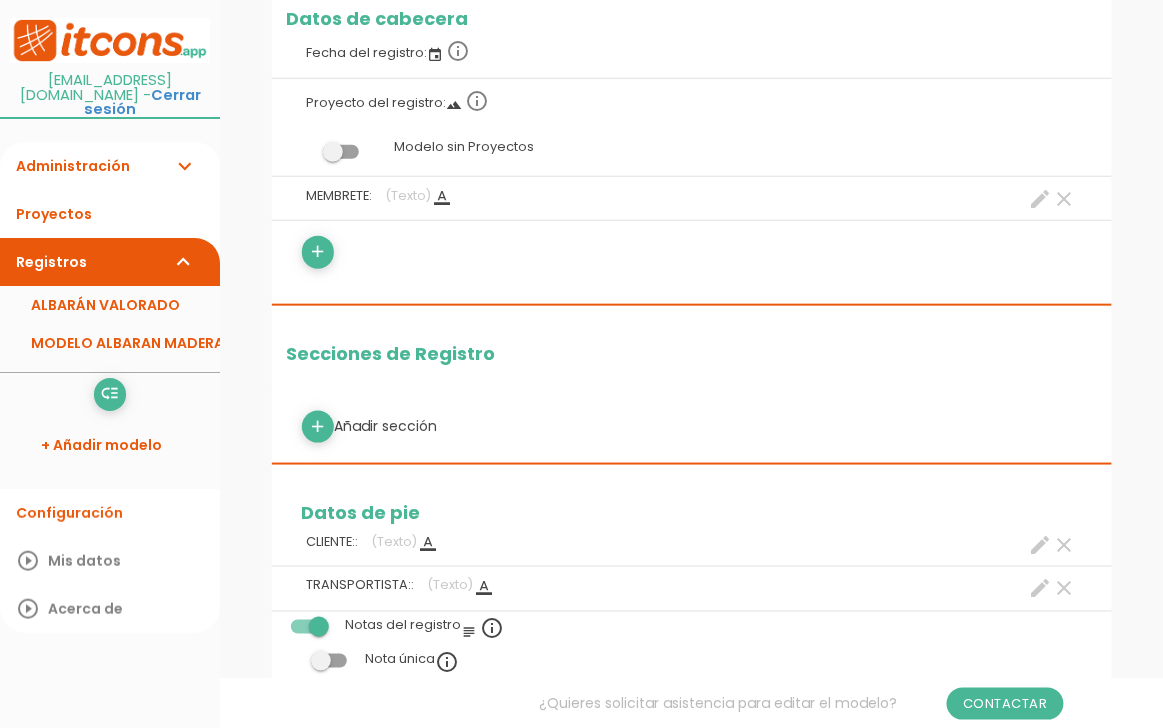 click on "format_color_text" at bounding box center [443, 197] 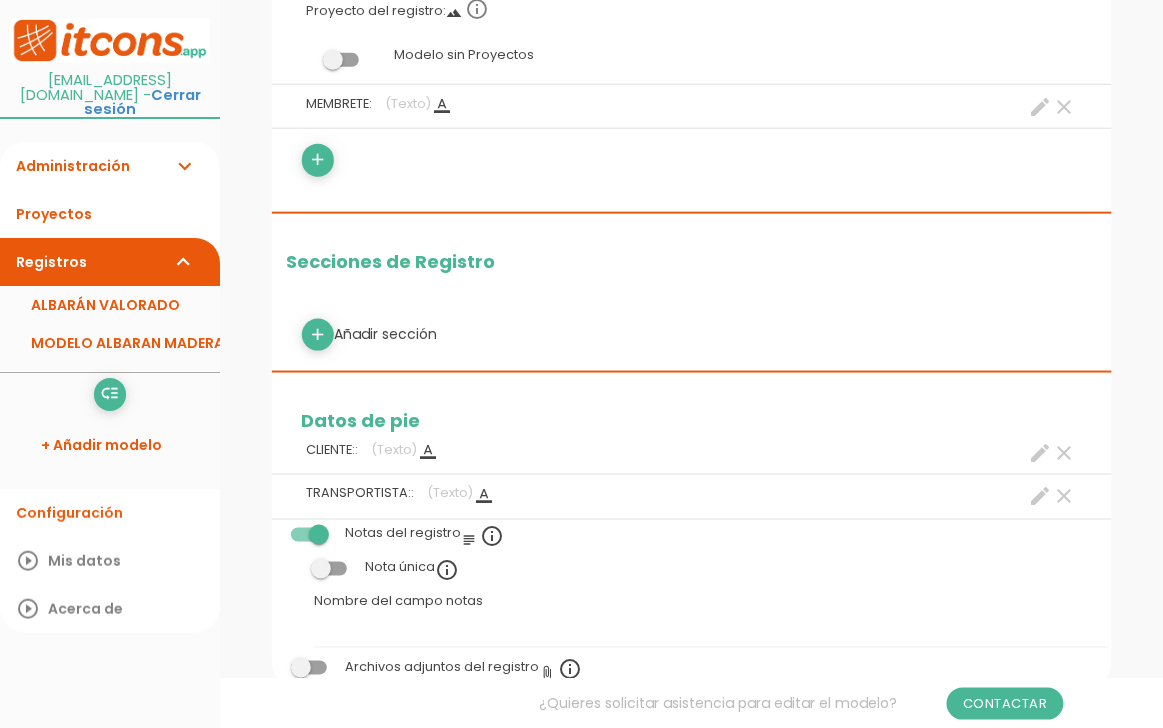 scroll, scrollTop: 435, scrollLeft: 0, axis: vertical 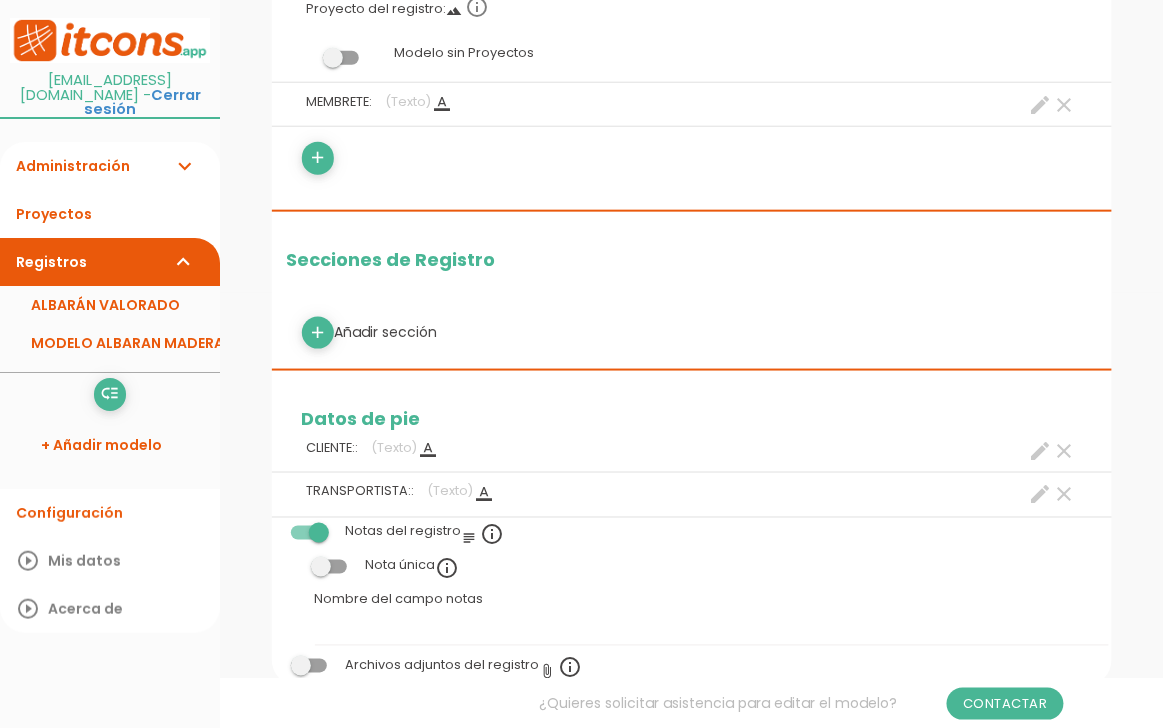 click on "add
Añadir sección" at bounding box center [692, 333] 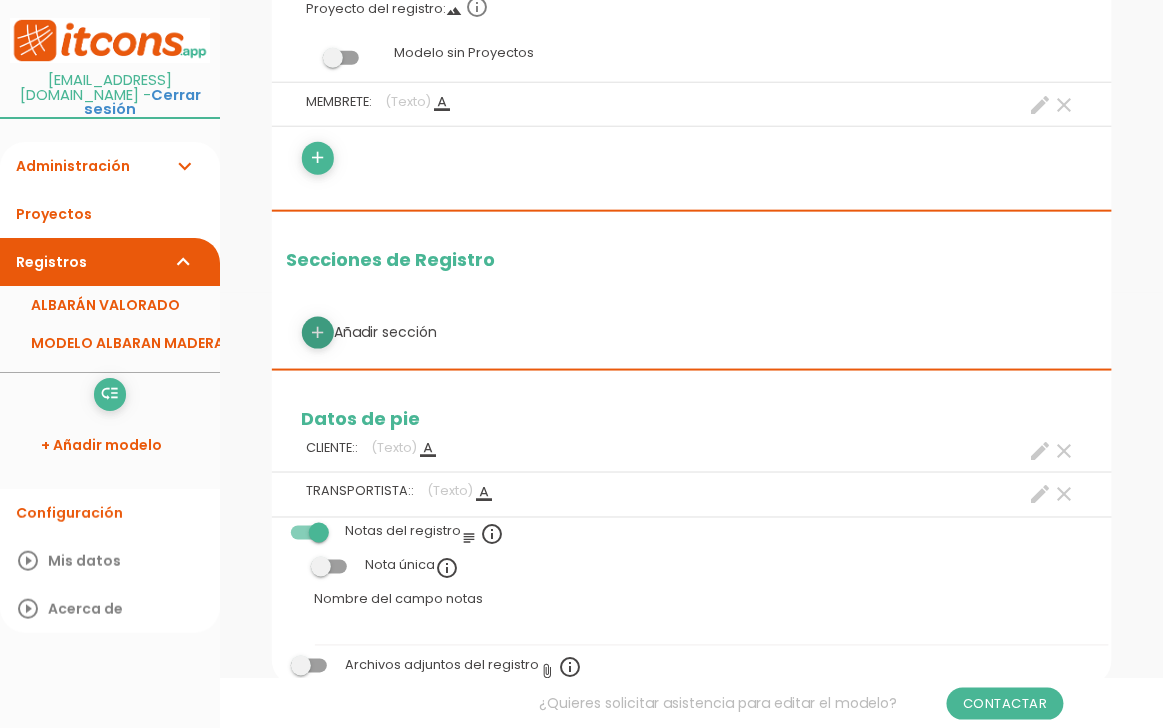 click on "add" at bounding box center (318, 333) 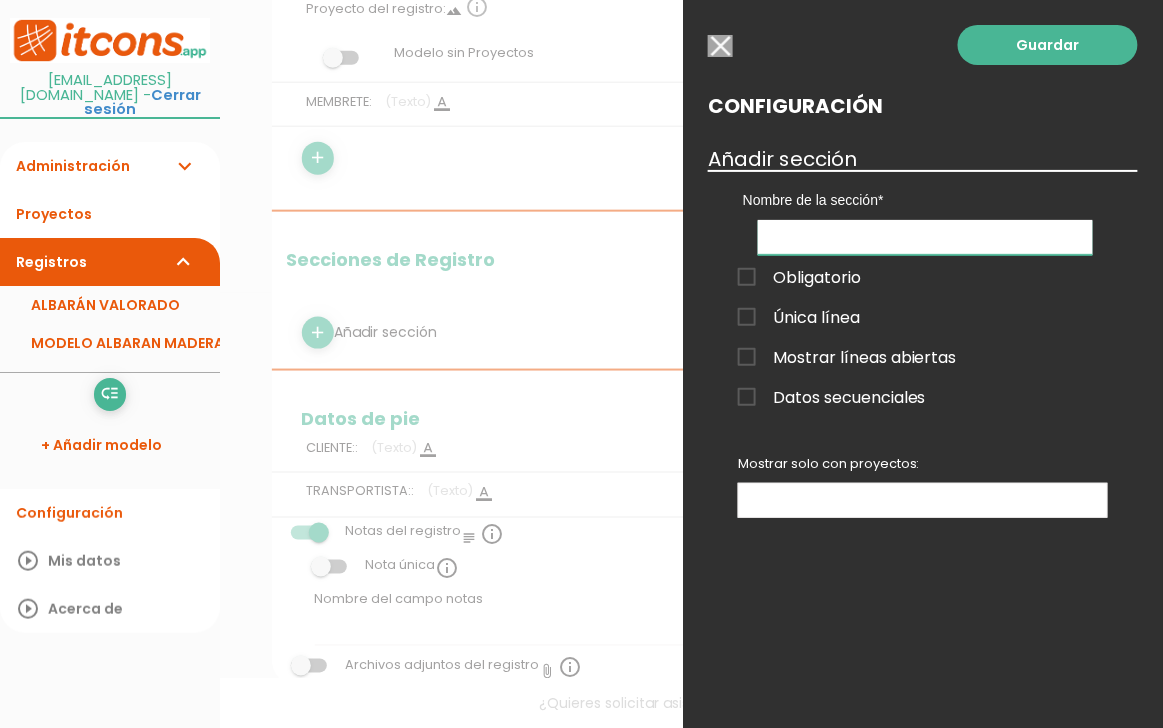 click at bounding box center (925, 237) 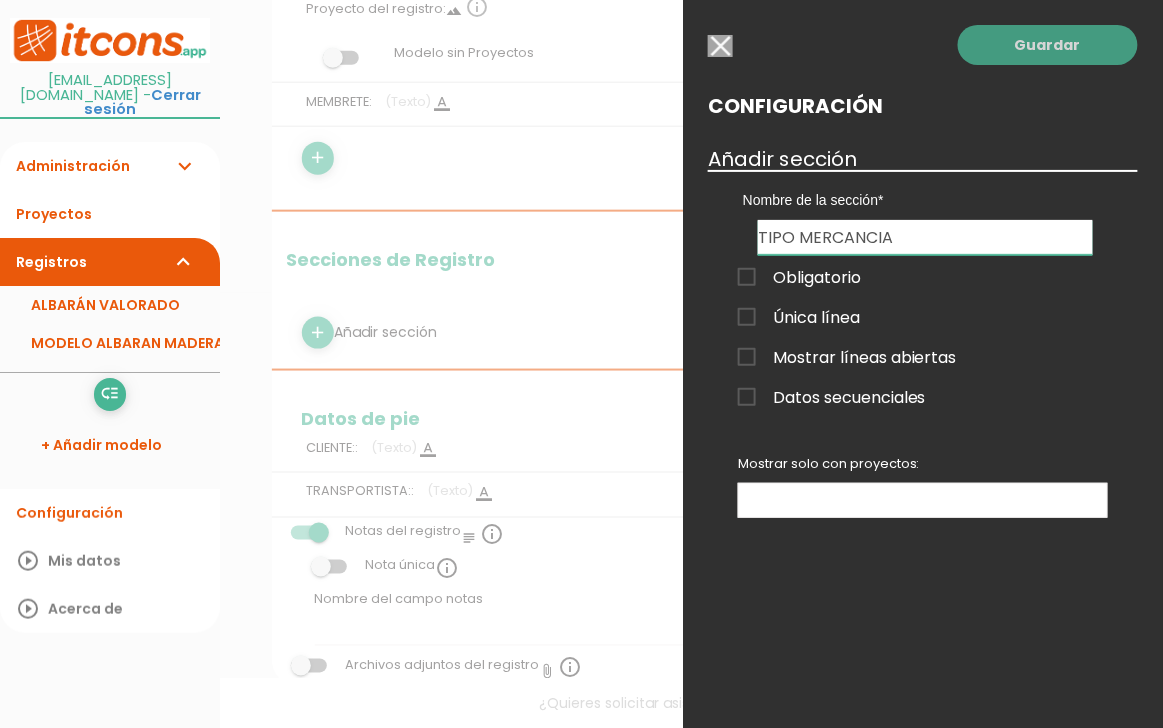 type on "TIPO MERCANCIA" 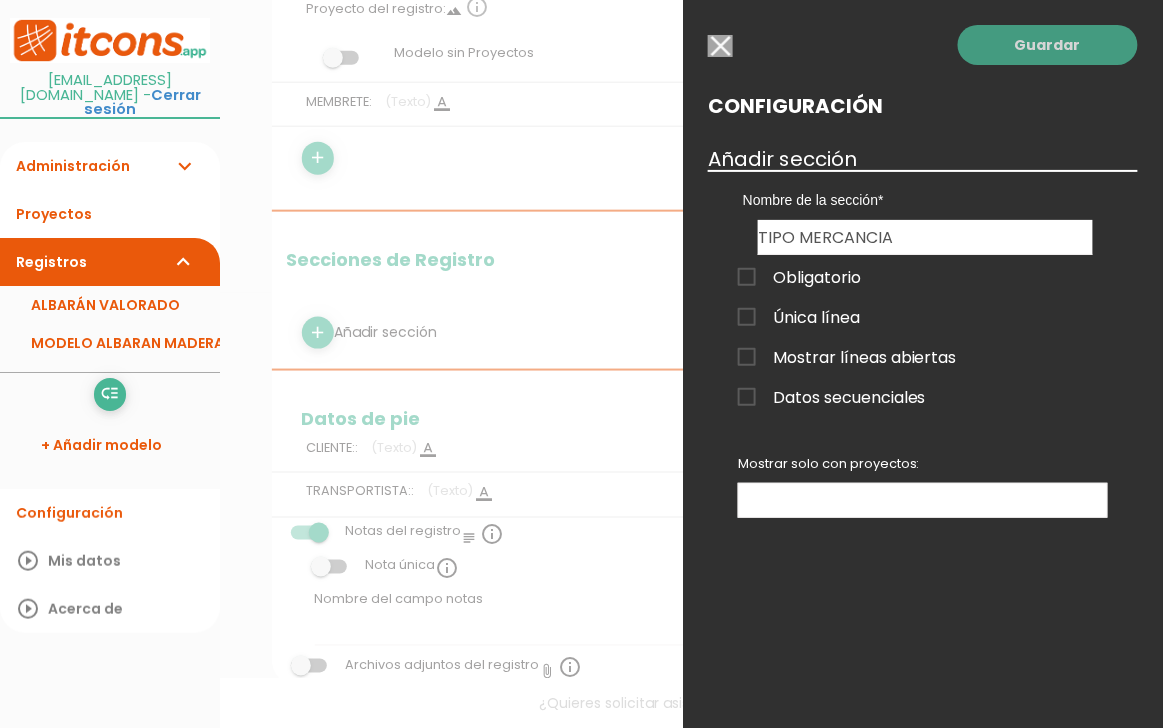 click on "Guardar" at bounding box center (1048, 45) 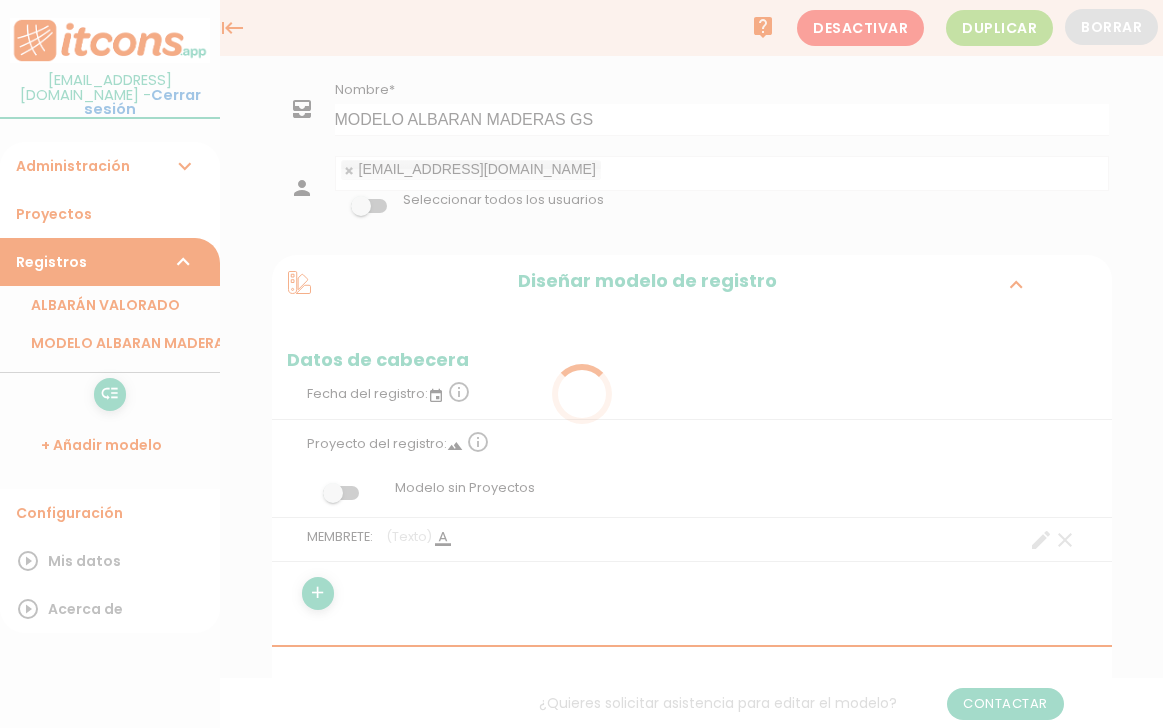 scroll, scrollTop: 435, scrollLeft: 0, axis: vertical 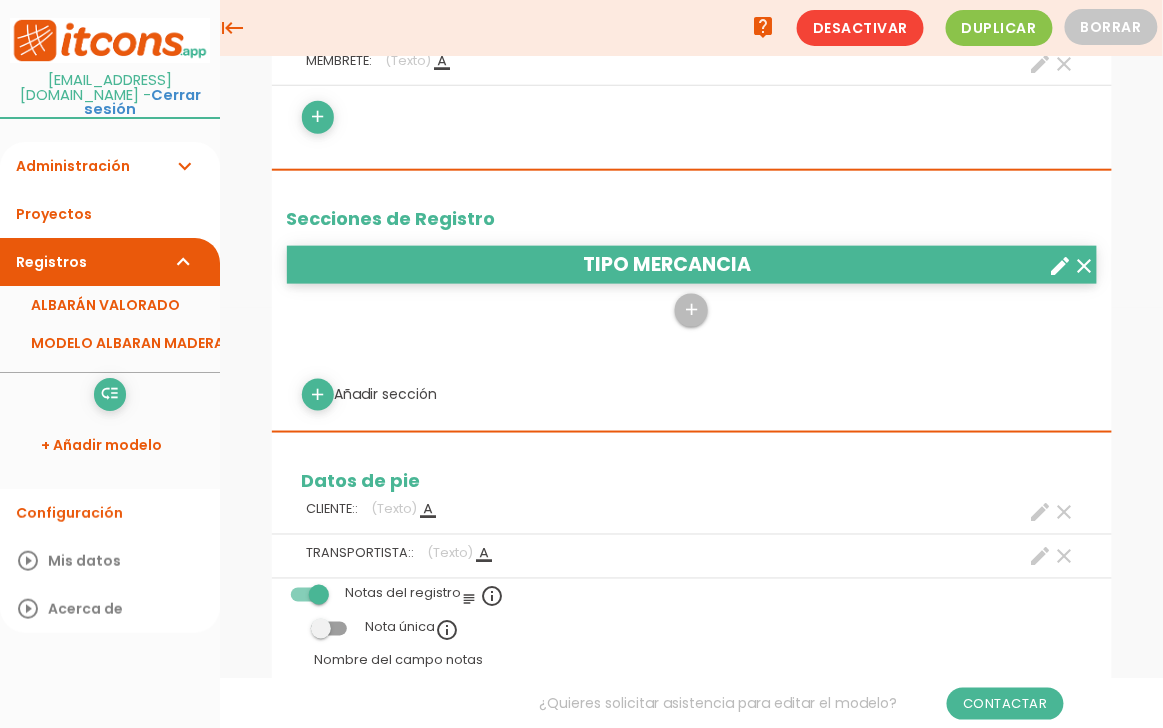 click on "add
Añadir sección" at bounding box center [692, 395] 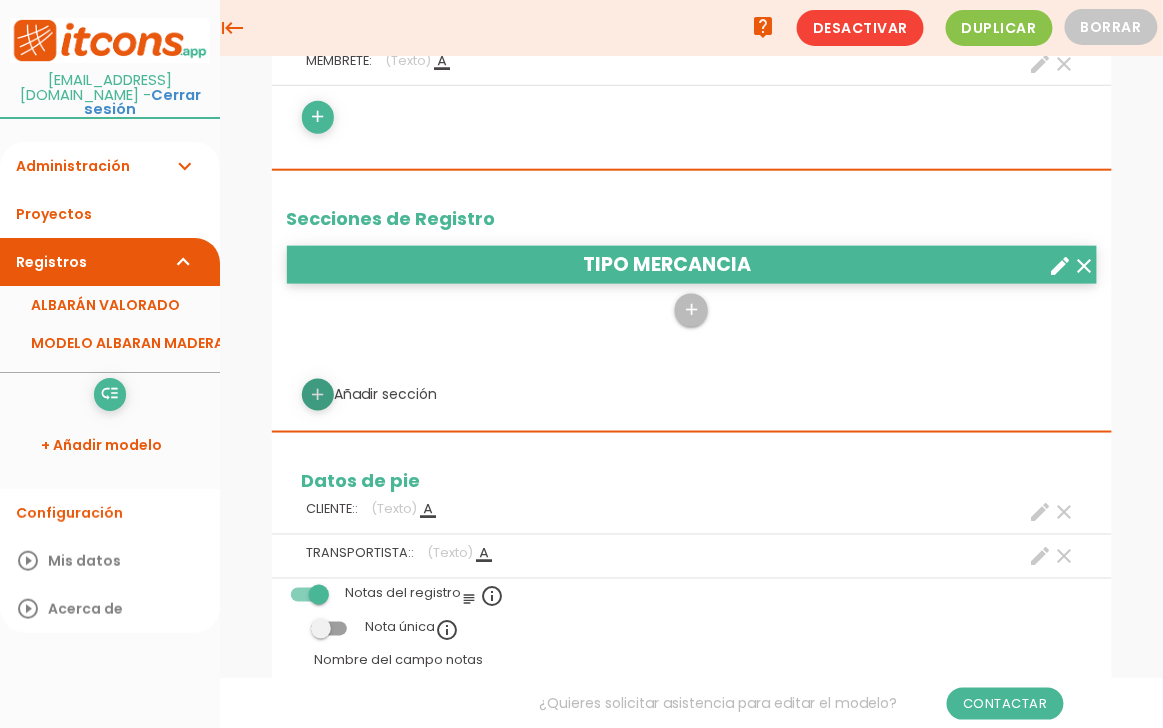 click on "add" at bounding box center (317, 395) 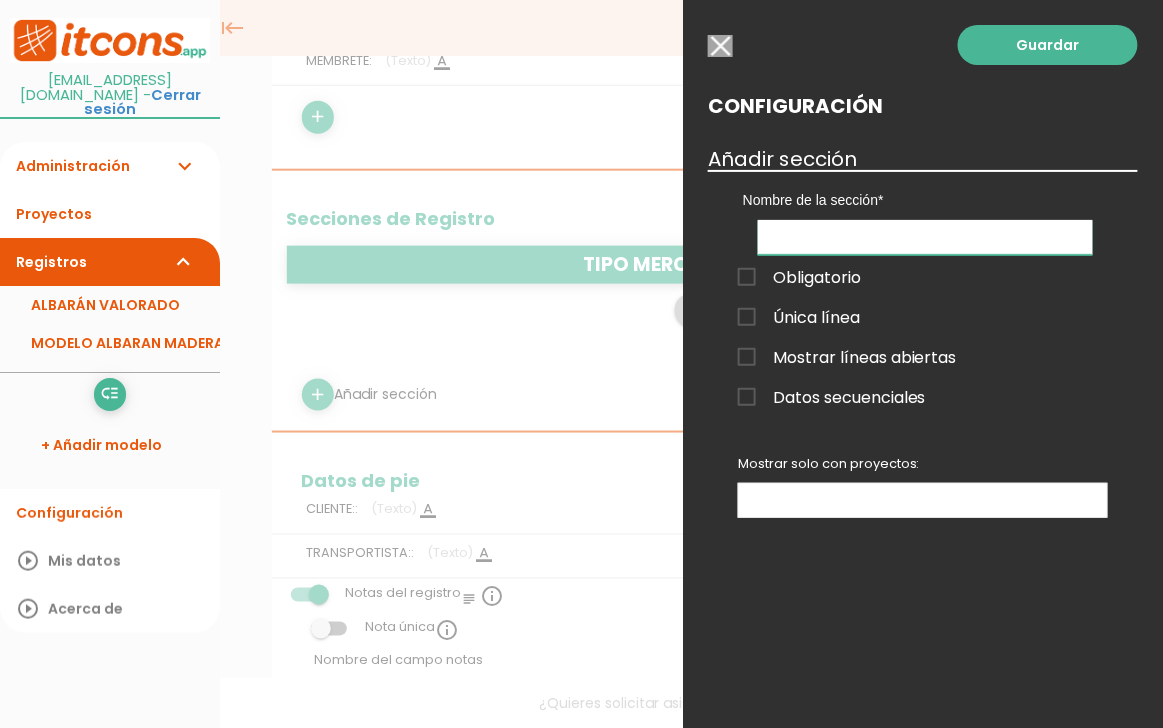 click at bounding box center (925, 237) 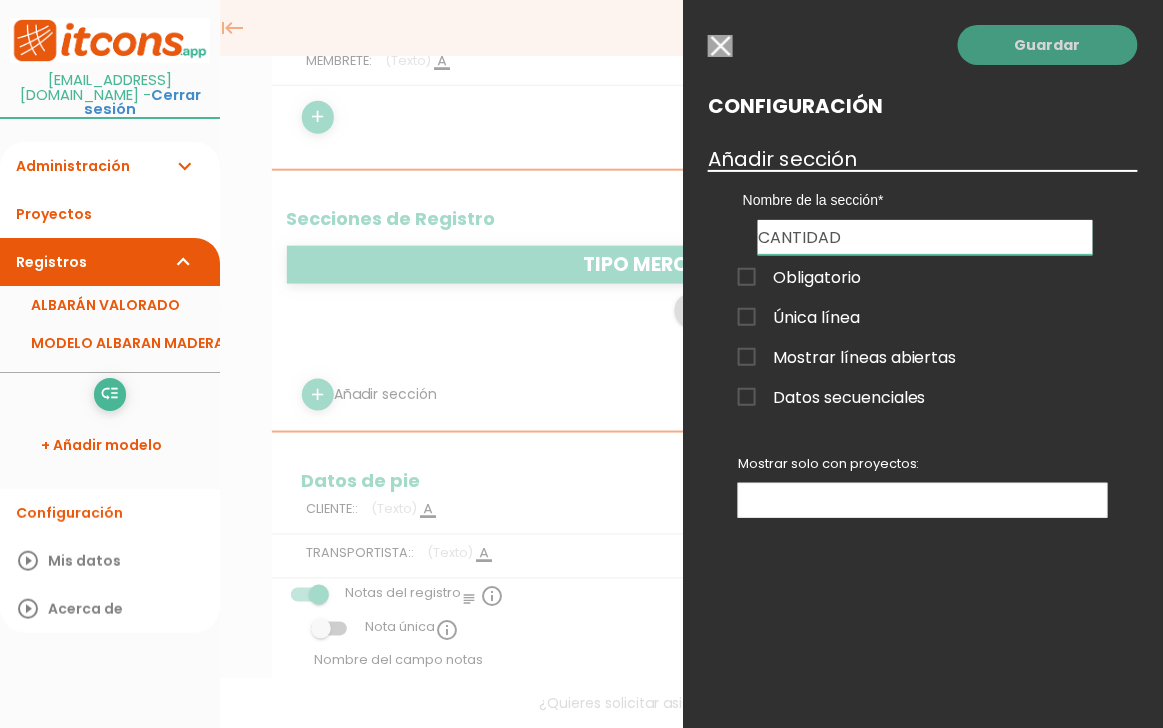 type on "CANTIDAD" 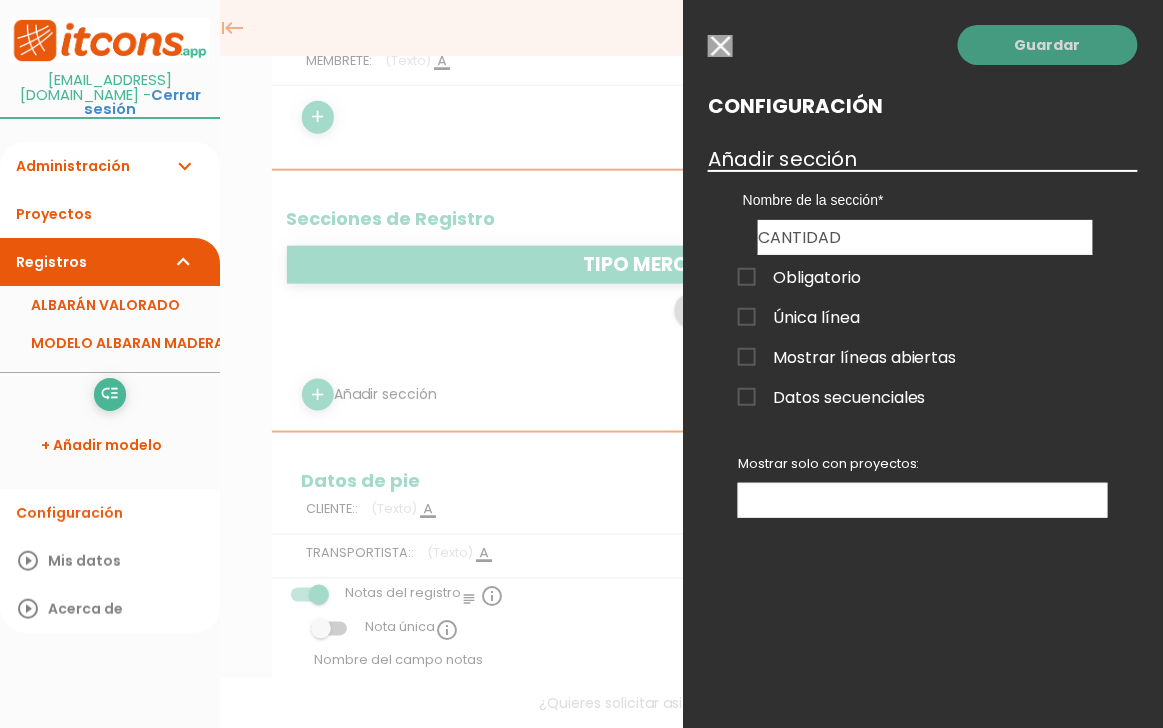 click on "Guardar" at bounding box center [1048, 45] 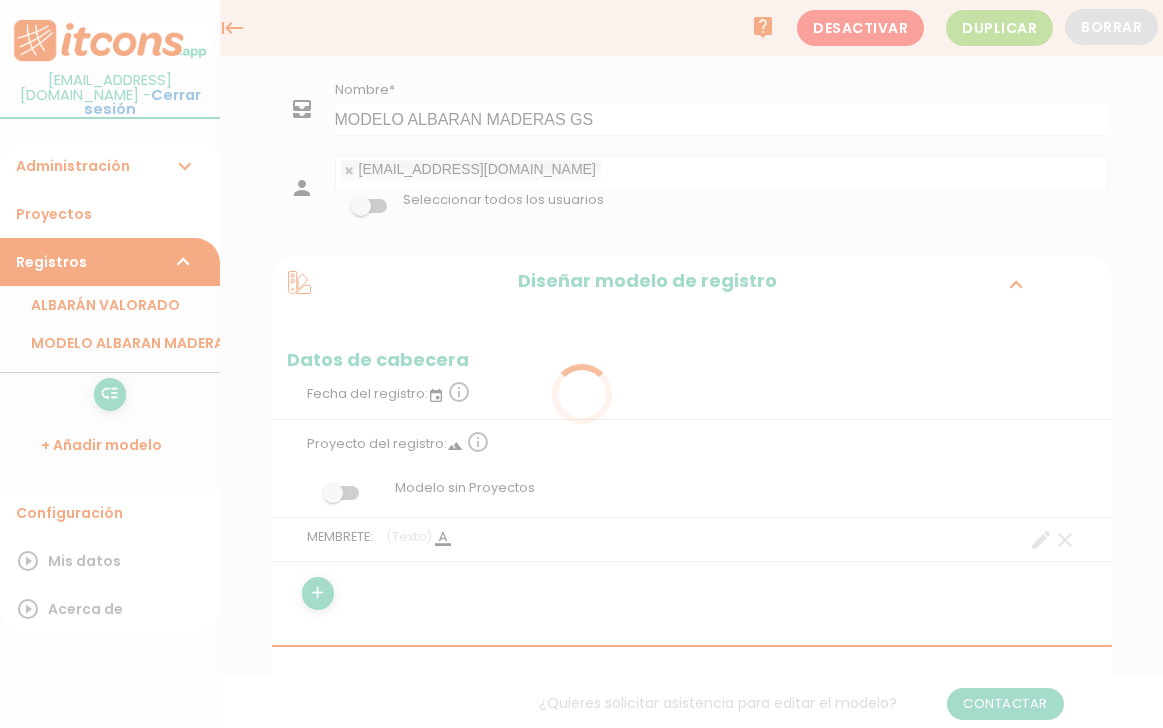 scroll, scrollTop: 420, scrollLeft: 0, axis: vertical 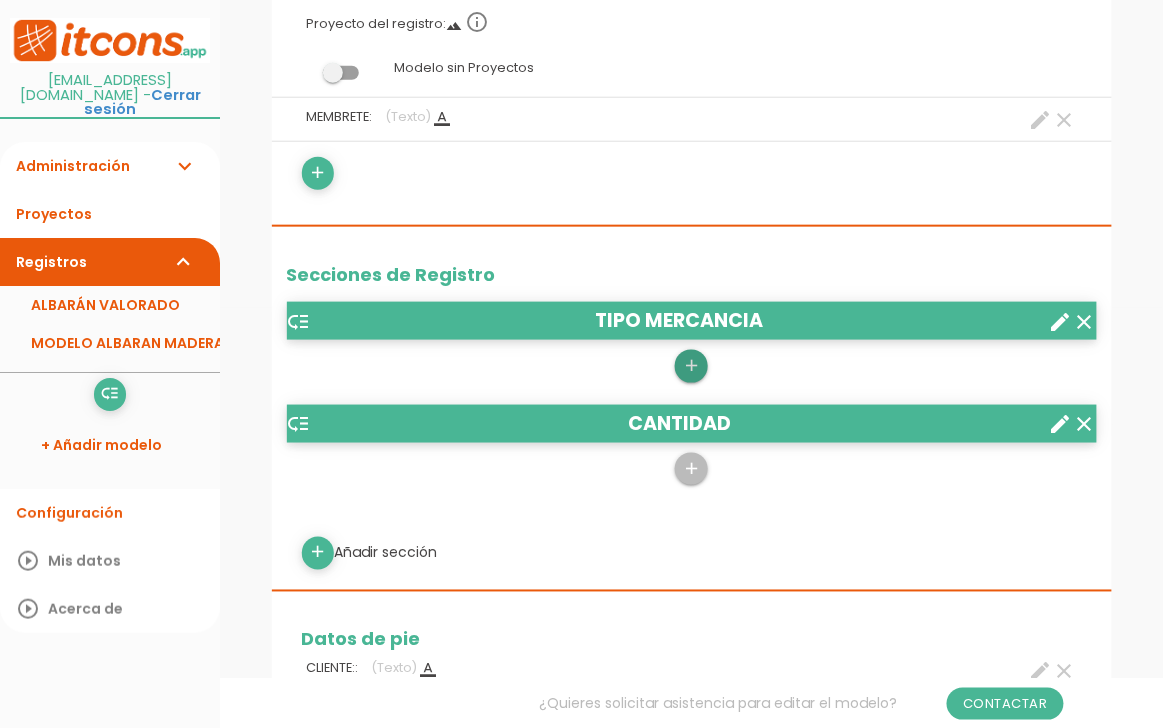 click on "add" at bounding box center [691, 366] 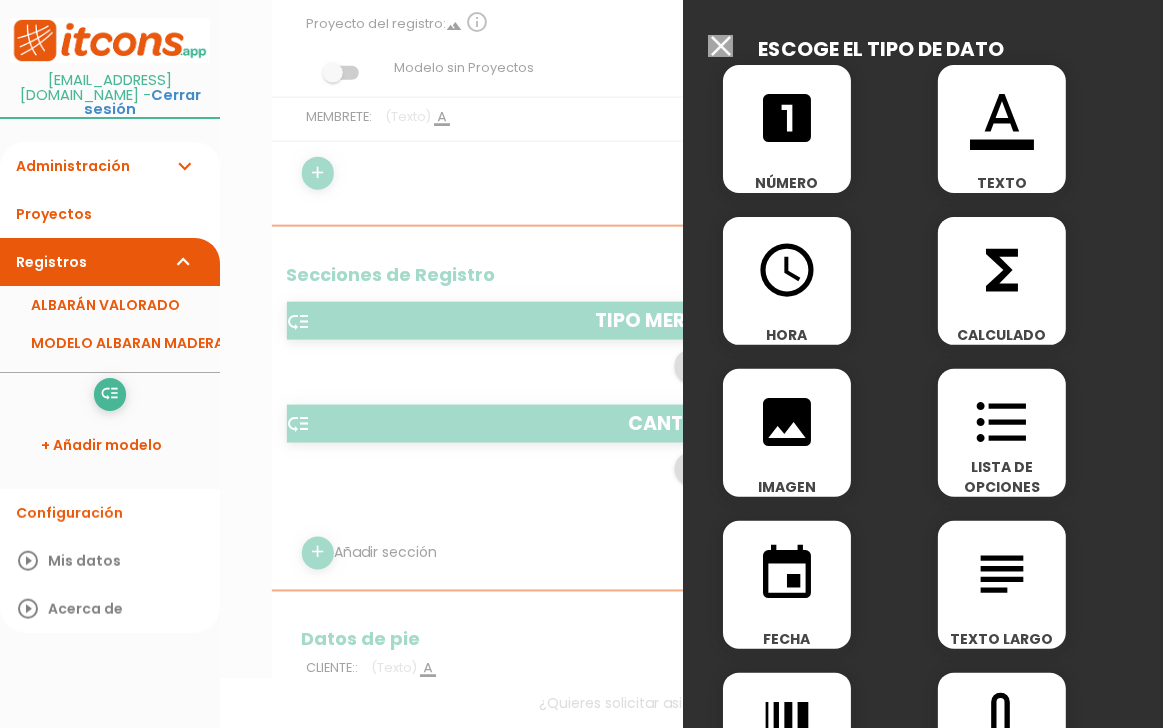click on "format_color_text" at bounding box center (1002, 118) 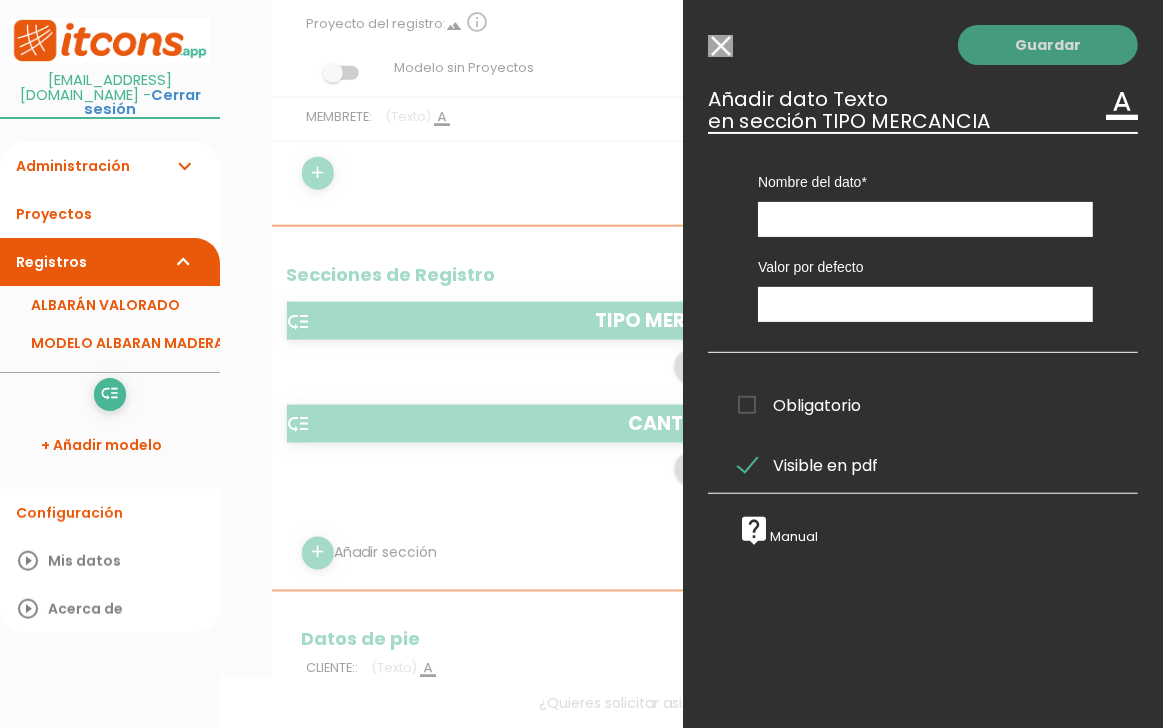 click on "Guardar" at bounding box center (1048, 45) 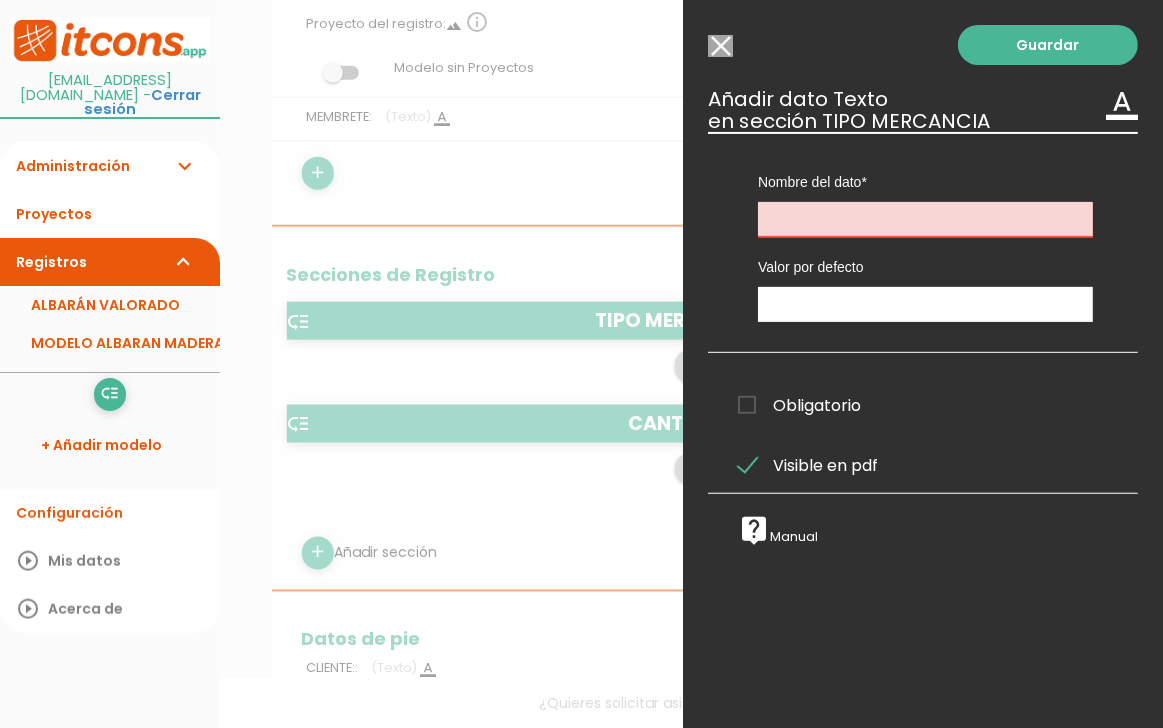 click at bounding box center [925, 219] 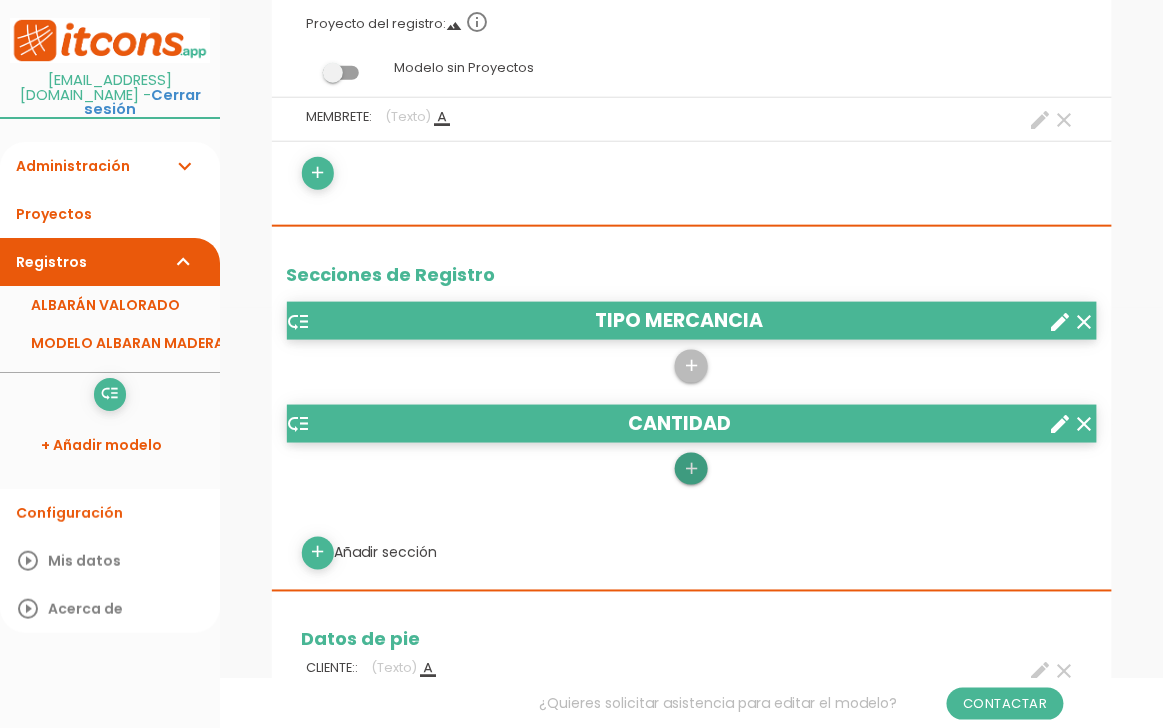 click on "add" at bounding box center (691, 469) 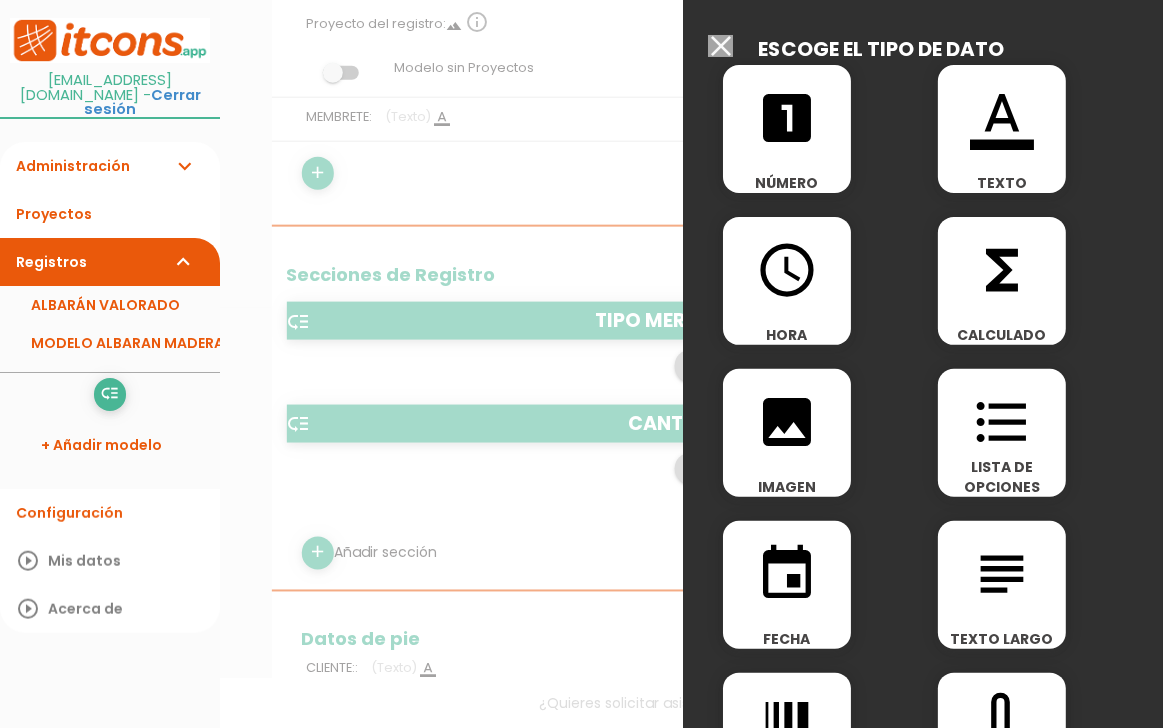 click on "looks_one
NÚMERO" at bounding box center [787, 129] 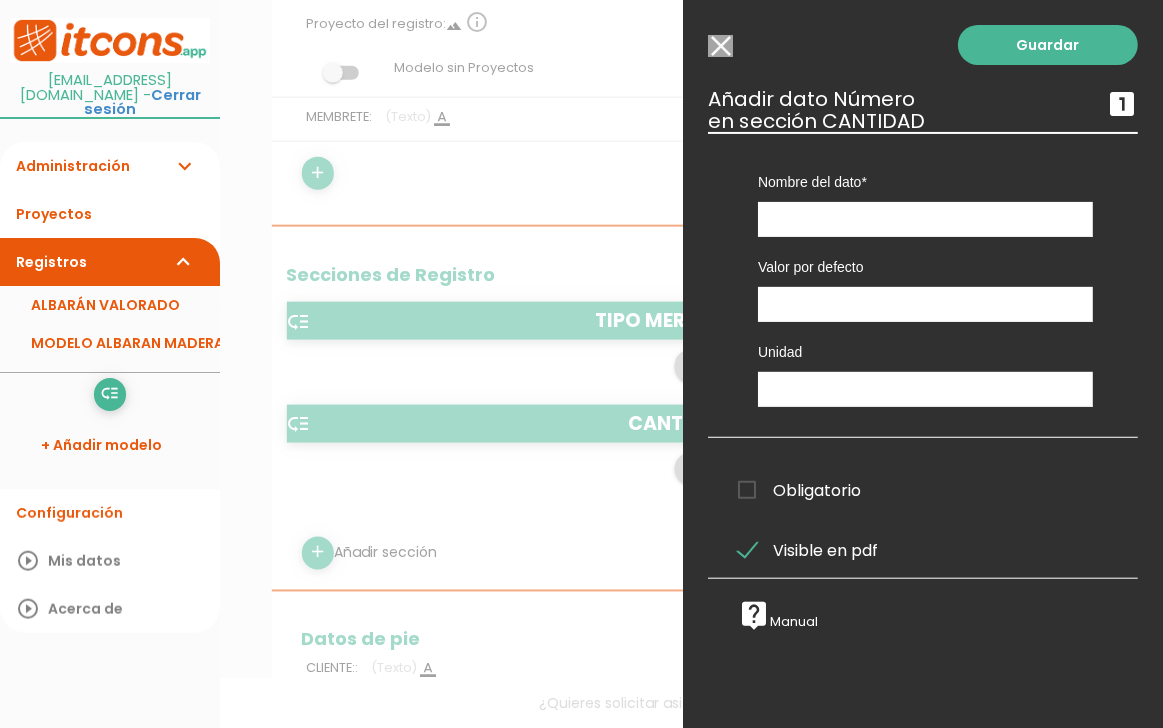 click on "Seleccionar todos los usuarios" at bounding box center (720, 46) 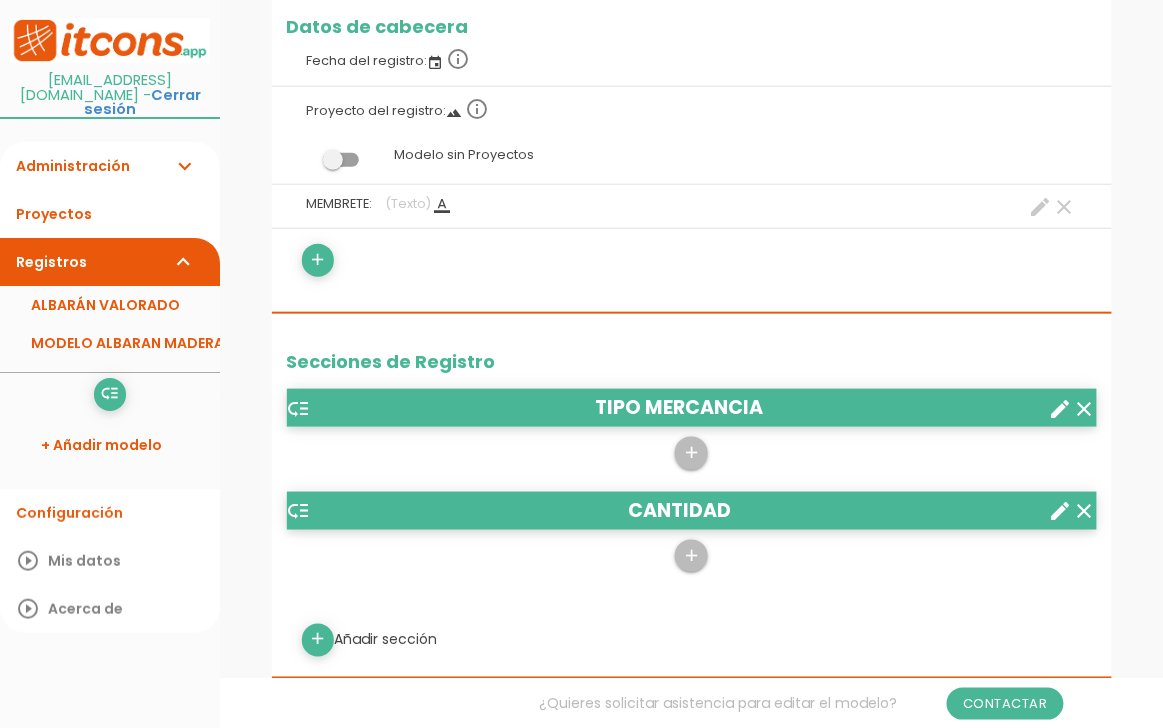 scroll, scrollTop: 0, scrollLeft: 0, axis: both 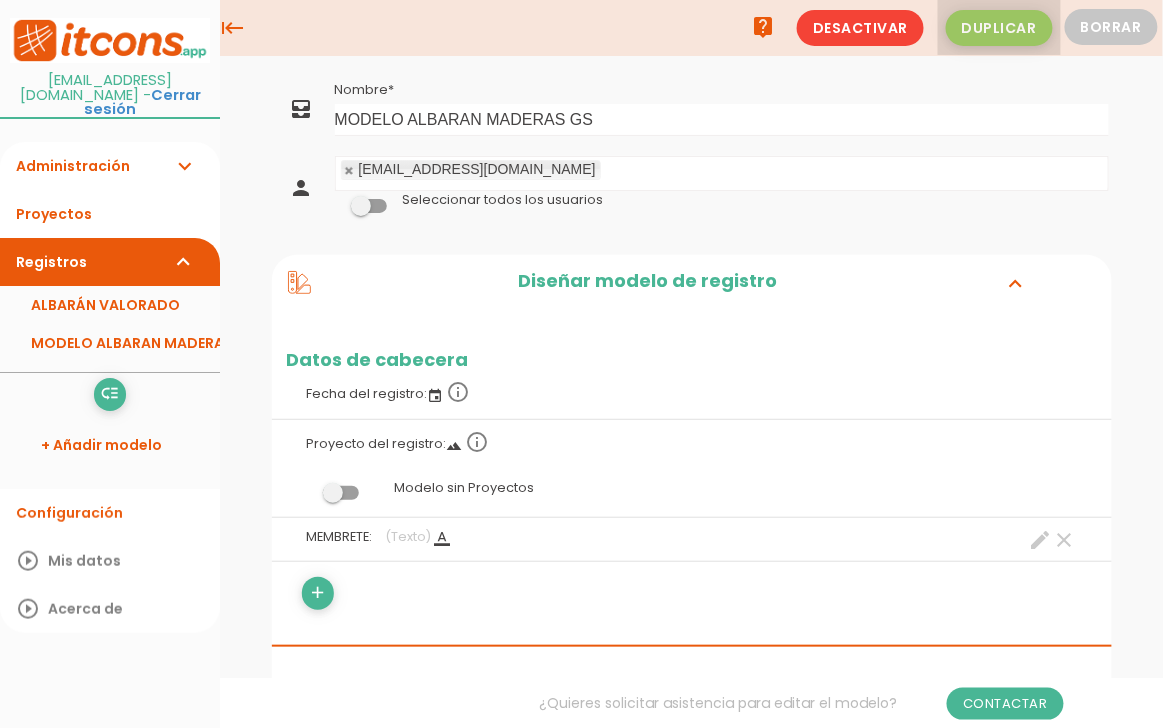 click on "Duplicar" at bounding box center [999, 28] 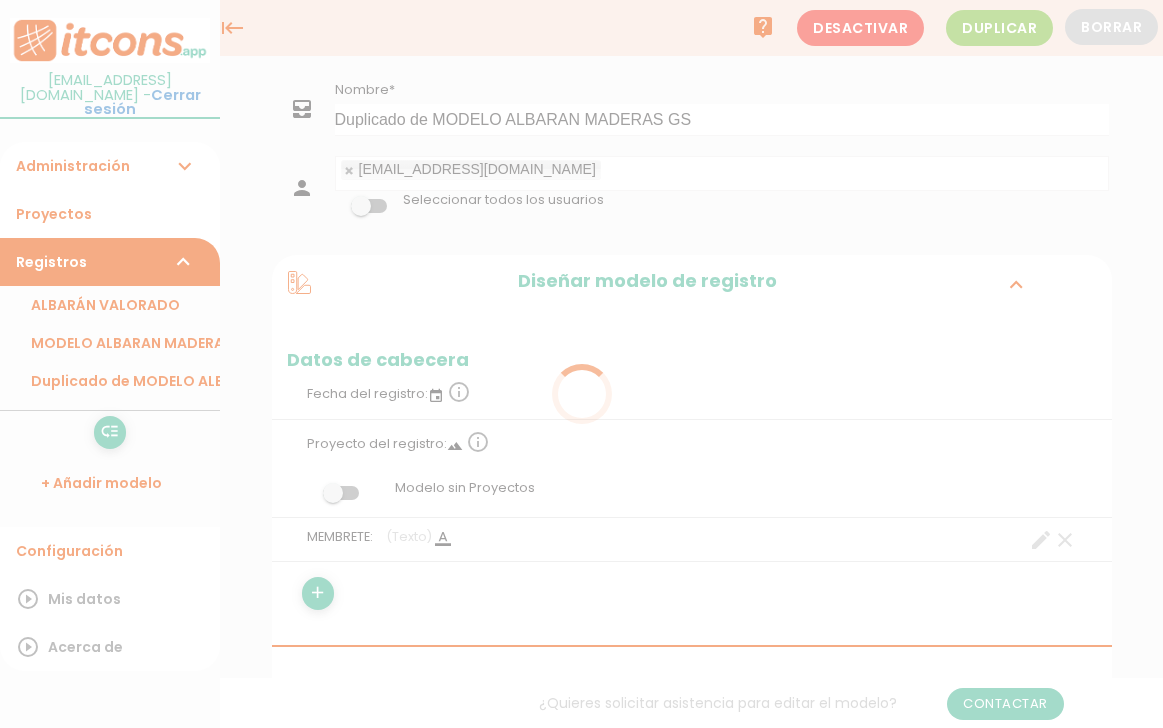 scroll, scrollTop: 0, scrollLeft: 0, axis: both 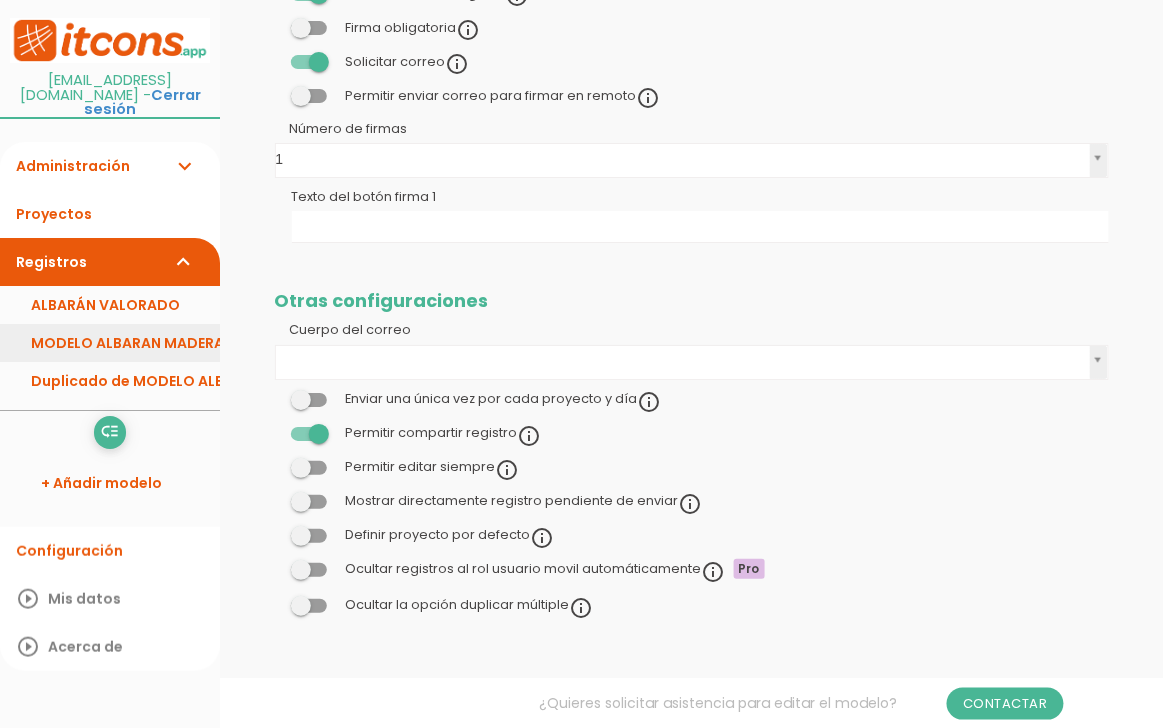 click on "MODELO ALBARAN MADERAS GS" at bounding box center [110, 343] 